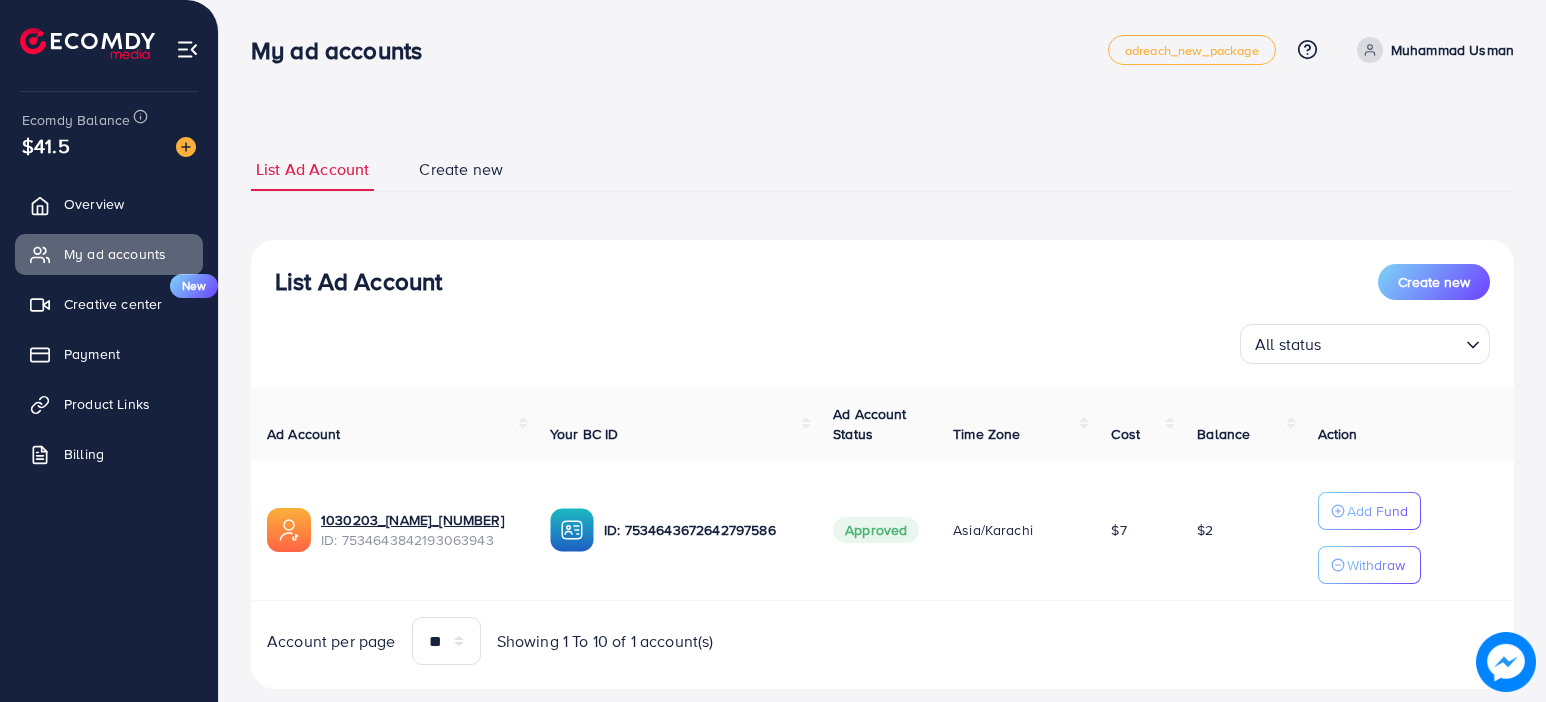 scroll, scrollTop: 0, scrollLeft: 0, axis: both 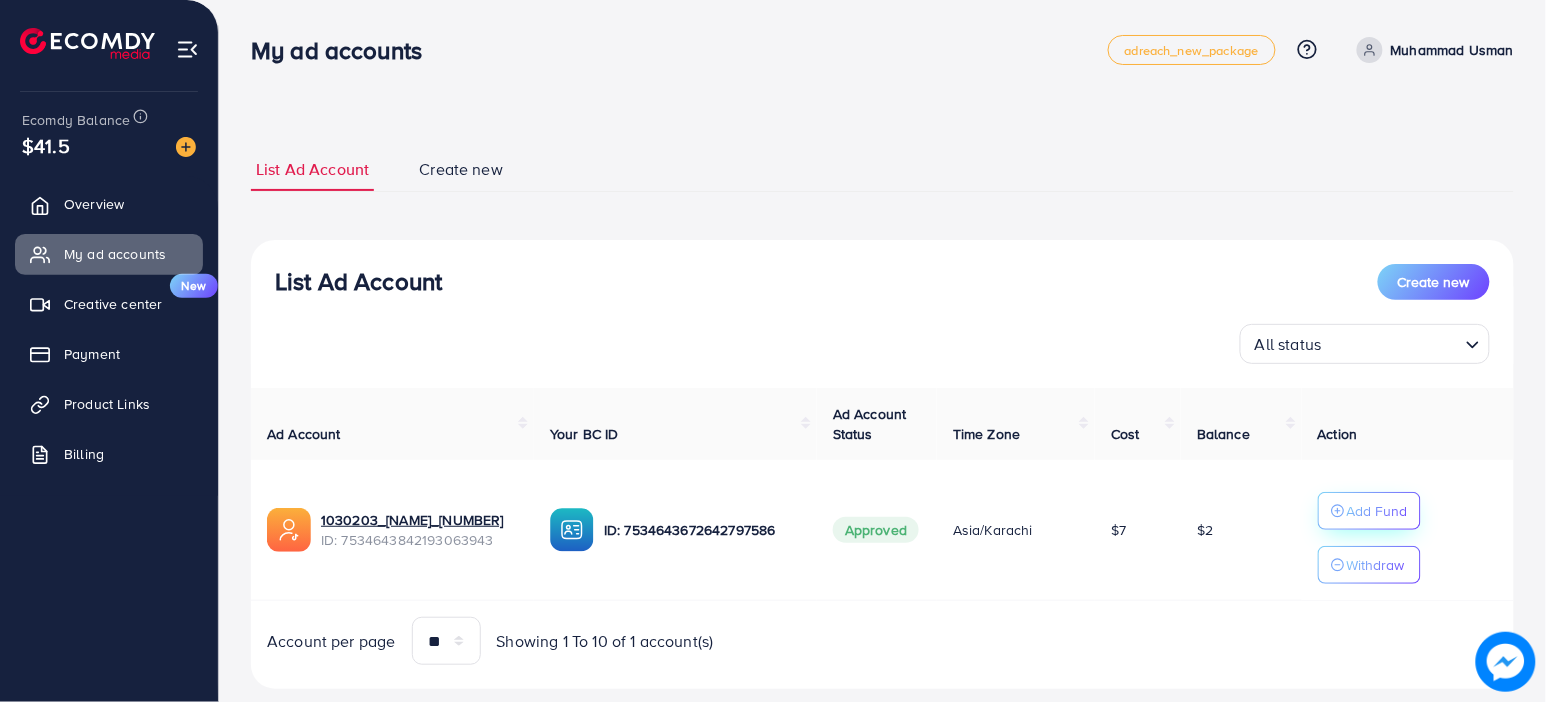click on "Add Fund" at bounding box center [1377, 511] 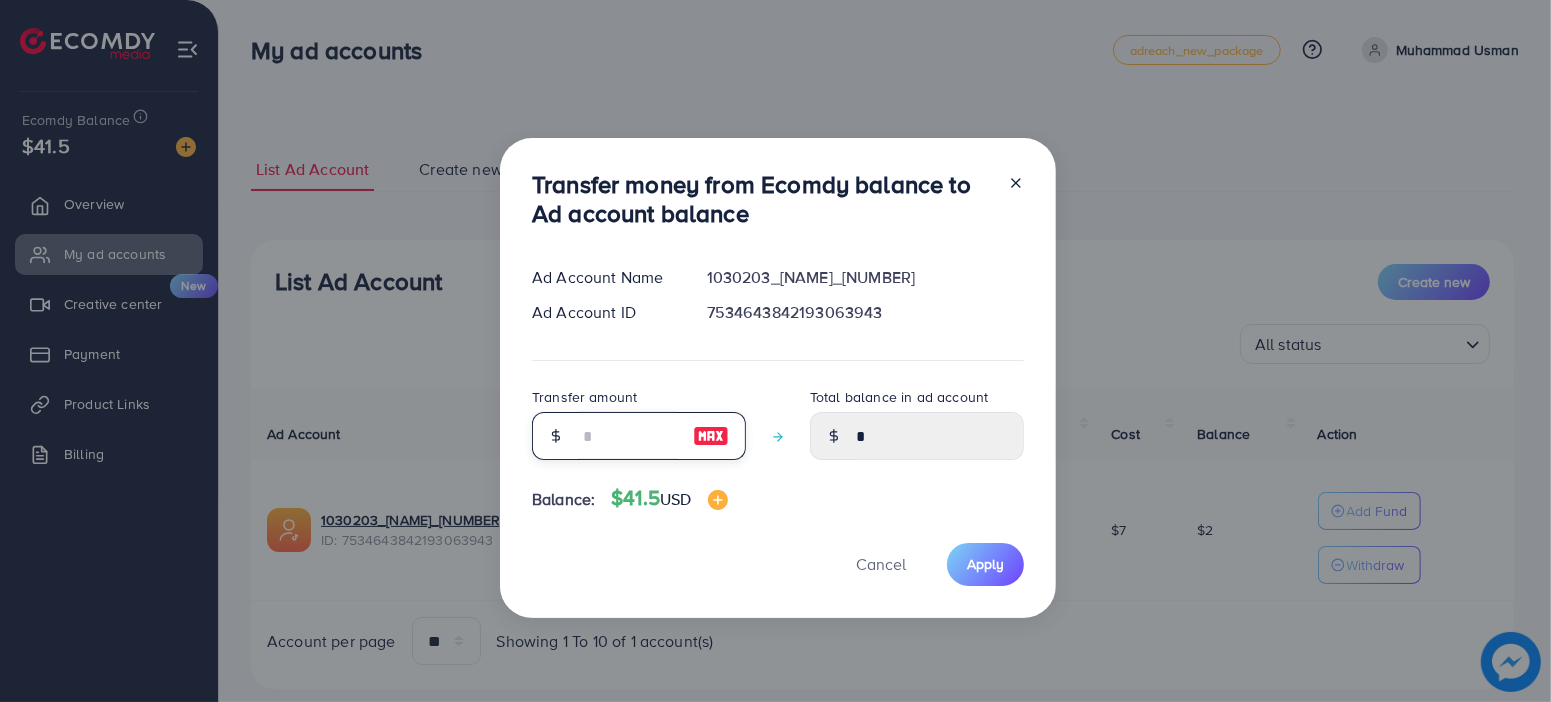 click at bounding box center [628, 436] 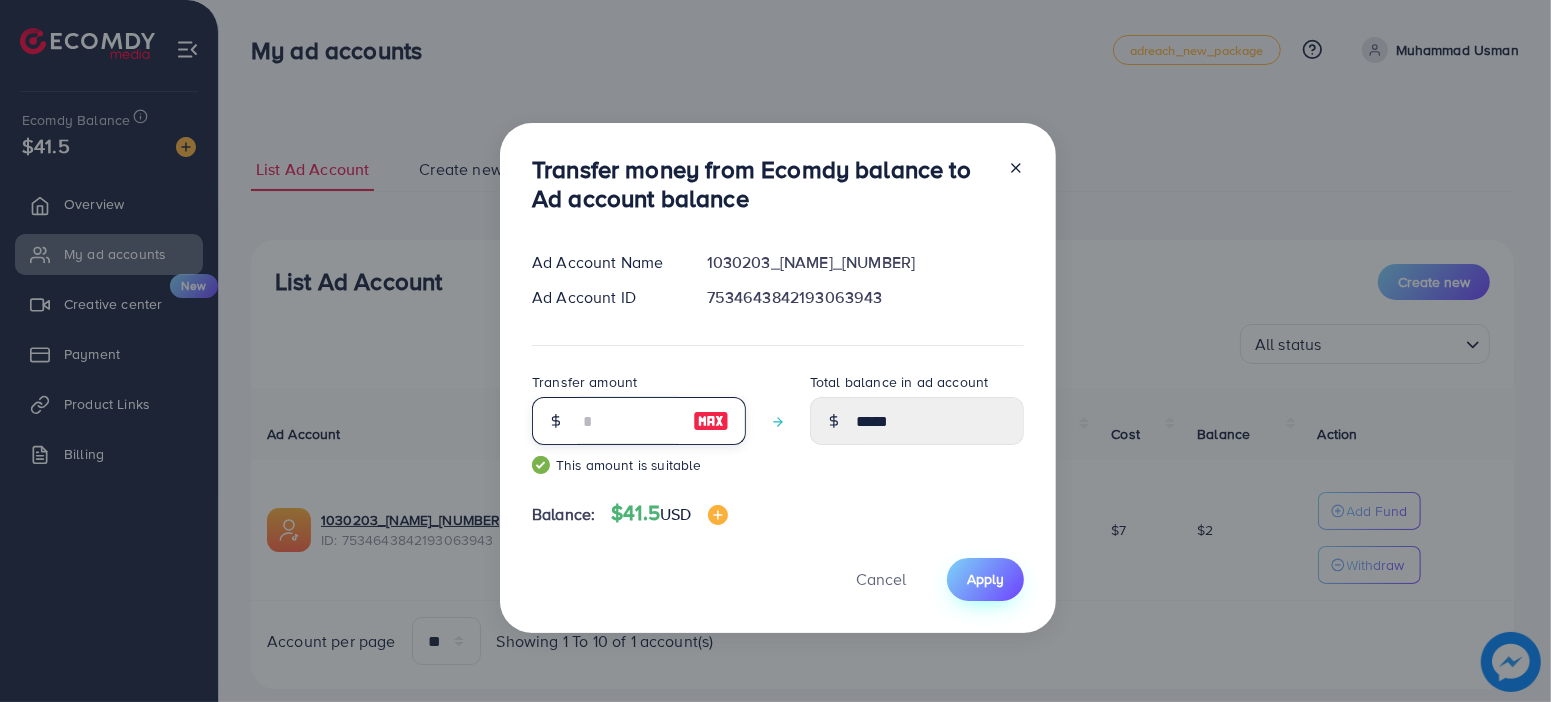 type on "**" 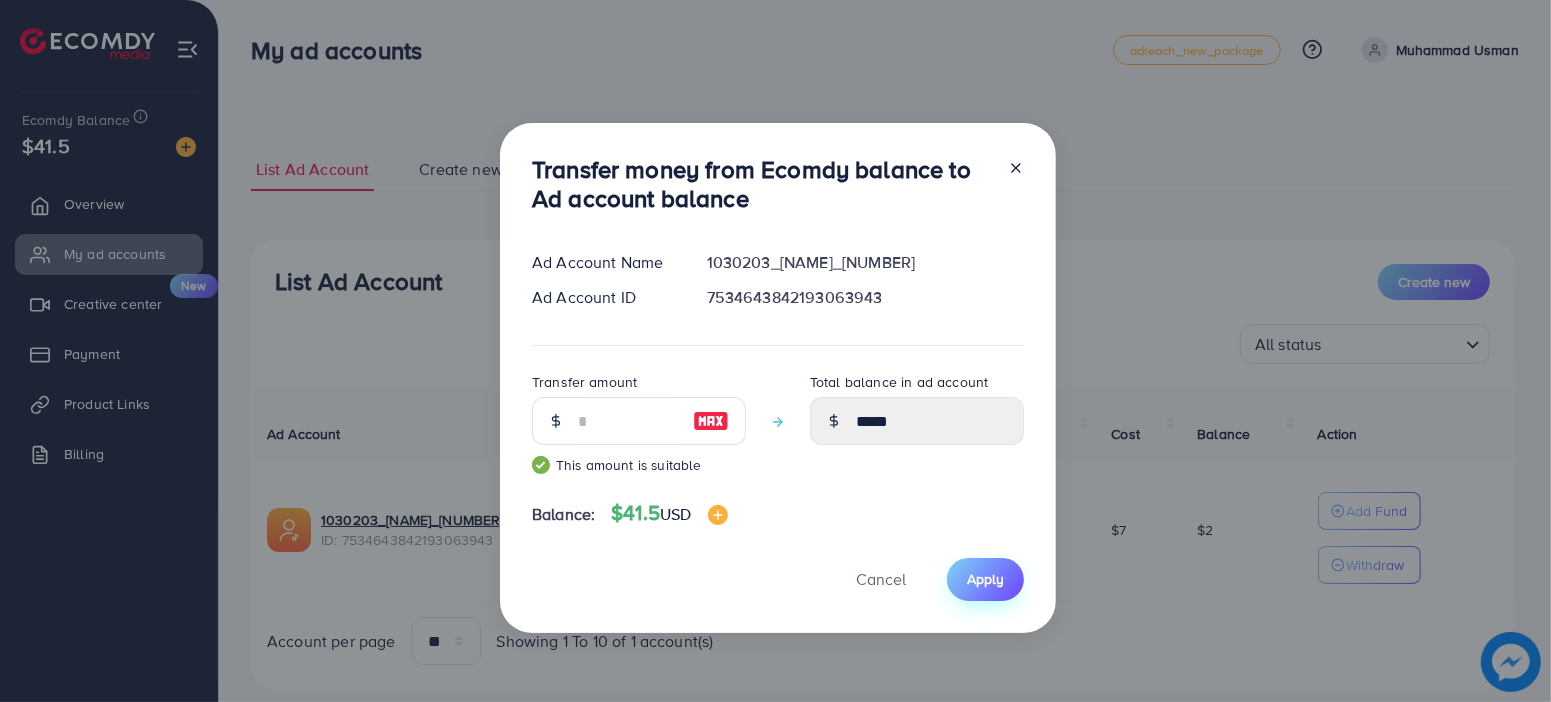click on "Apply" at bounding box center (985, 579) 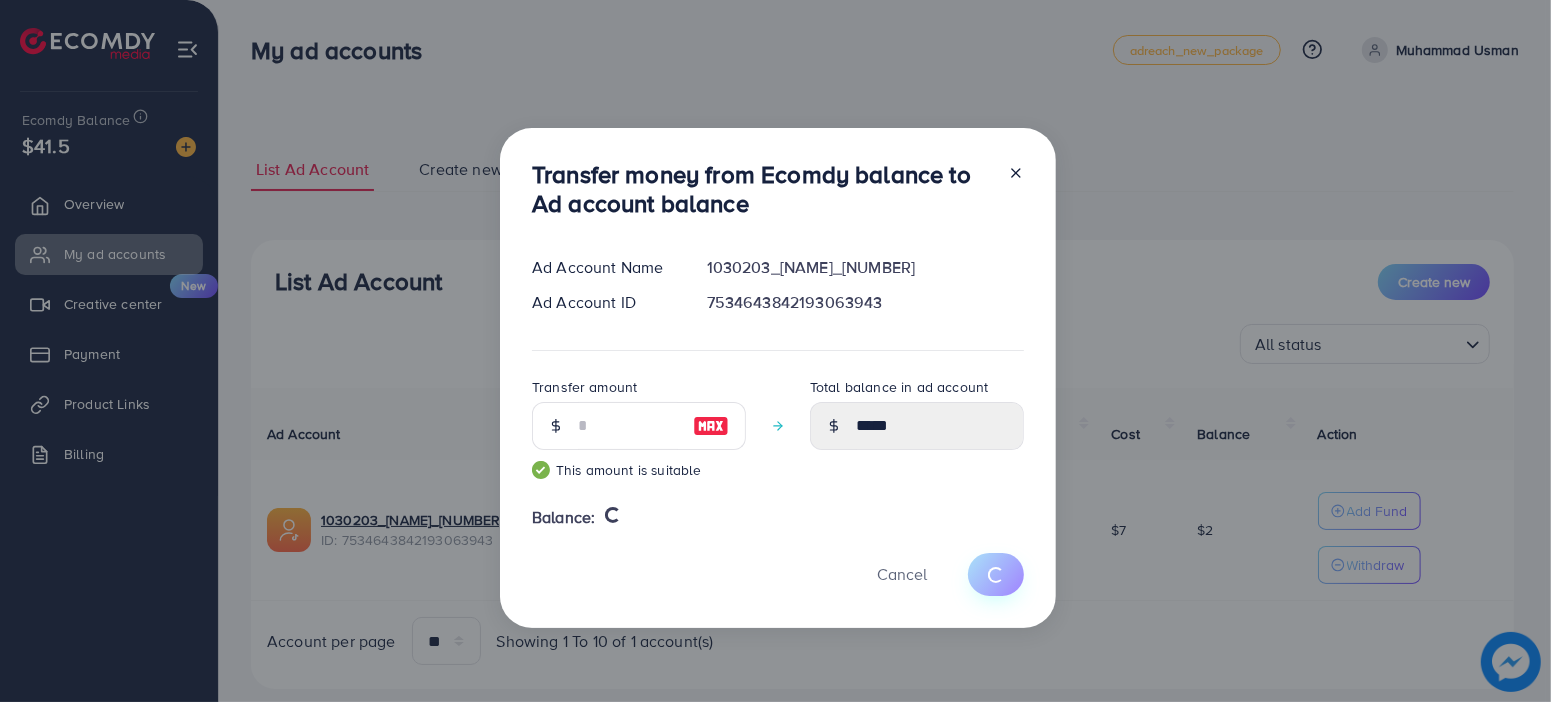 type 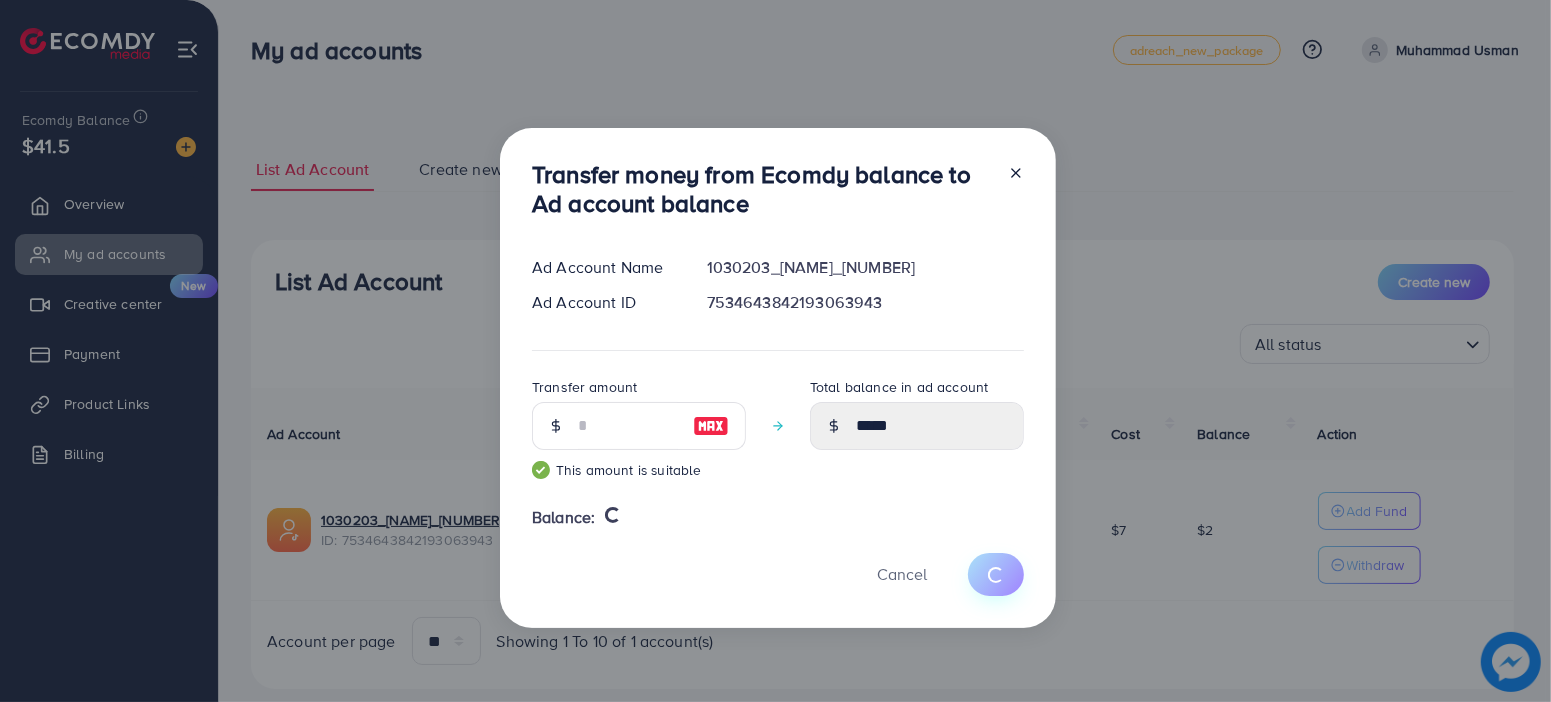 type on "*" 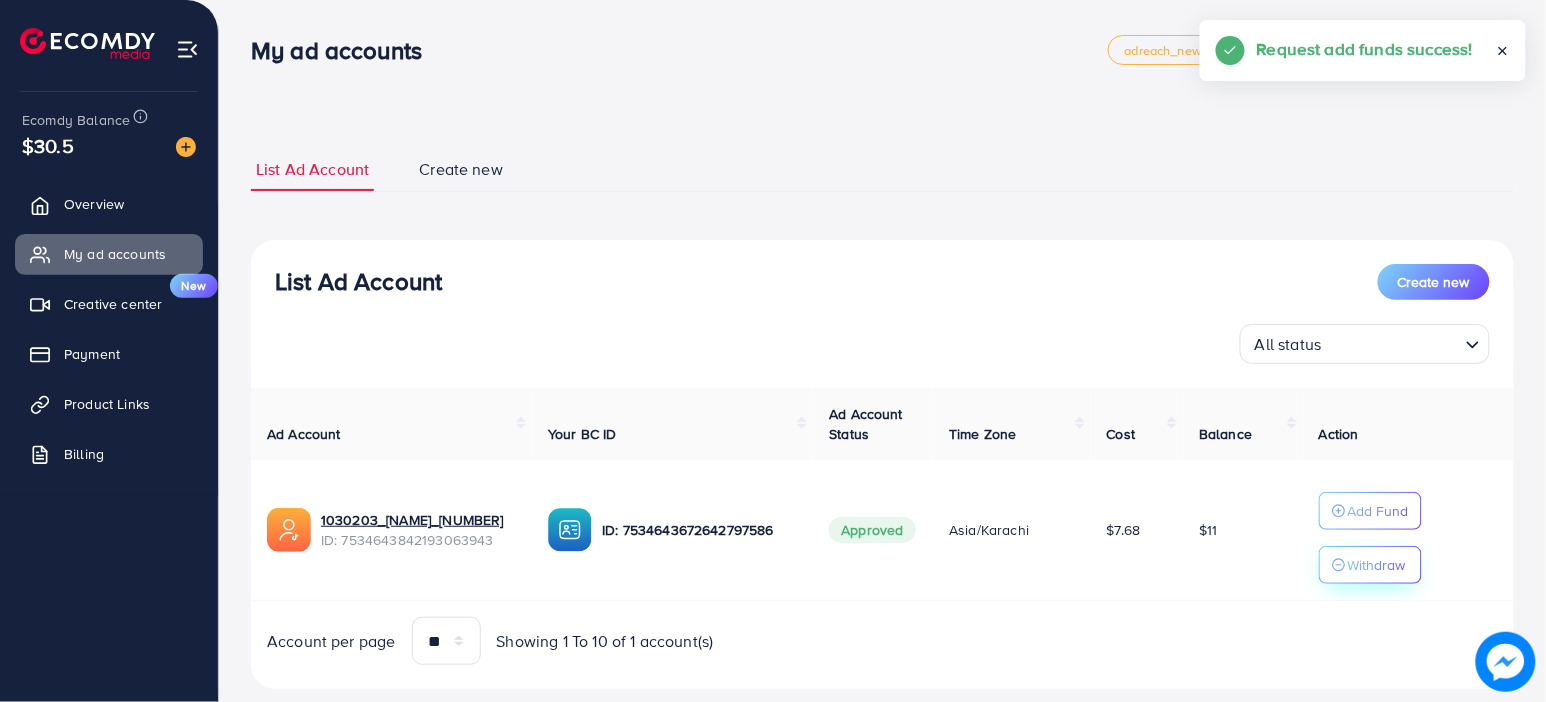 click on "Withdraw" at bounding box center [1377, 565] 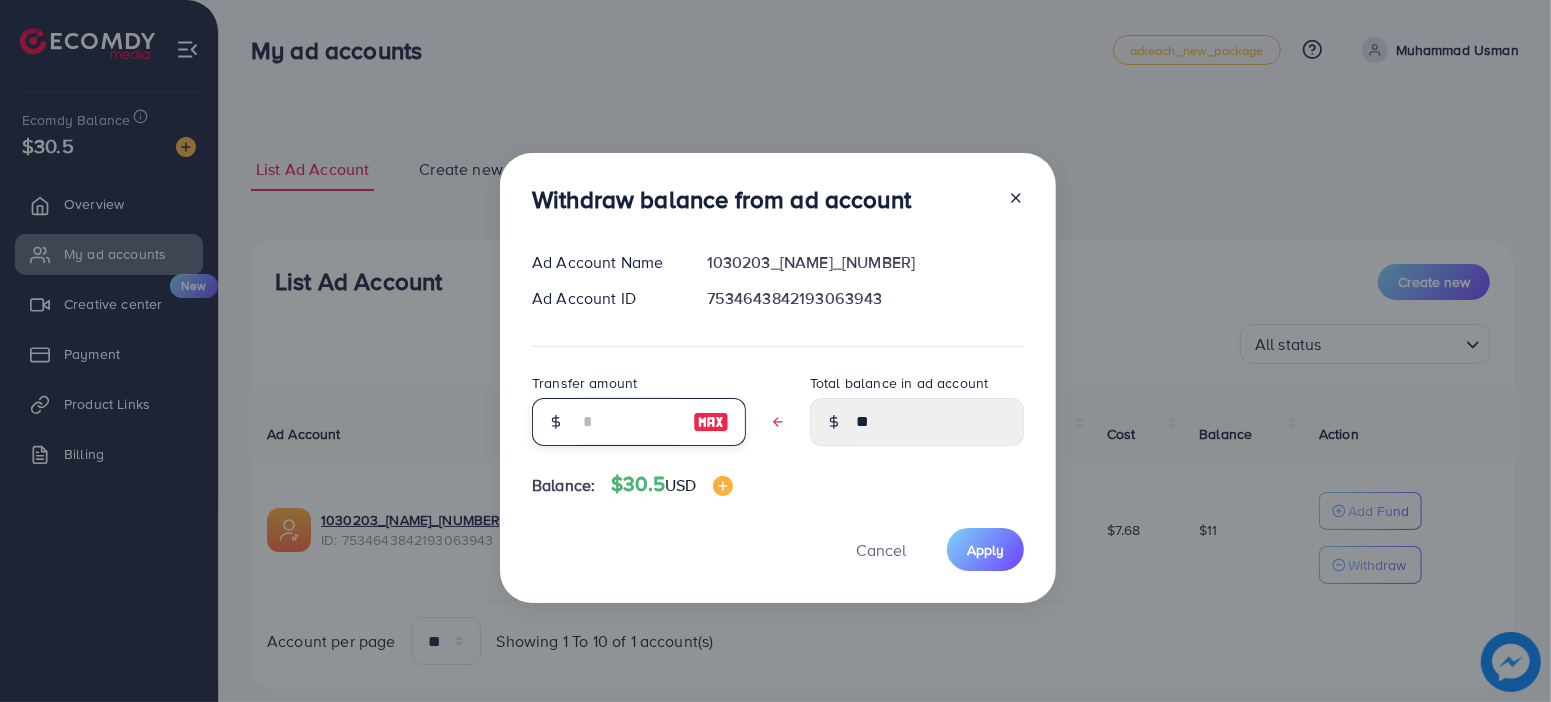 click at bounding box center [628, 422] 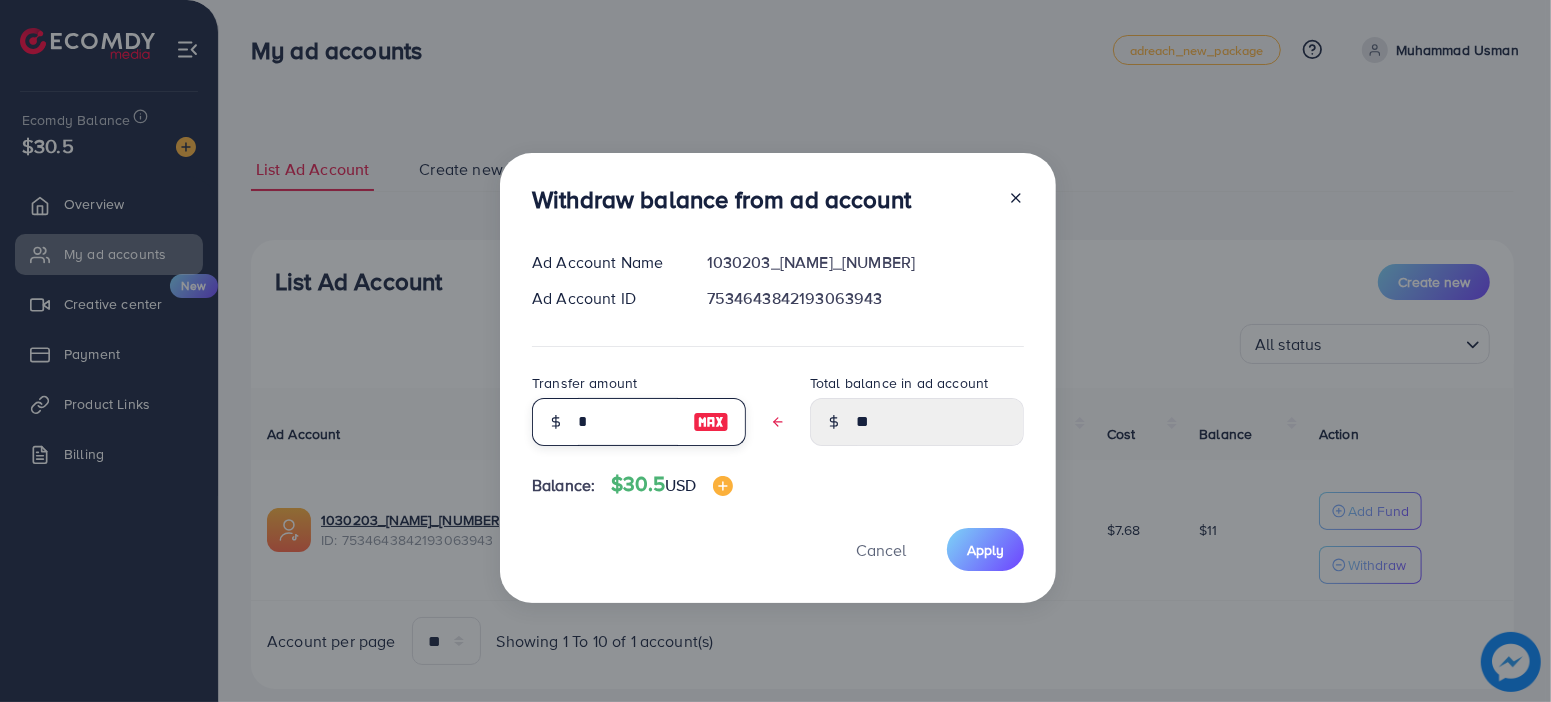 type on "*****" 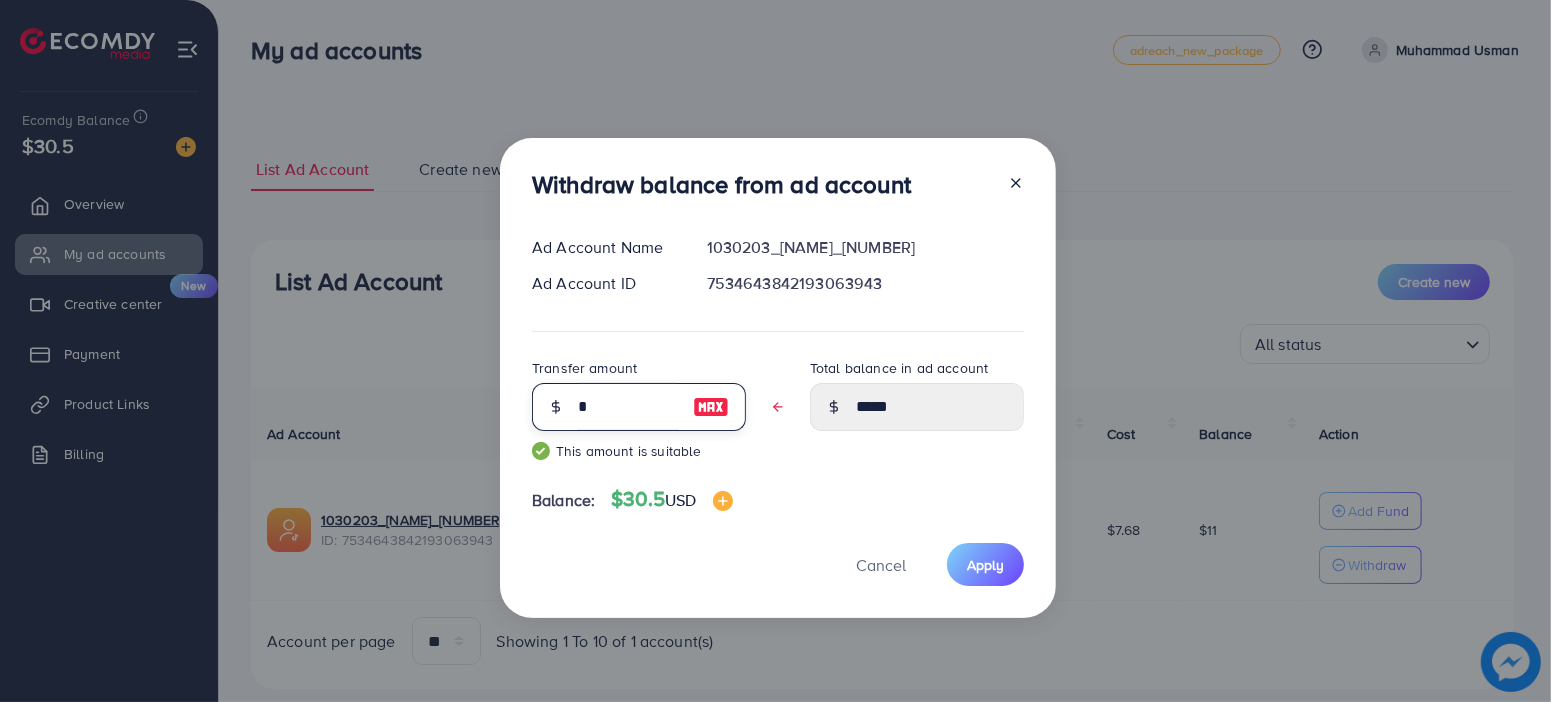 type on "**" 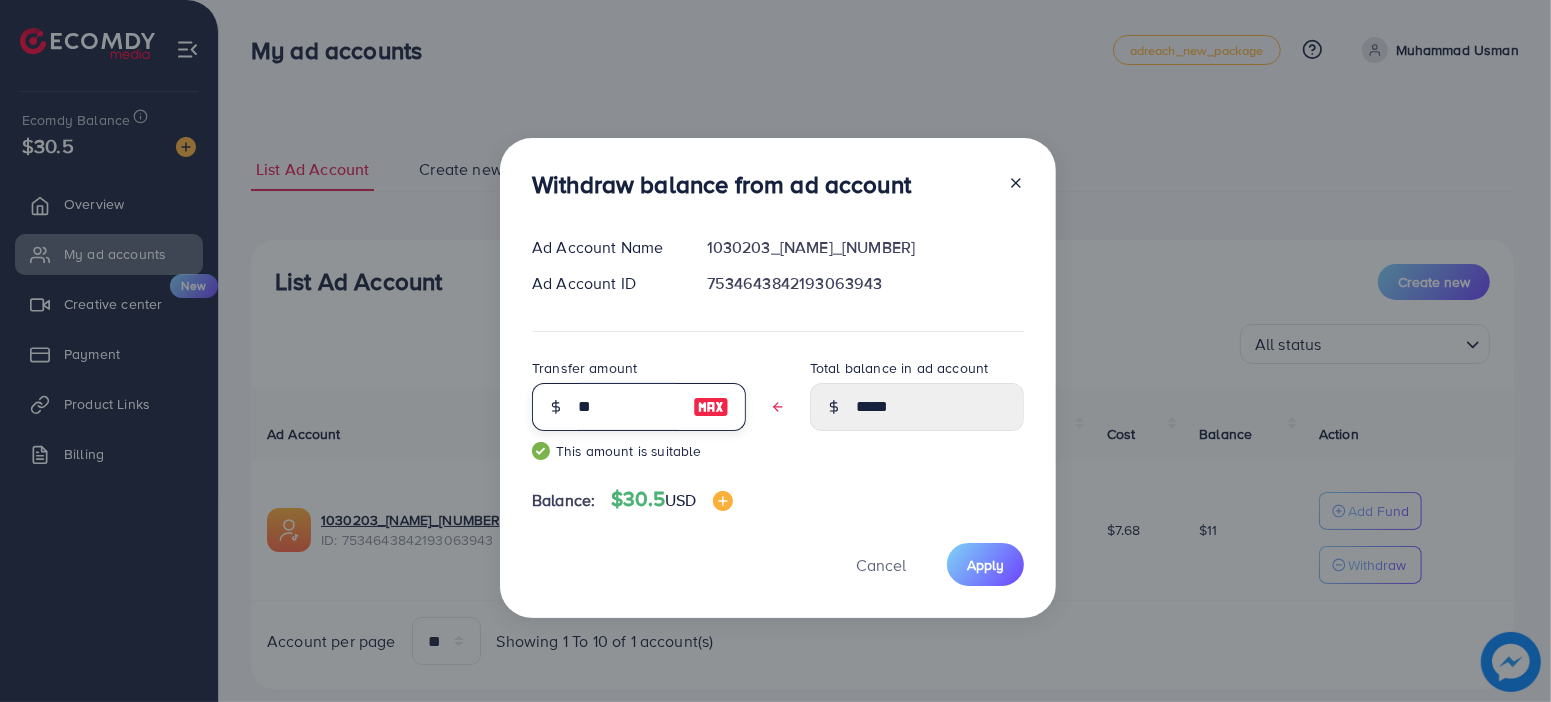 type on "****" 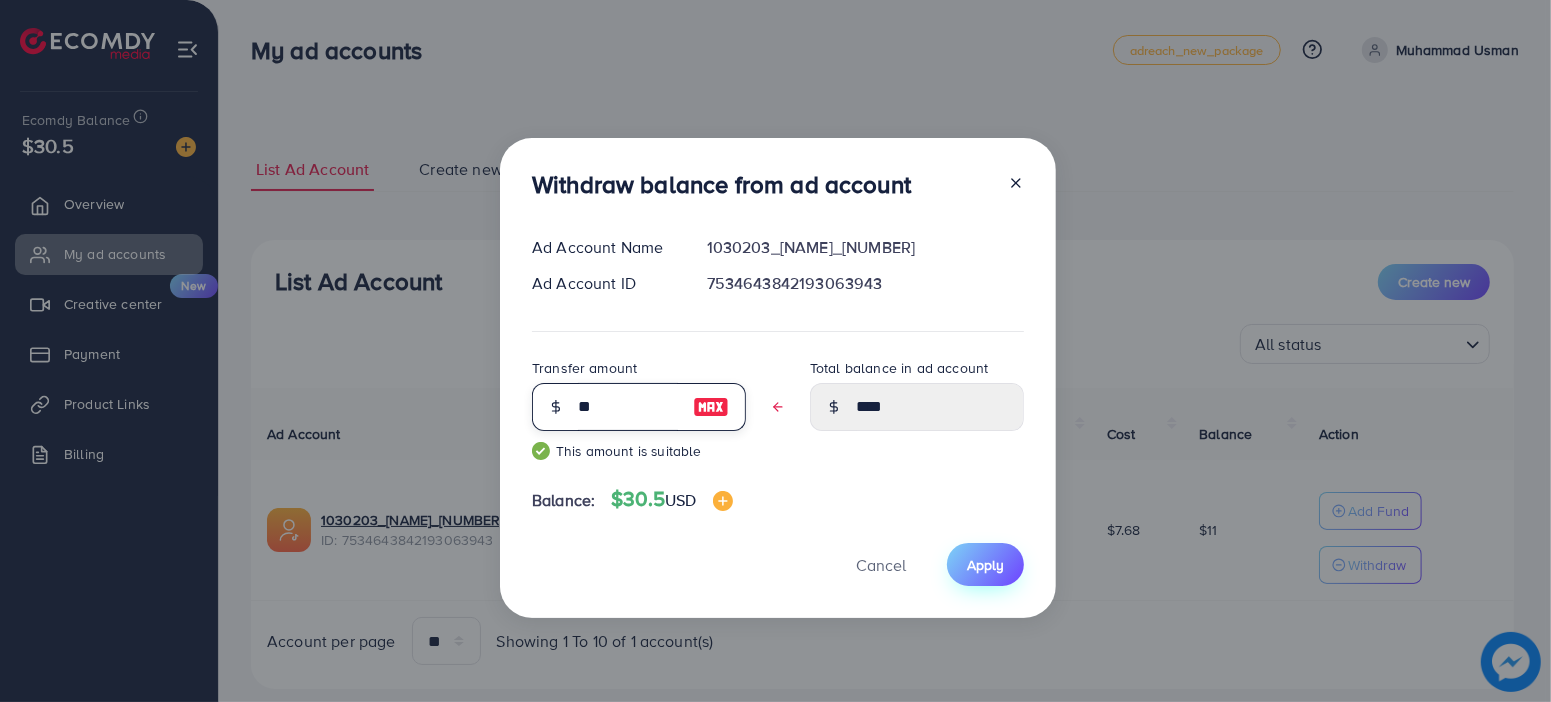 type on "**" 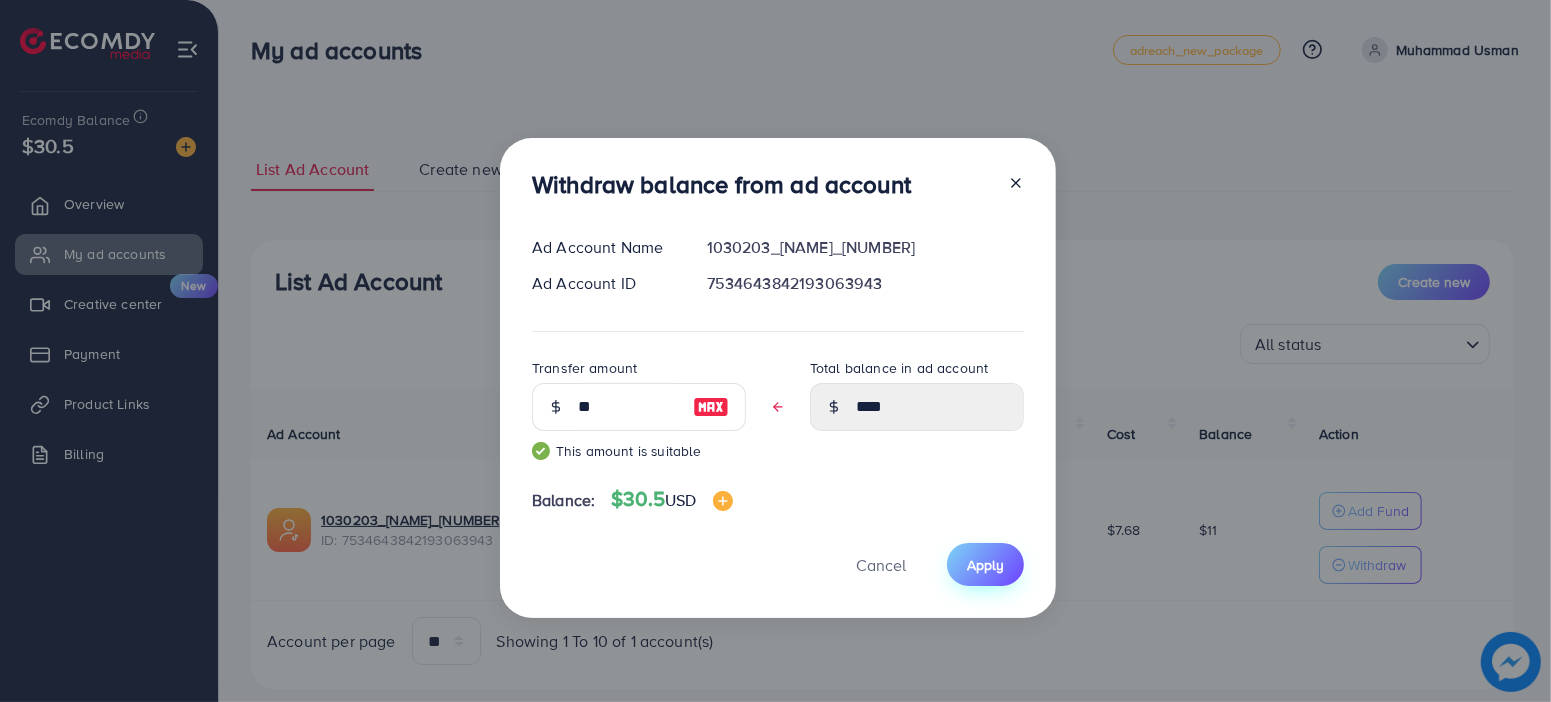 click on "Apply" at bounding box center (985, 565) 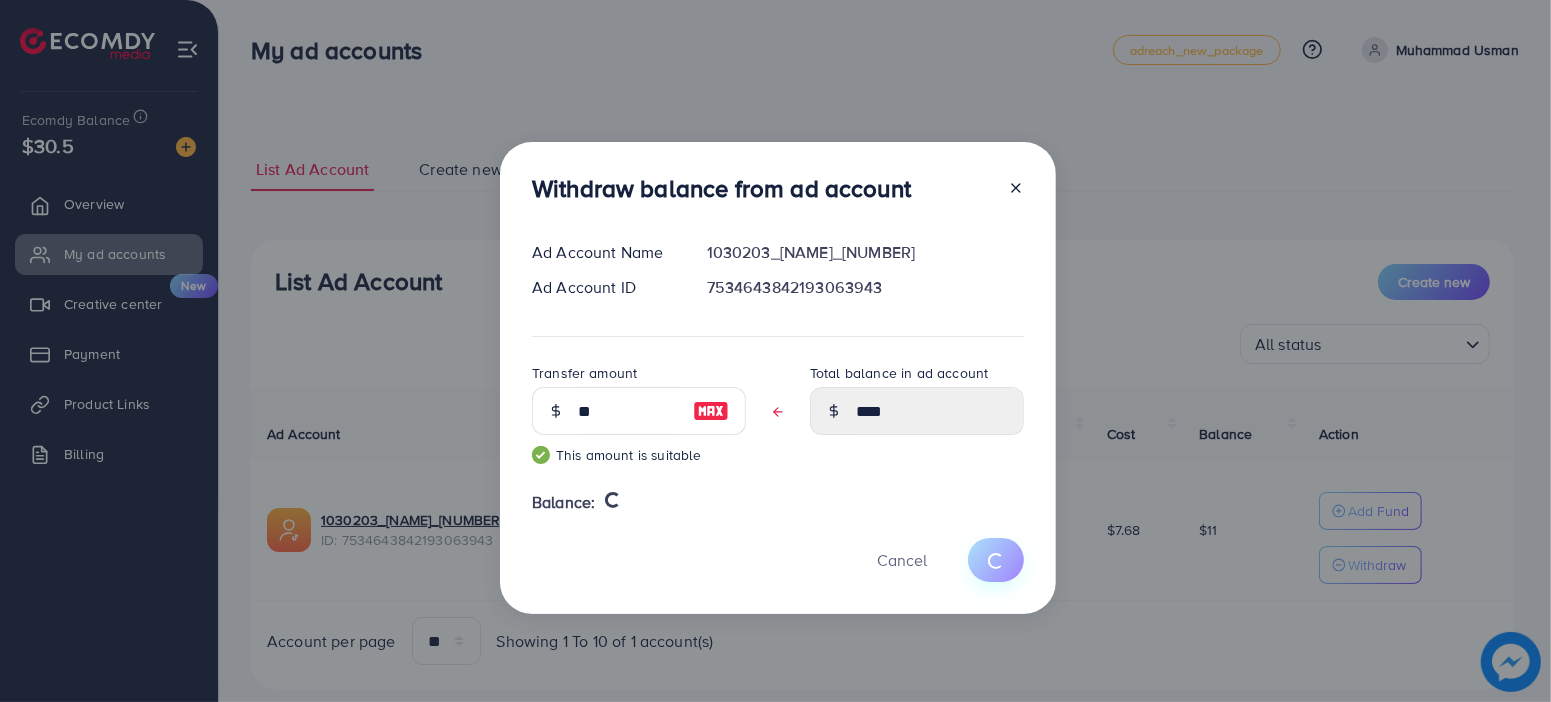 type 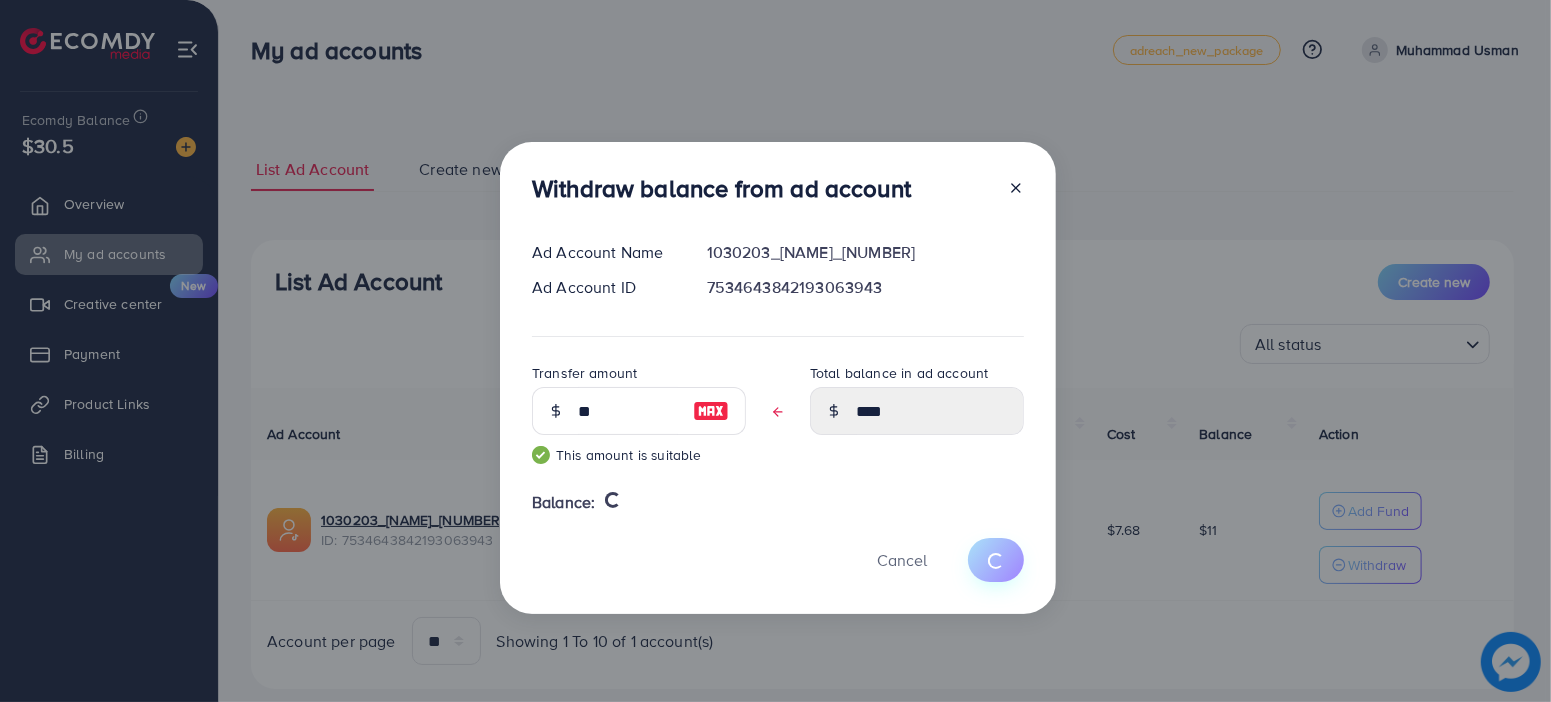 type on "**" 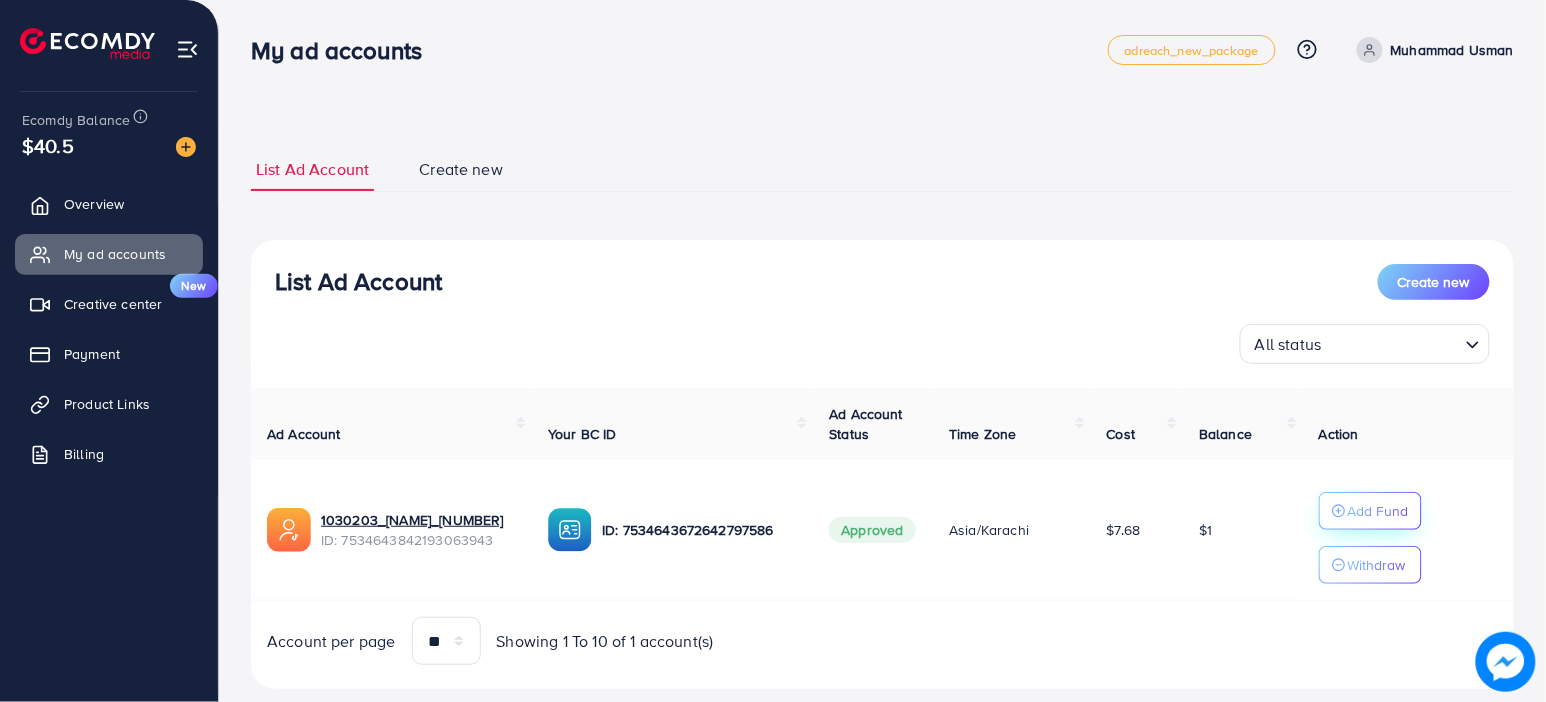 click on "Add Fund" at bounding box center [1378, 511] 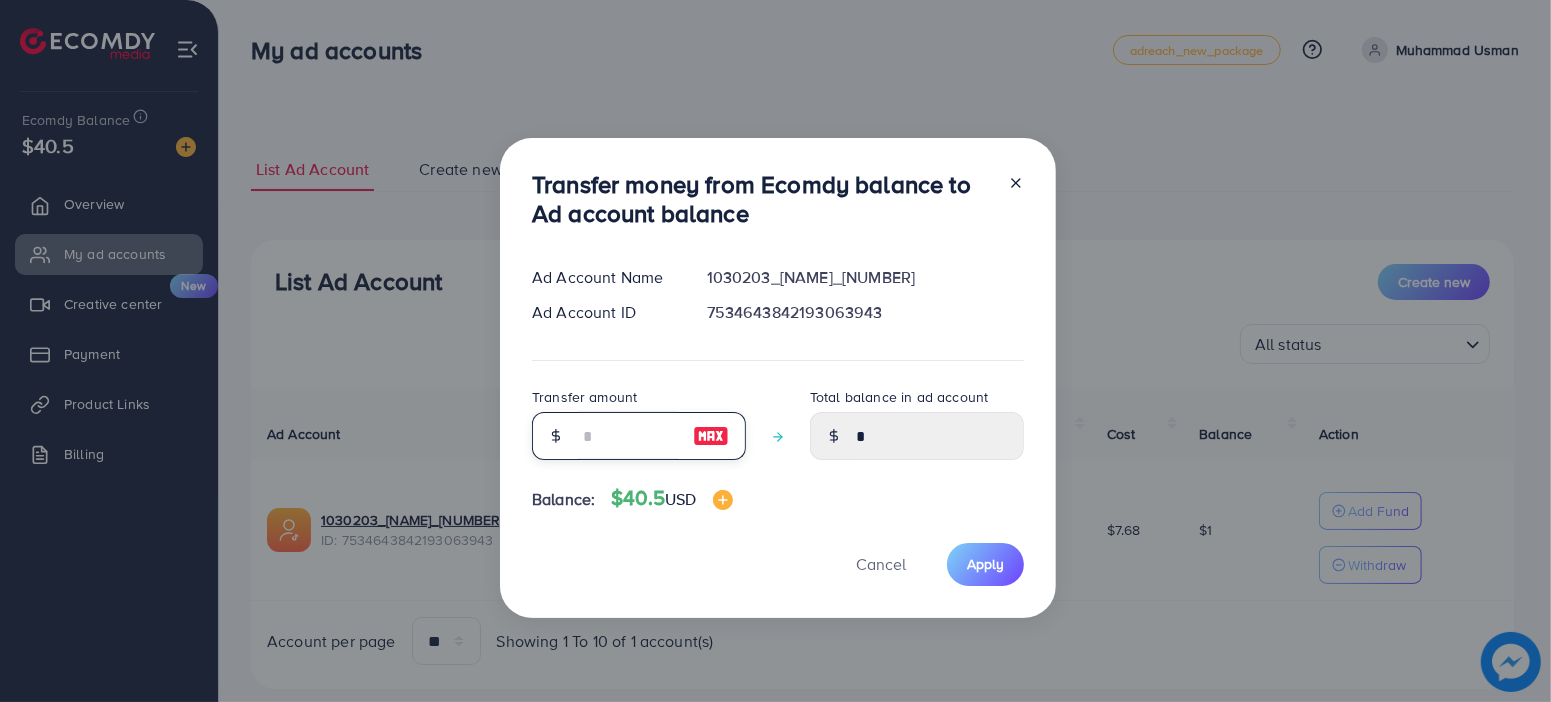 click at bounding box center [628, 436] 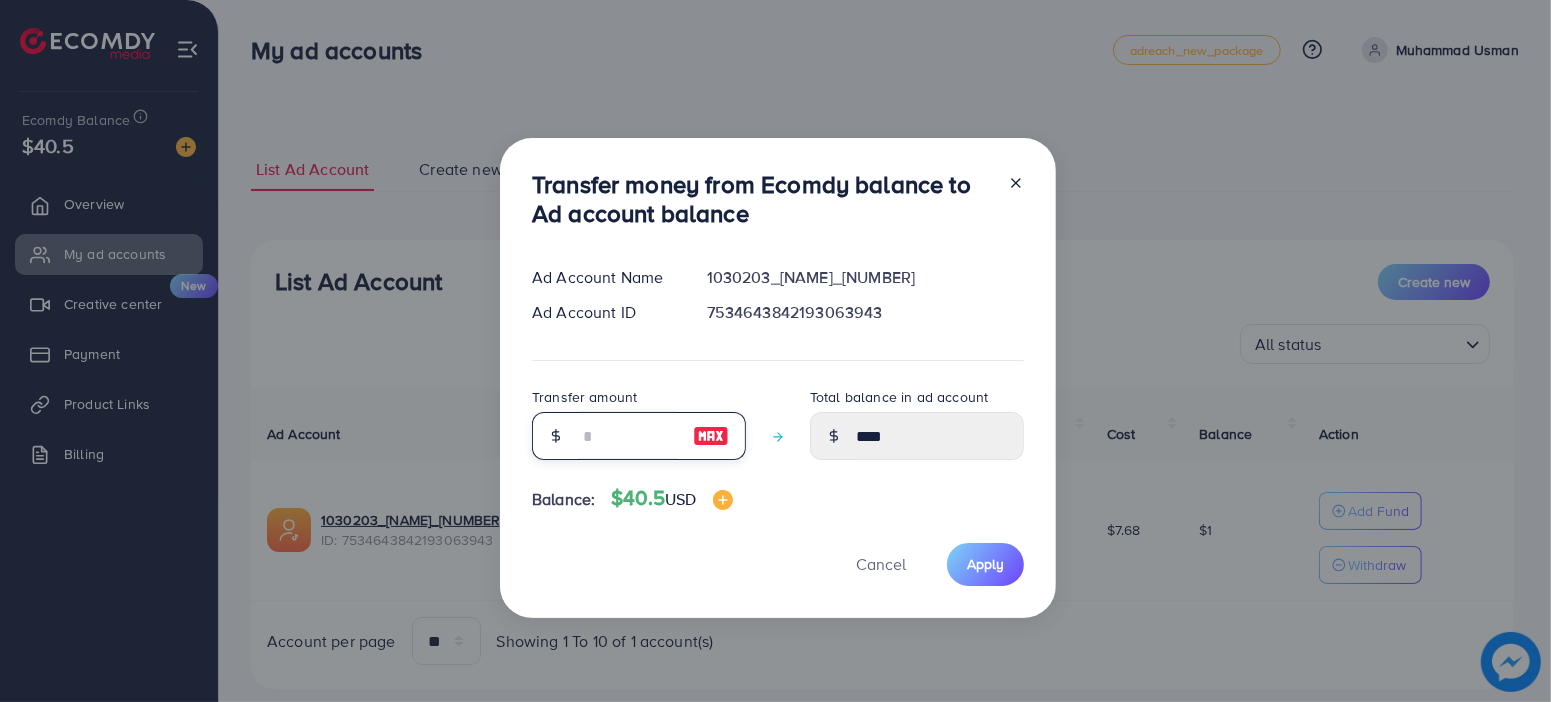 type on "**" 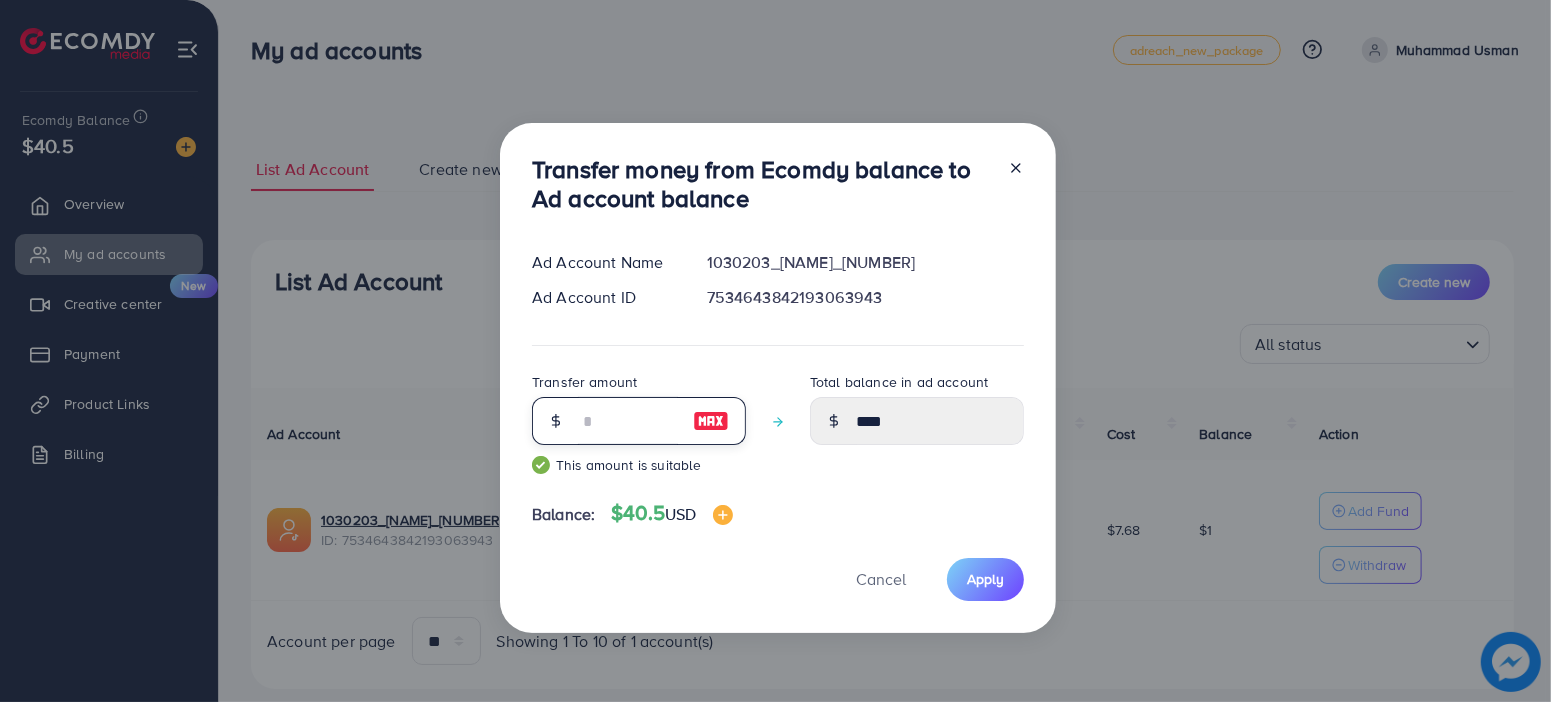 type on "*****" 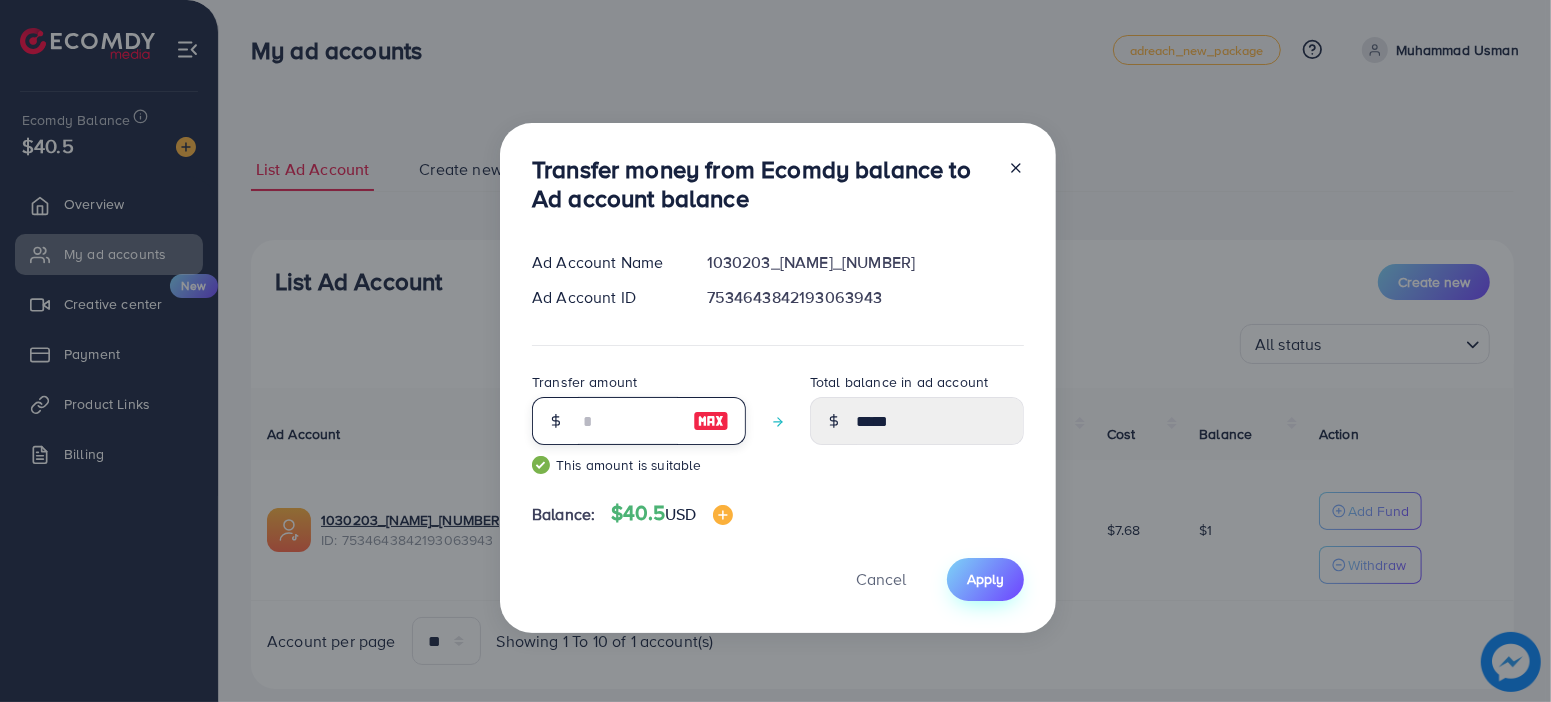 type on "**" 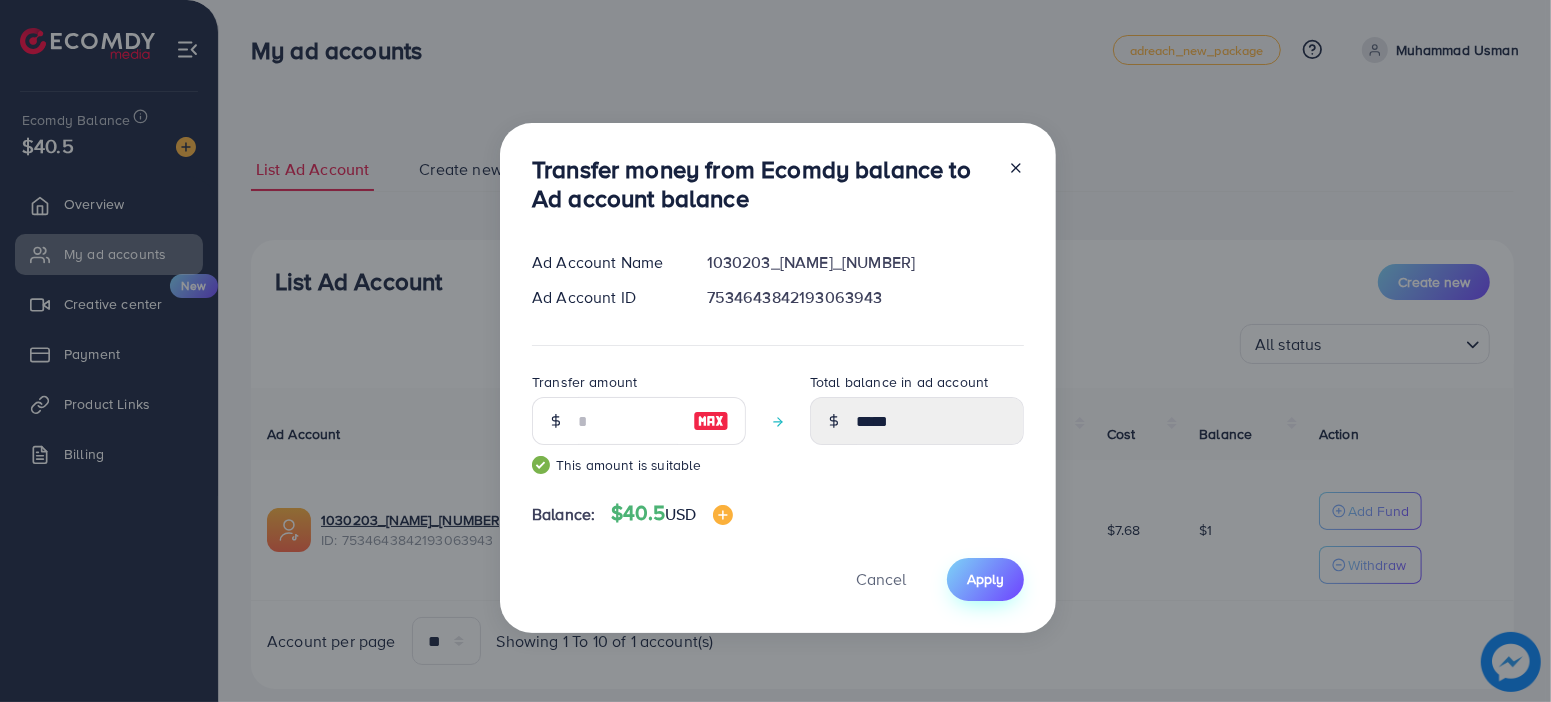 click on "Apply" at bounding box center [985, 579] 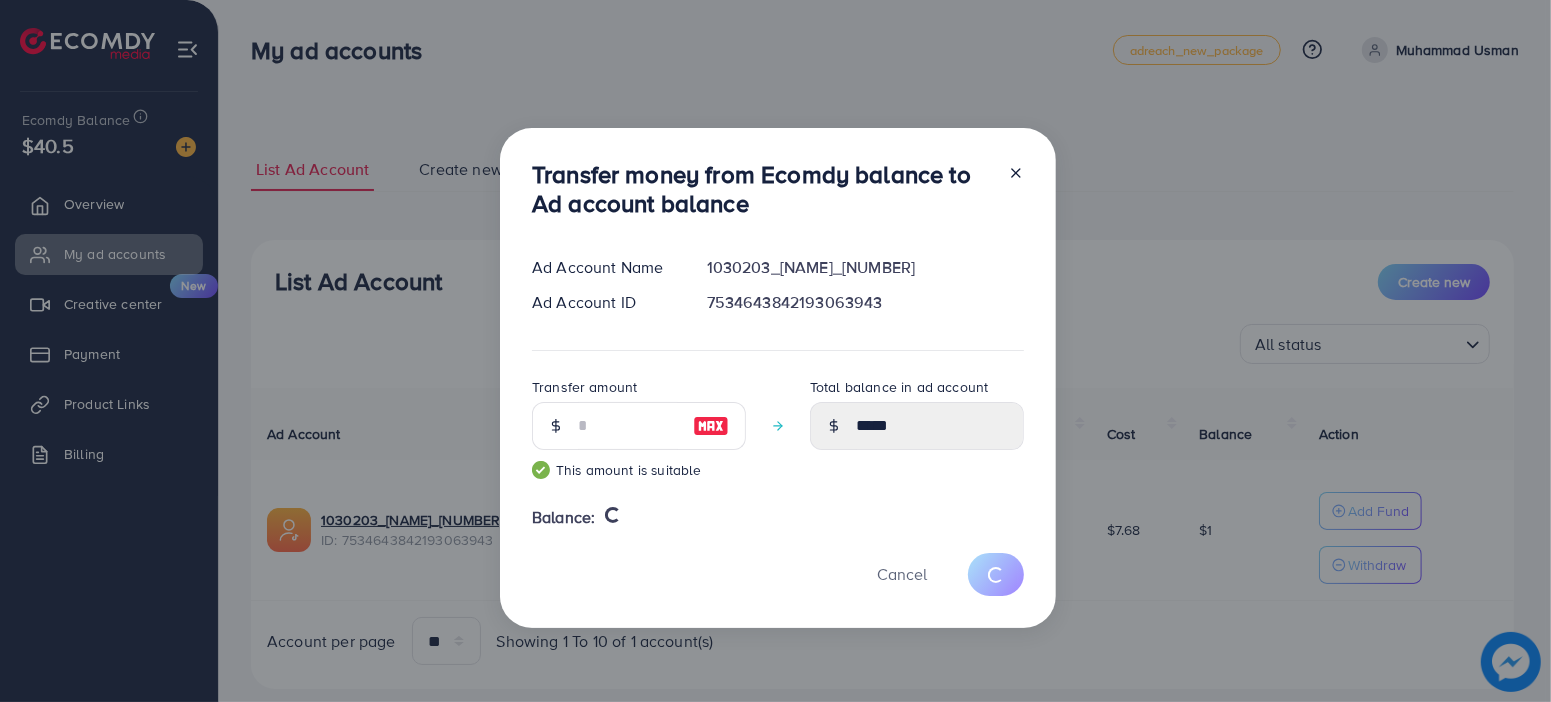 type 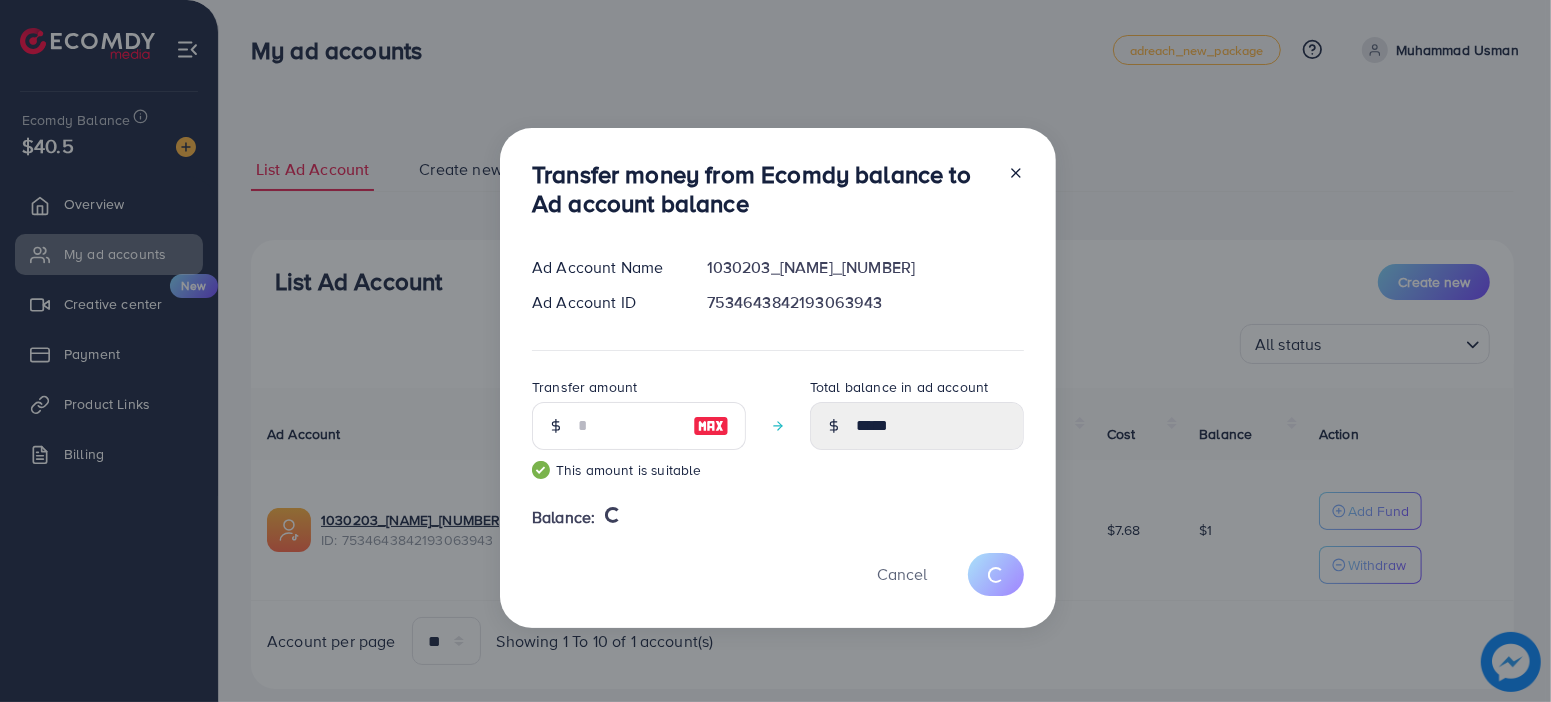 type on "*" 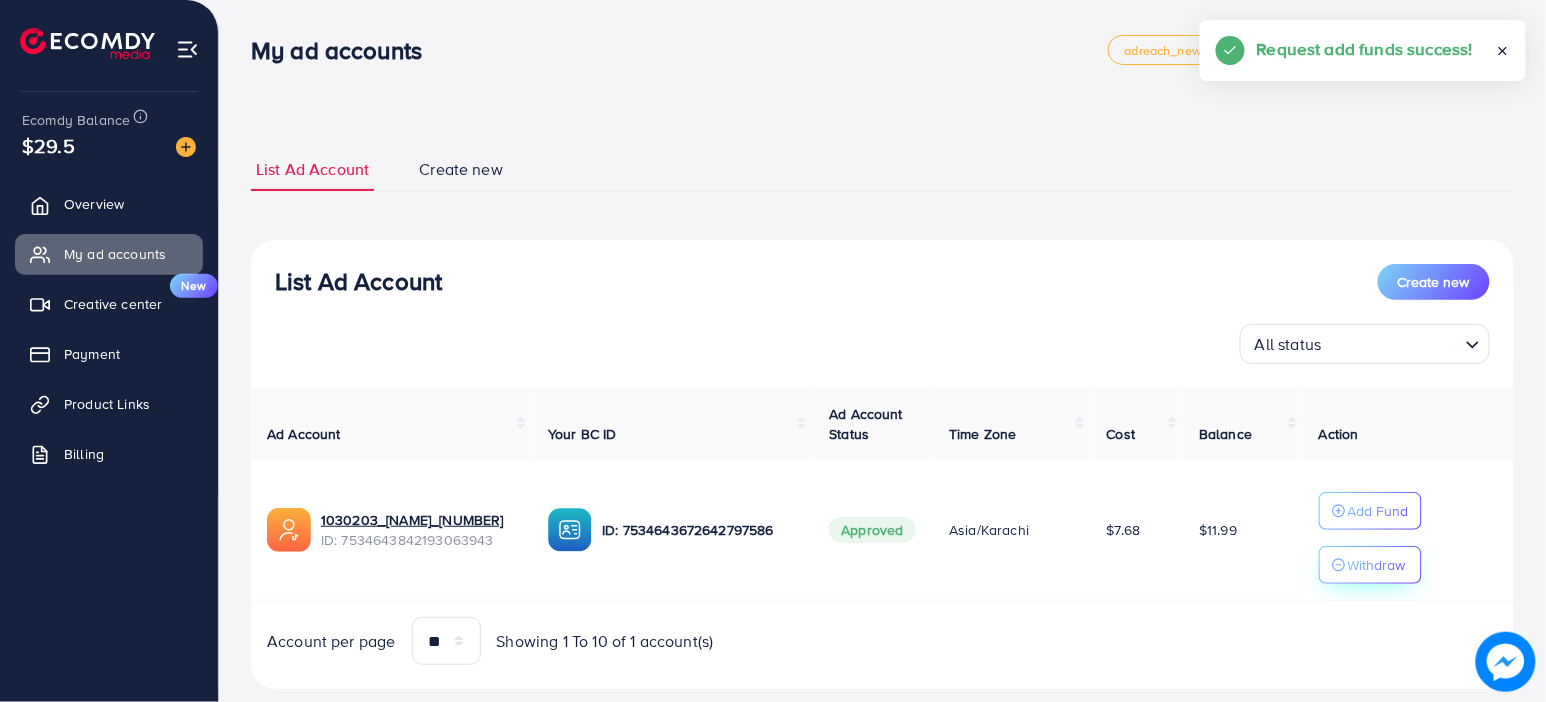 click on "Withdraw" at bounding box center (1377, 565) 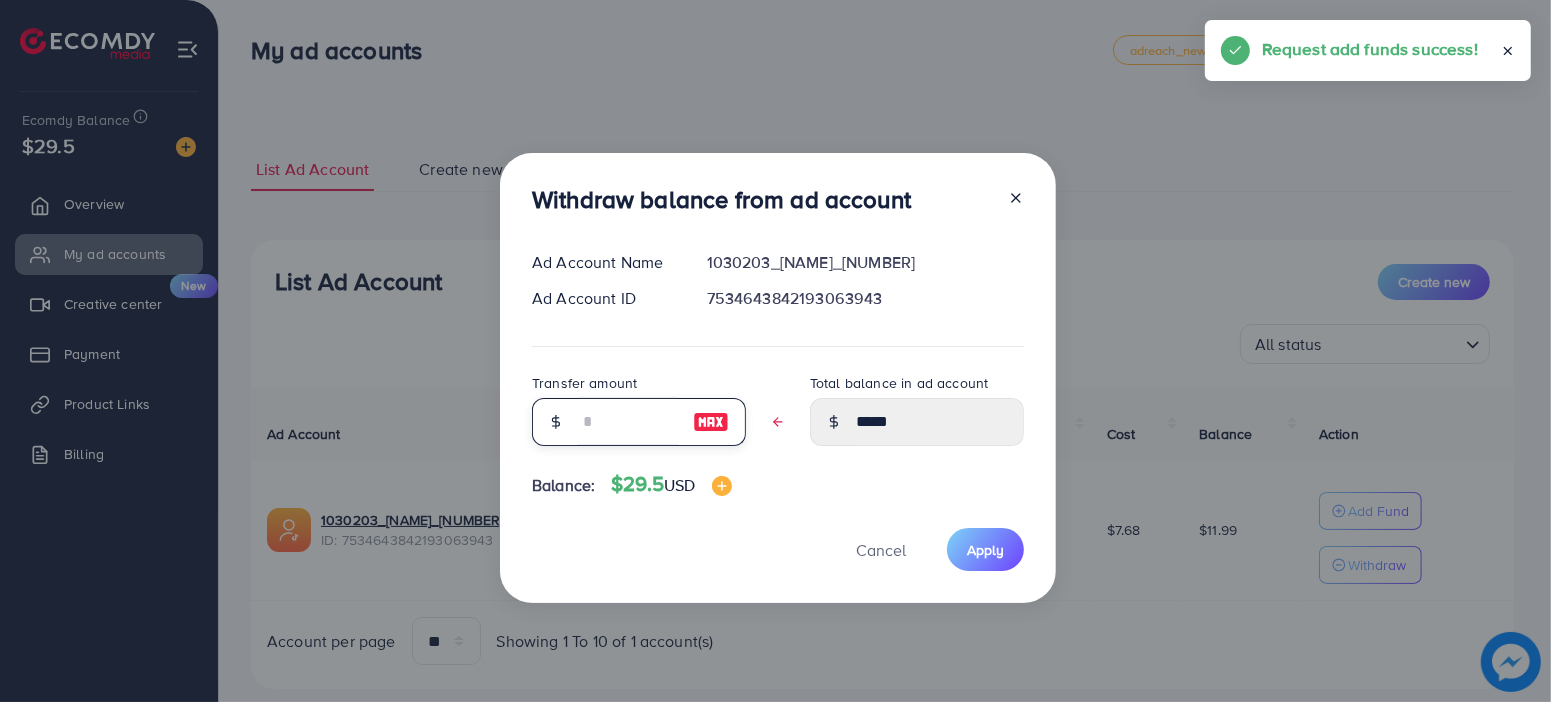 click at bounding box center (628, 422) 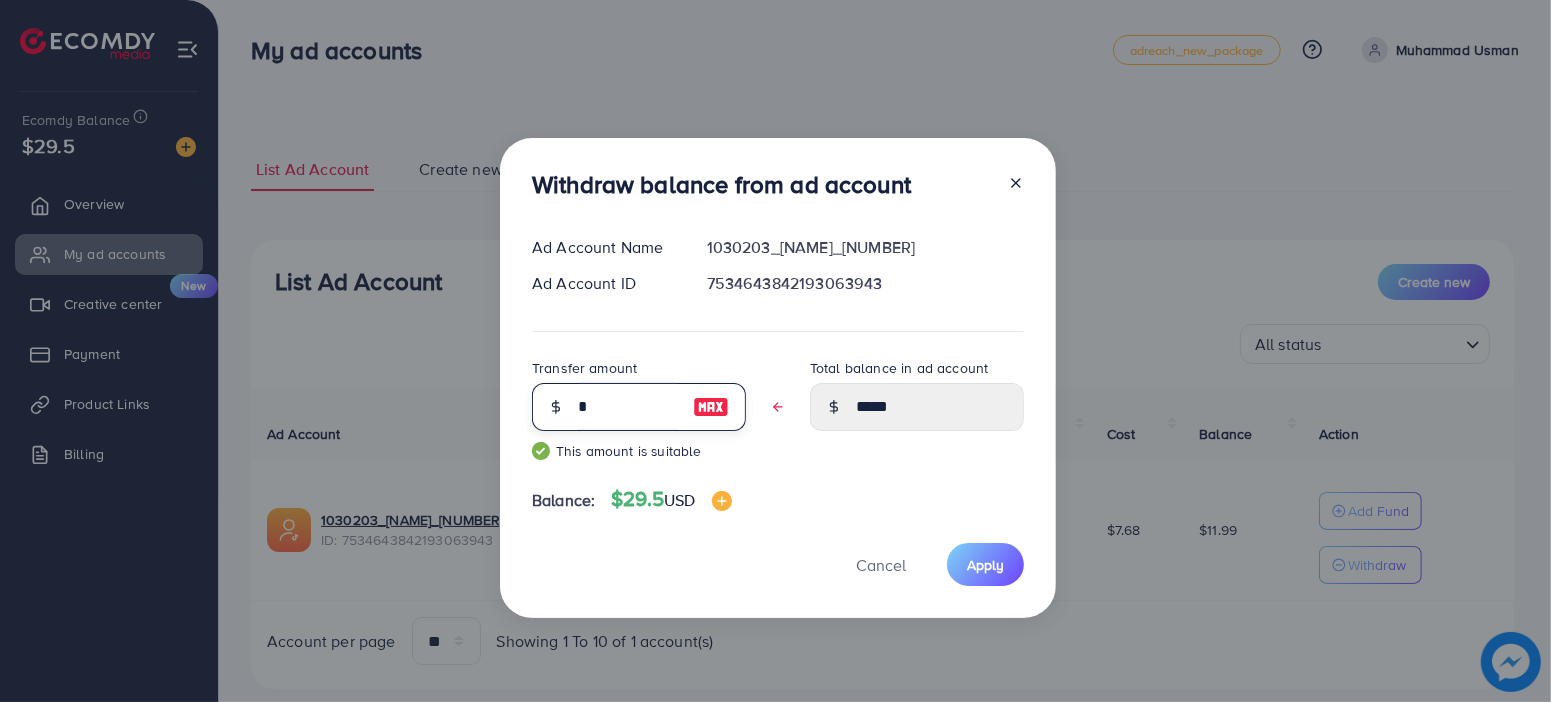 type on "*****" 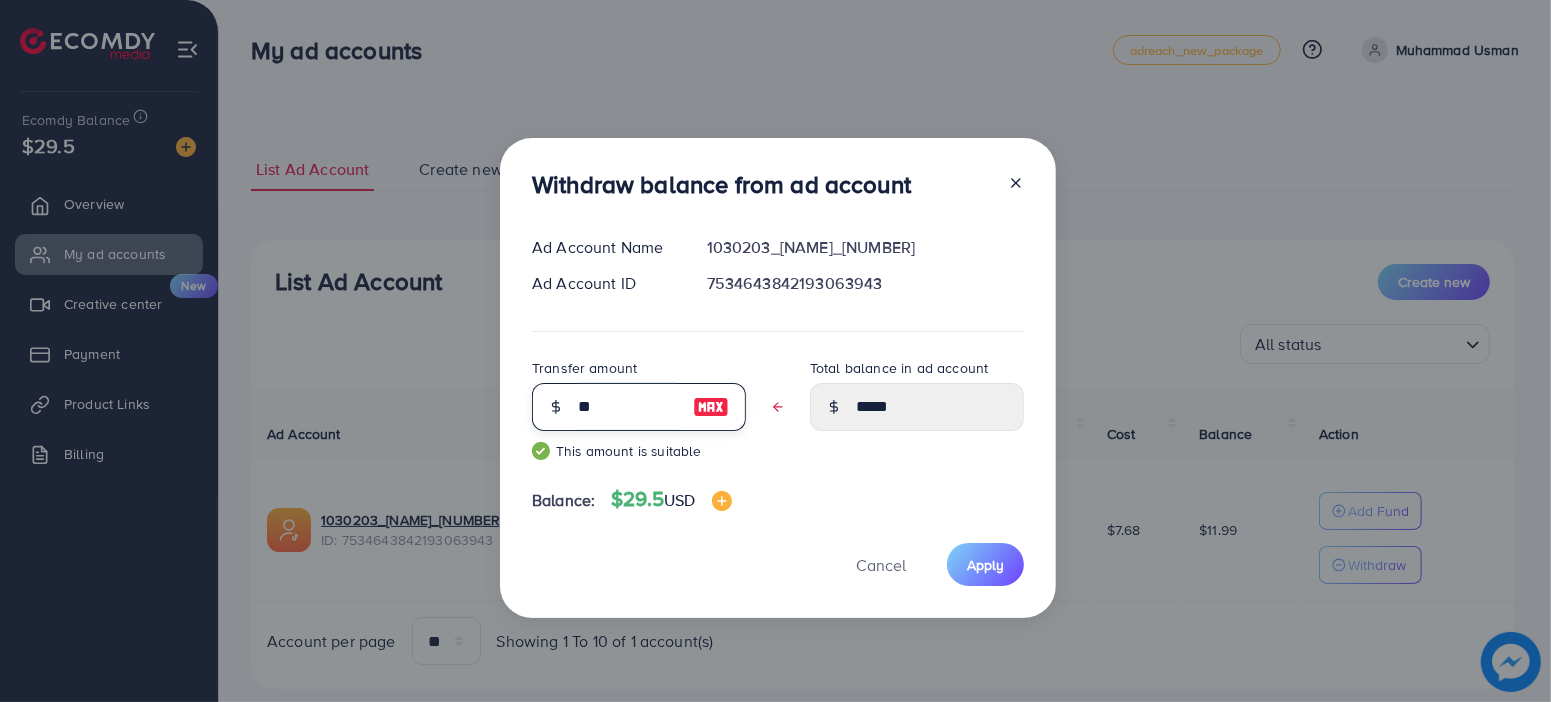 type on "****" 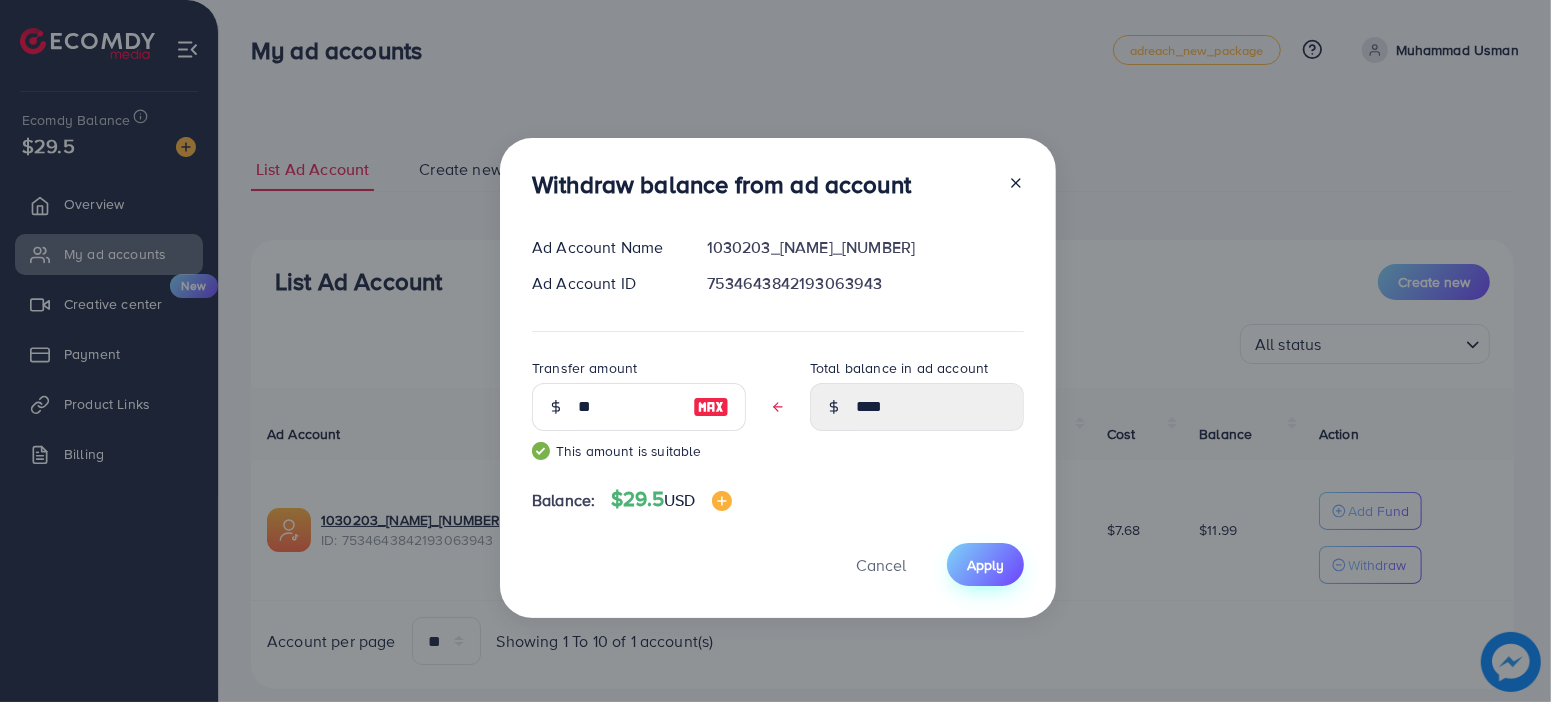 click on "Apply" at bounding box center [985, 564] 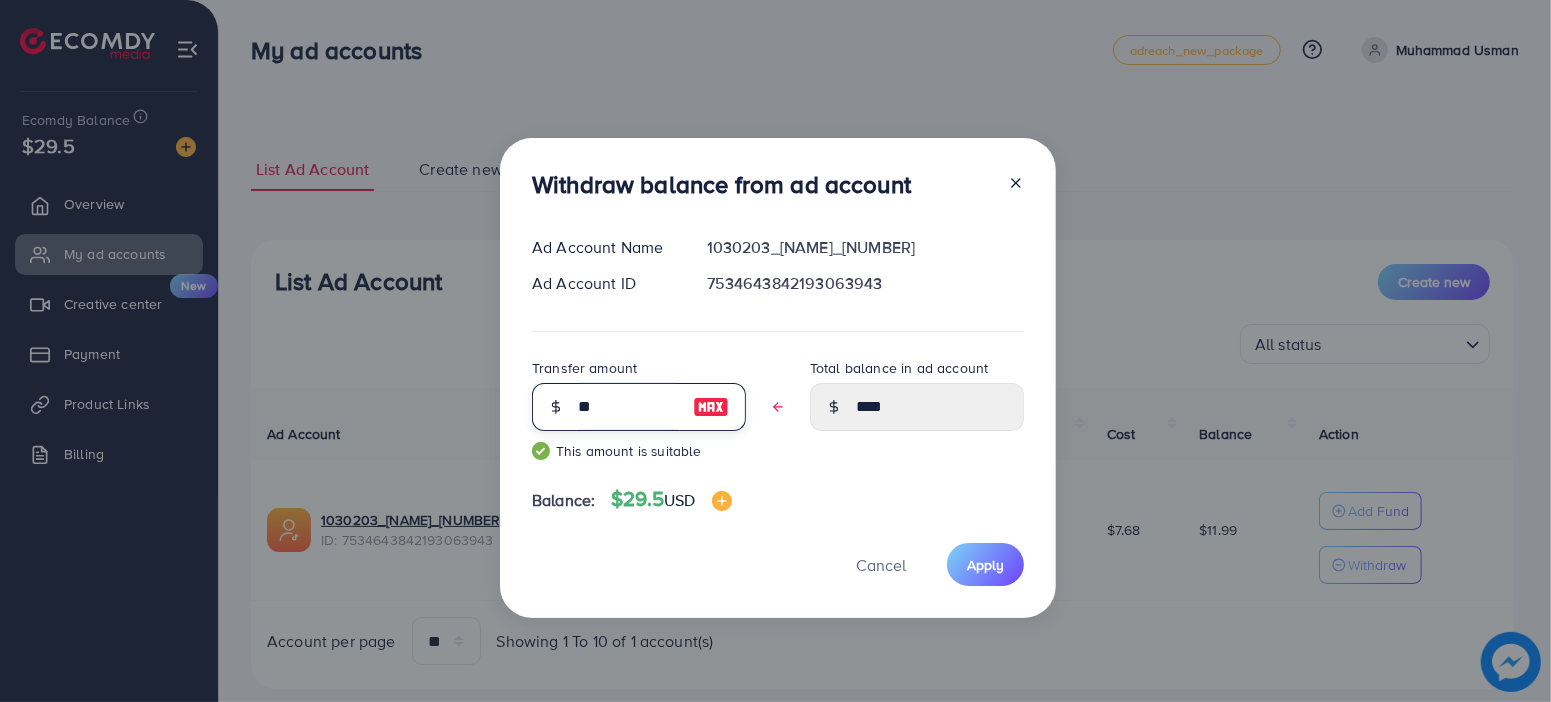 click on "**" at bounding box center [628, 407] 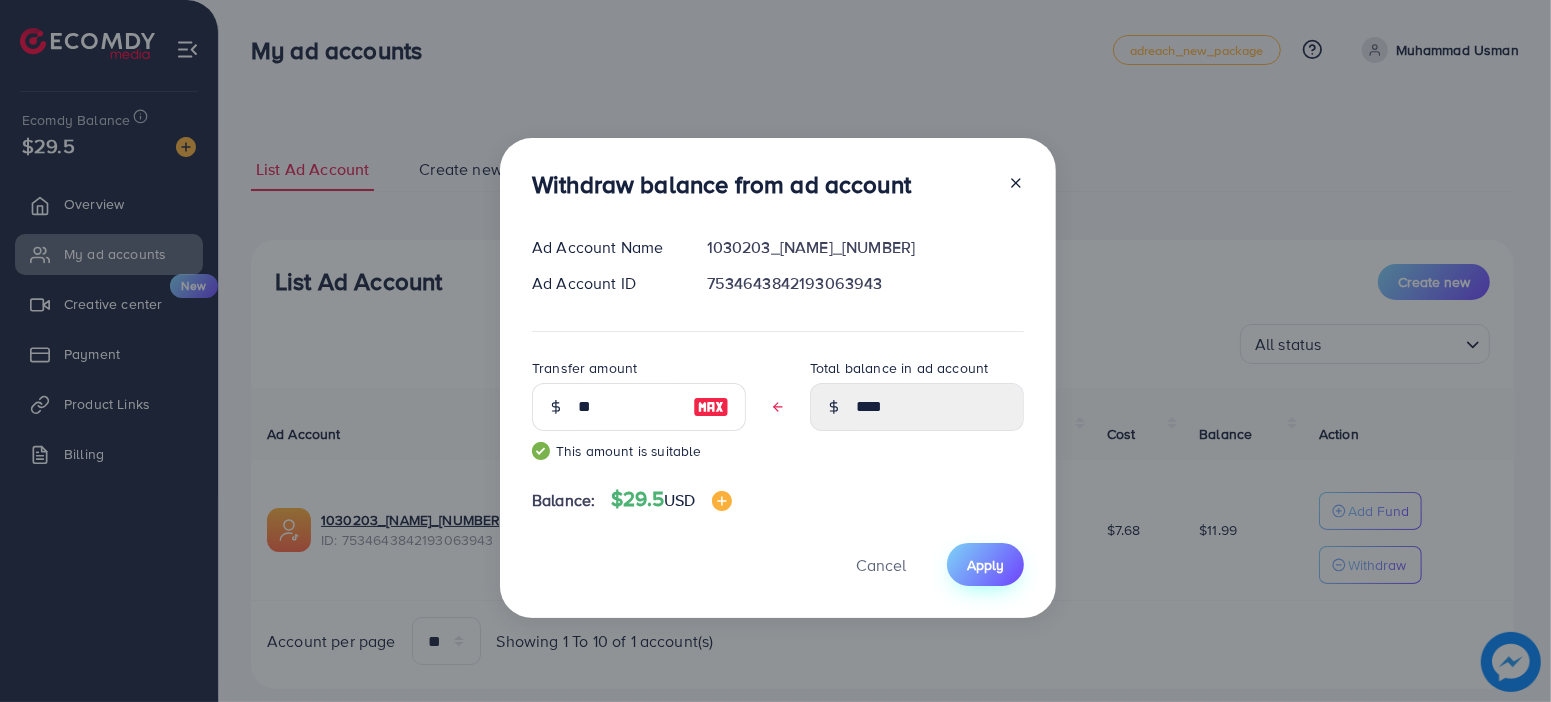 click on "Apply" at bounding box center [985, 564] 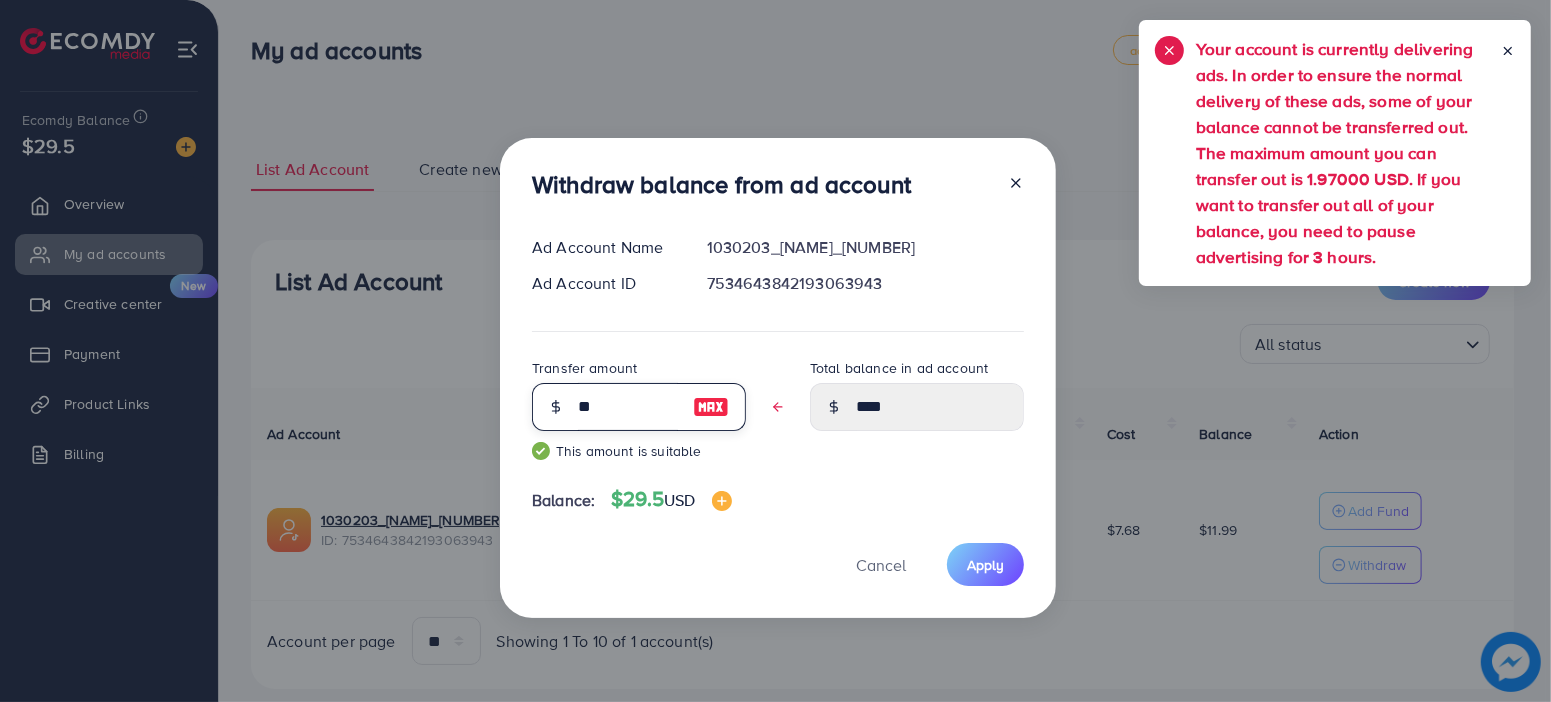 click on "**" at bounding box center [628, 407] 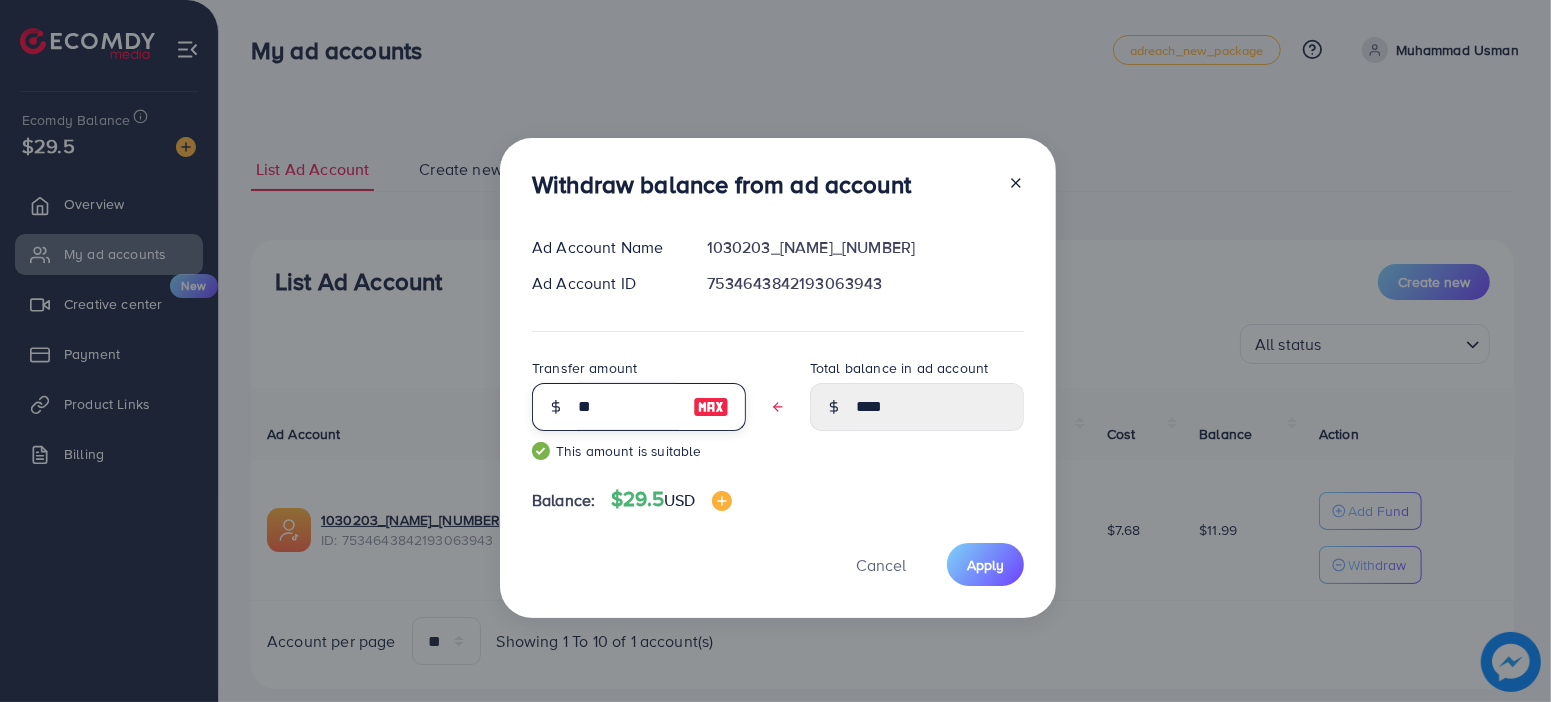 type on "*" 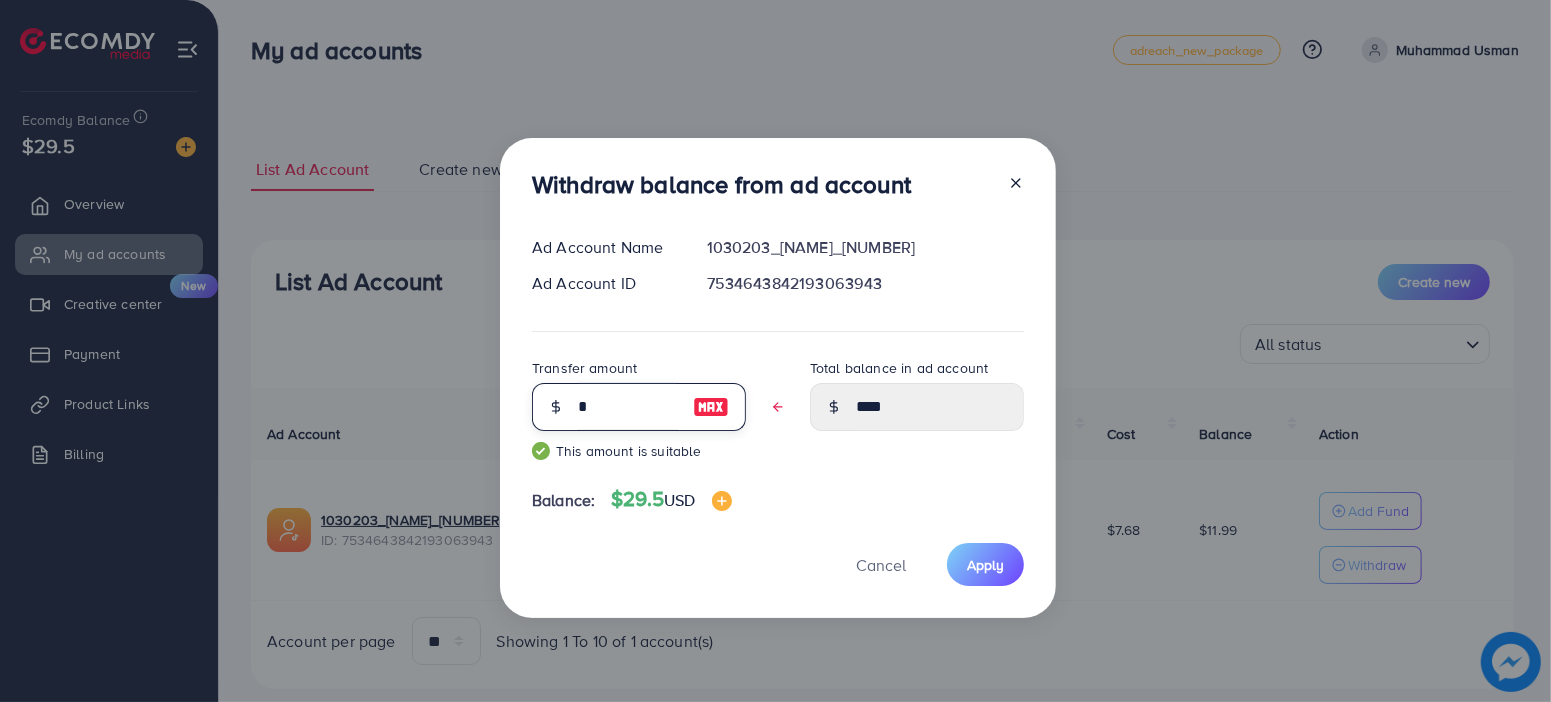 type on "*****" 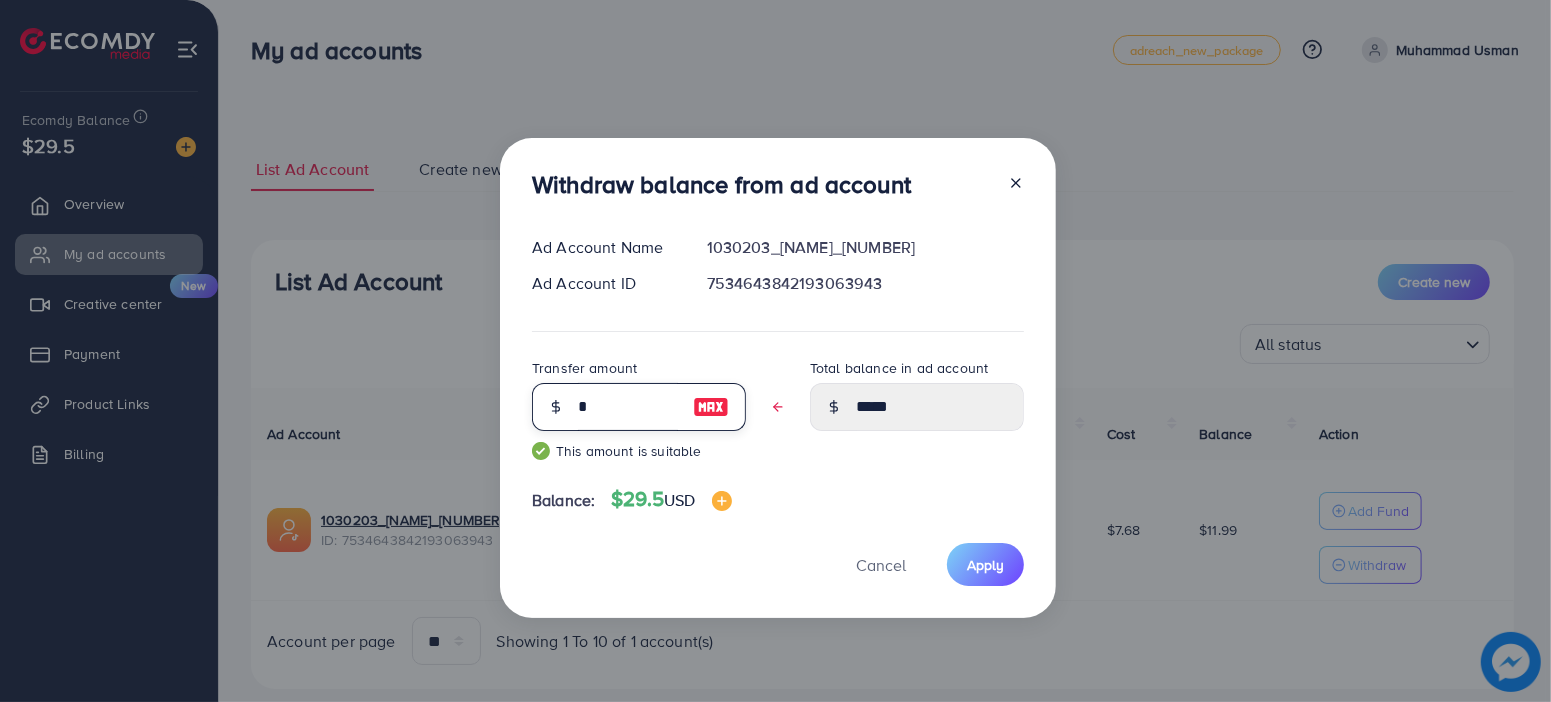 type 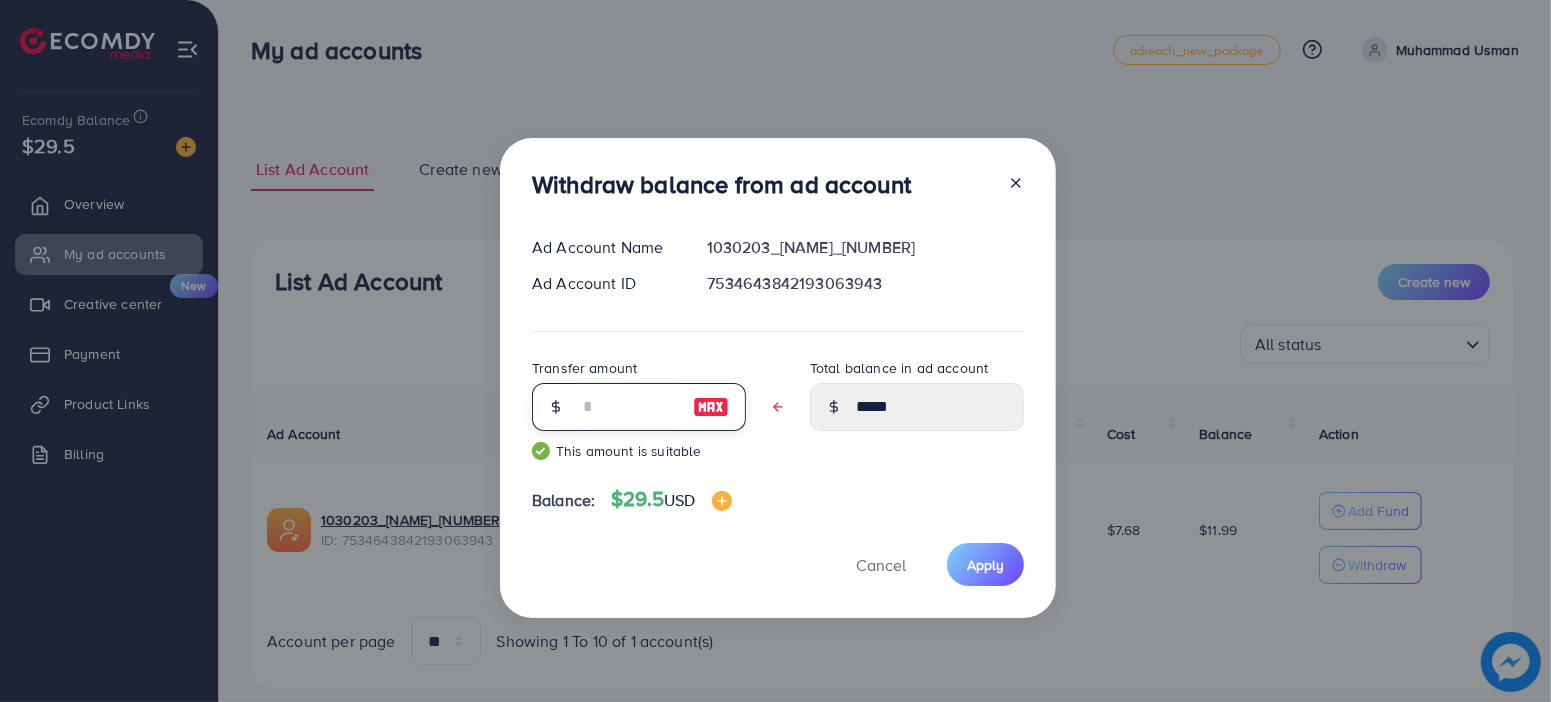 type on "*****" 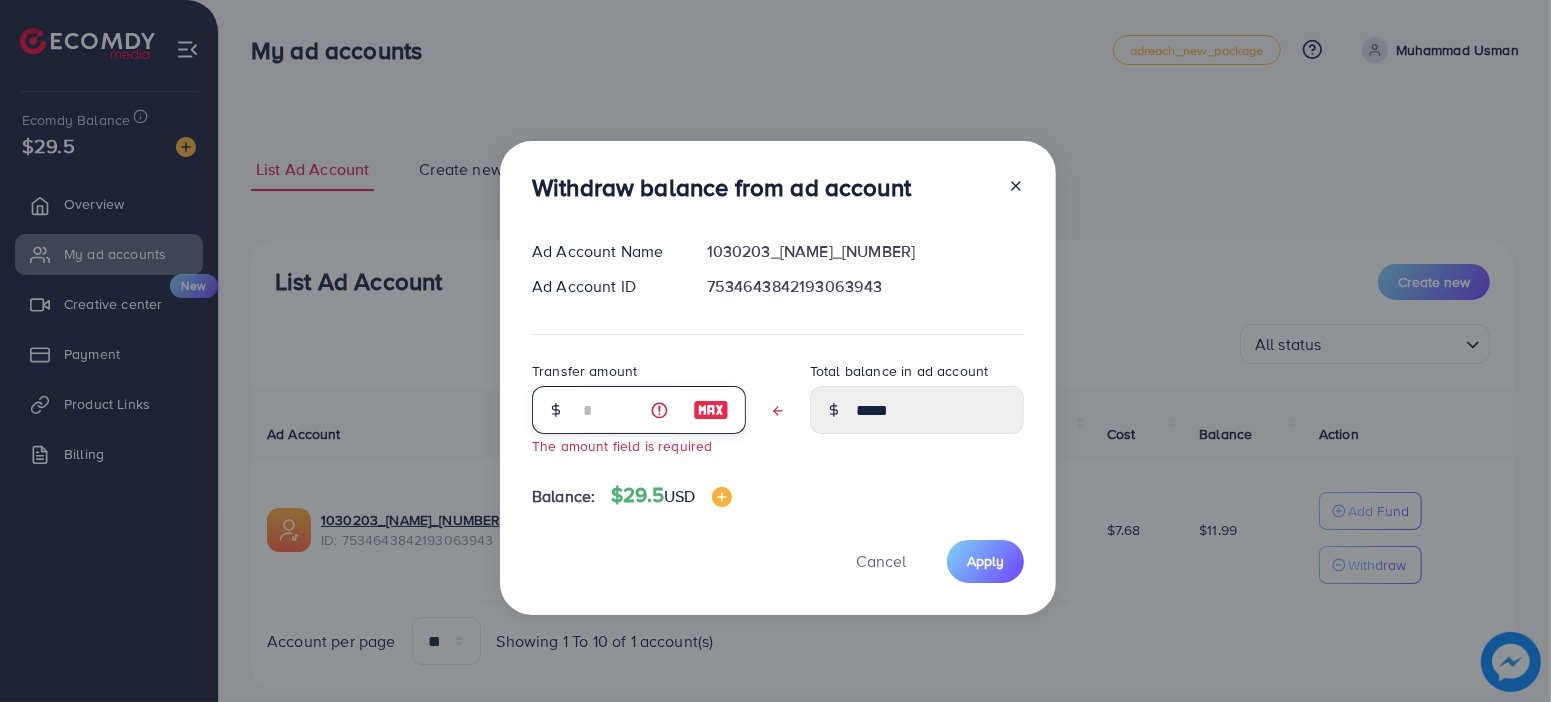 type on "*" 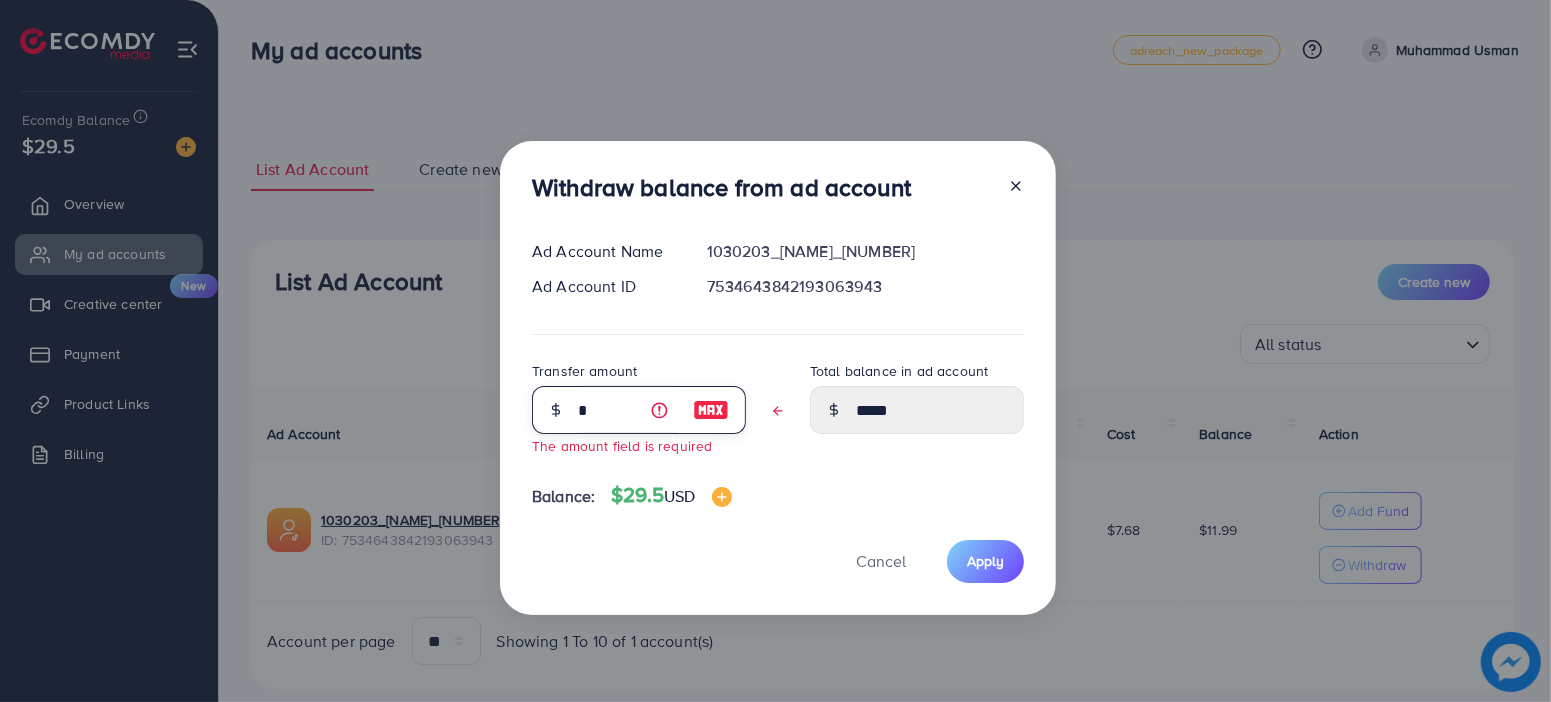 type on "*****" 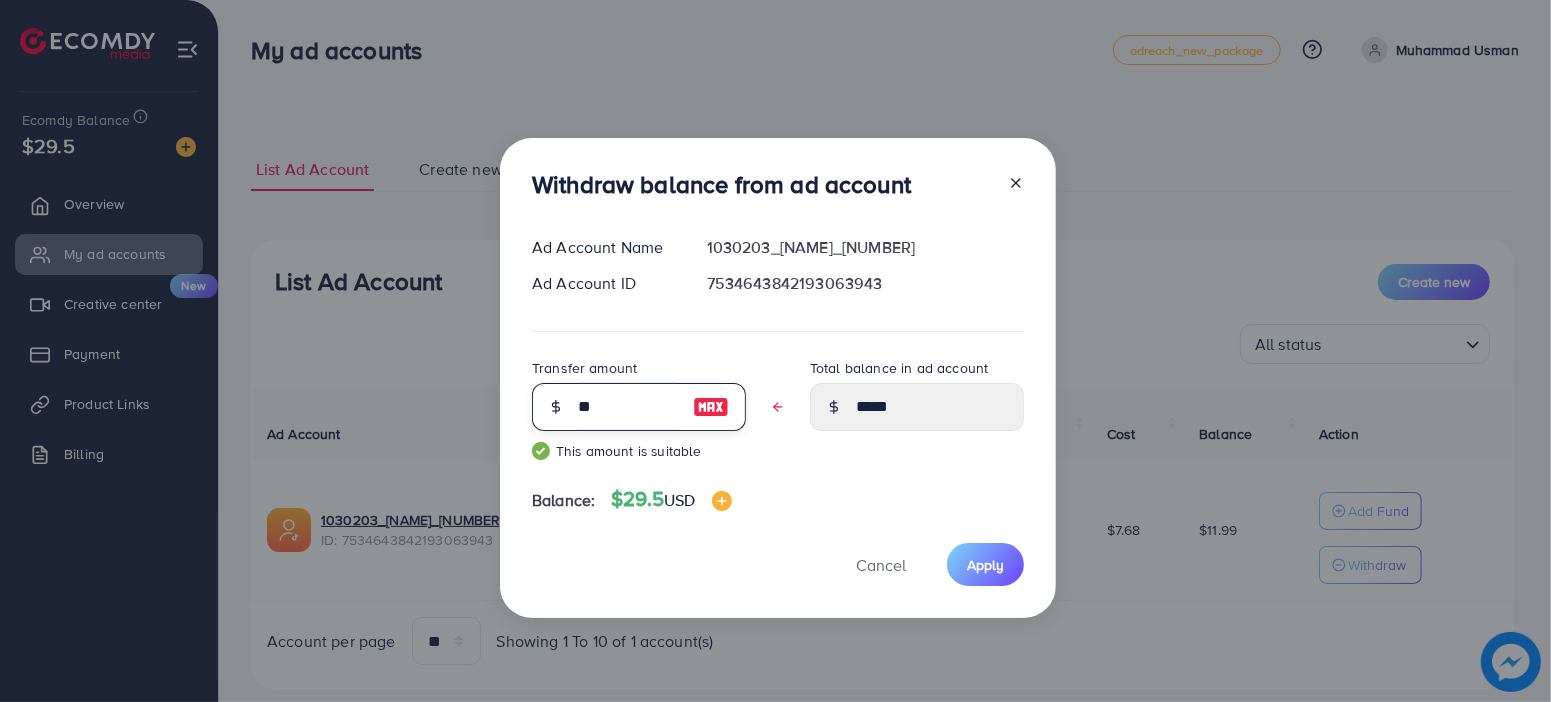 type on "****" 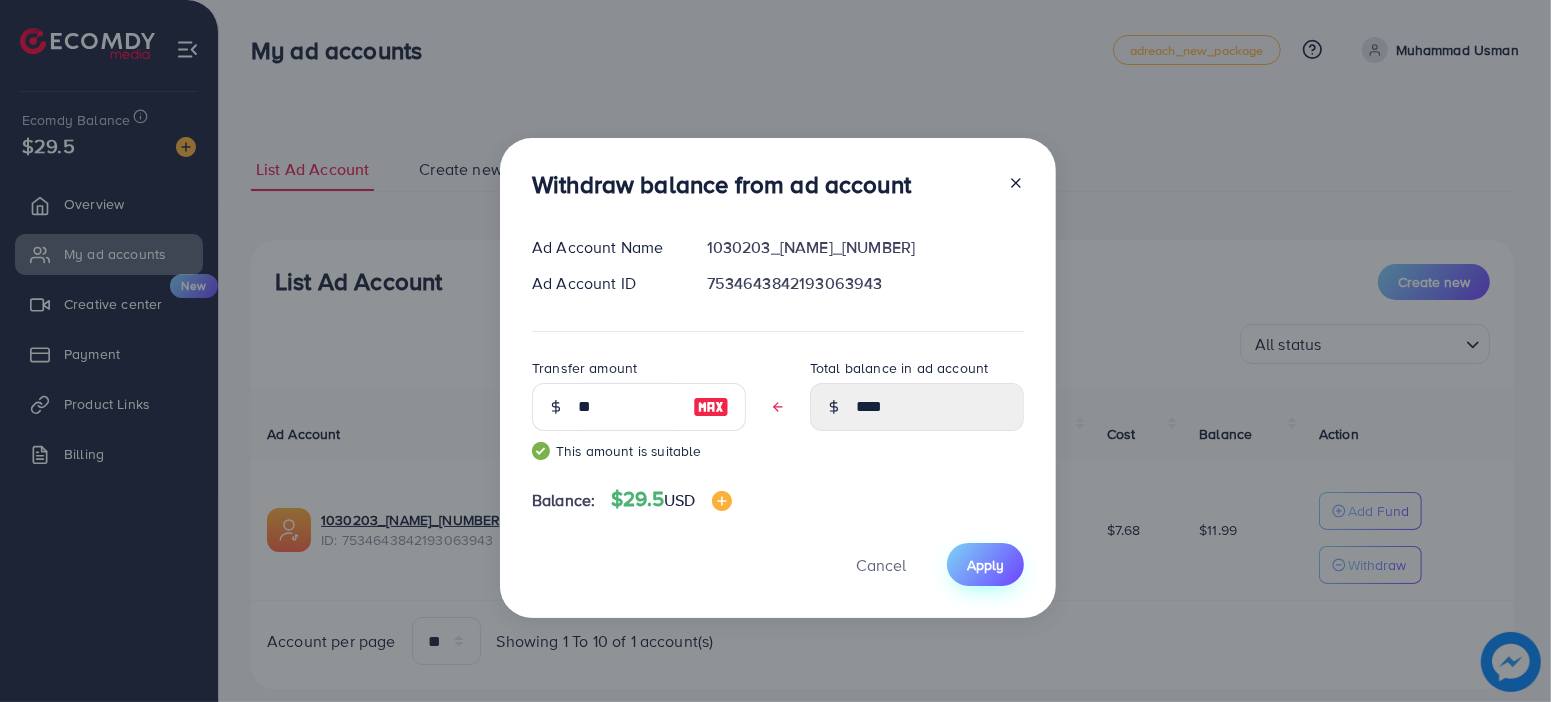 click on "Apply" at bounding box center [985, 564] 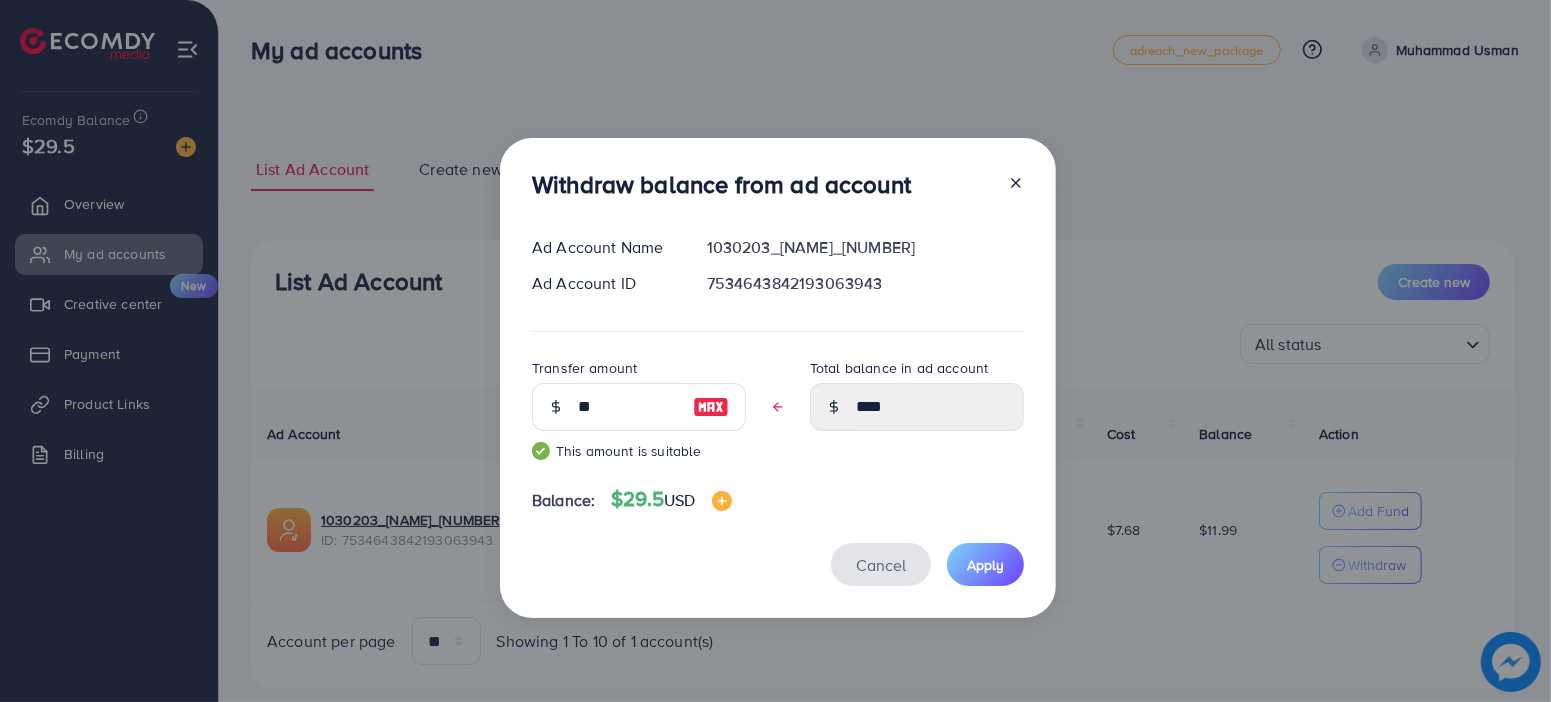 click on "Cancel" at bounding box center (881, 565) 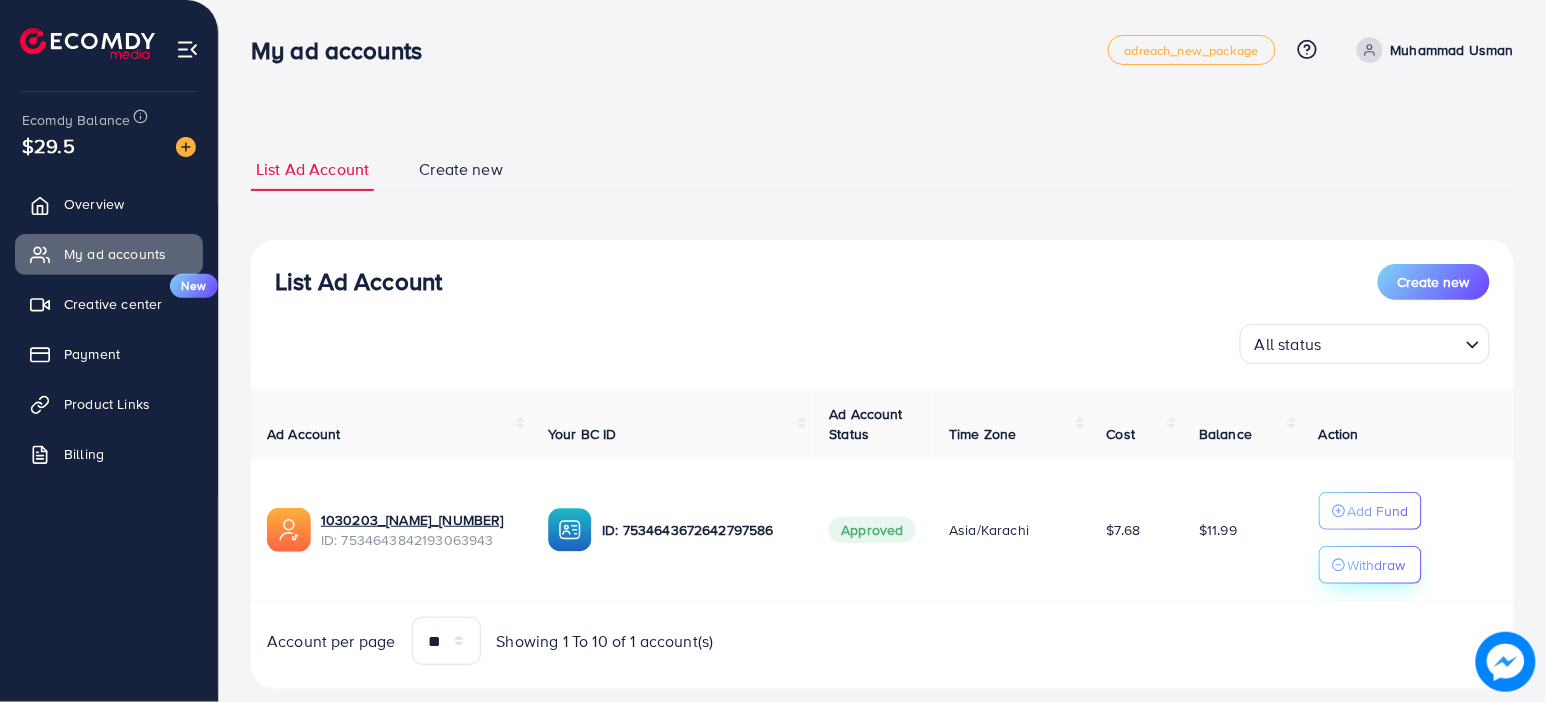 click on "Withdraw" at bounding box center [1377, 565] 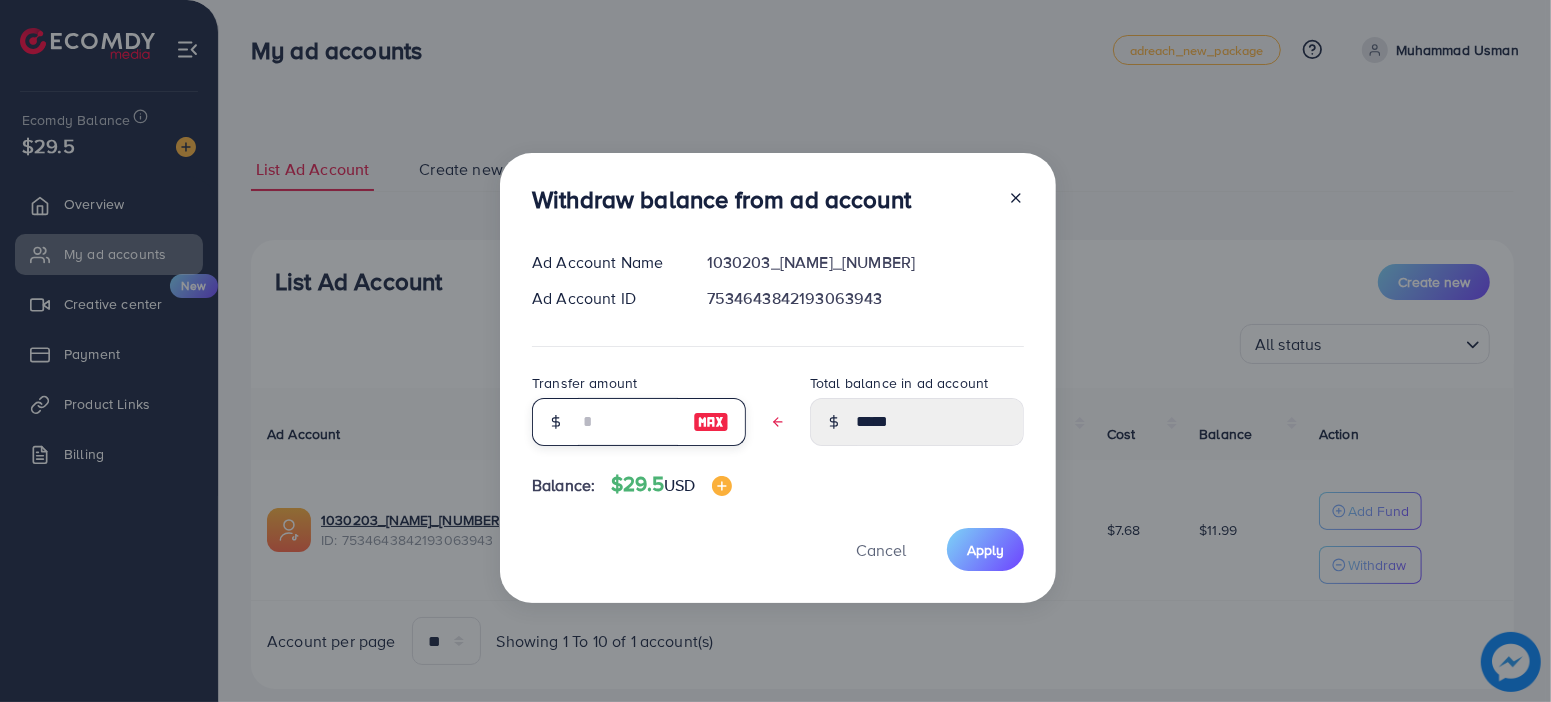 click at bounding box center (628, 422) 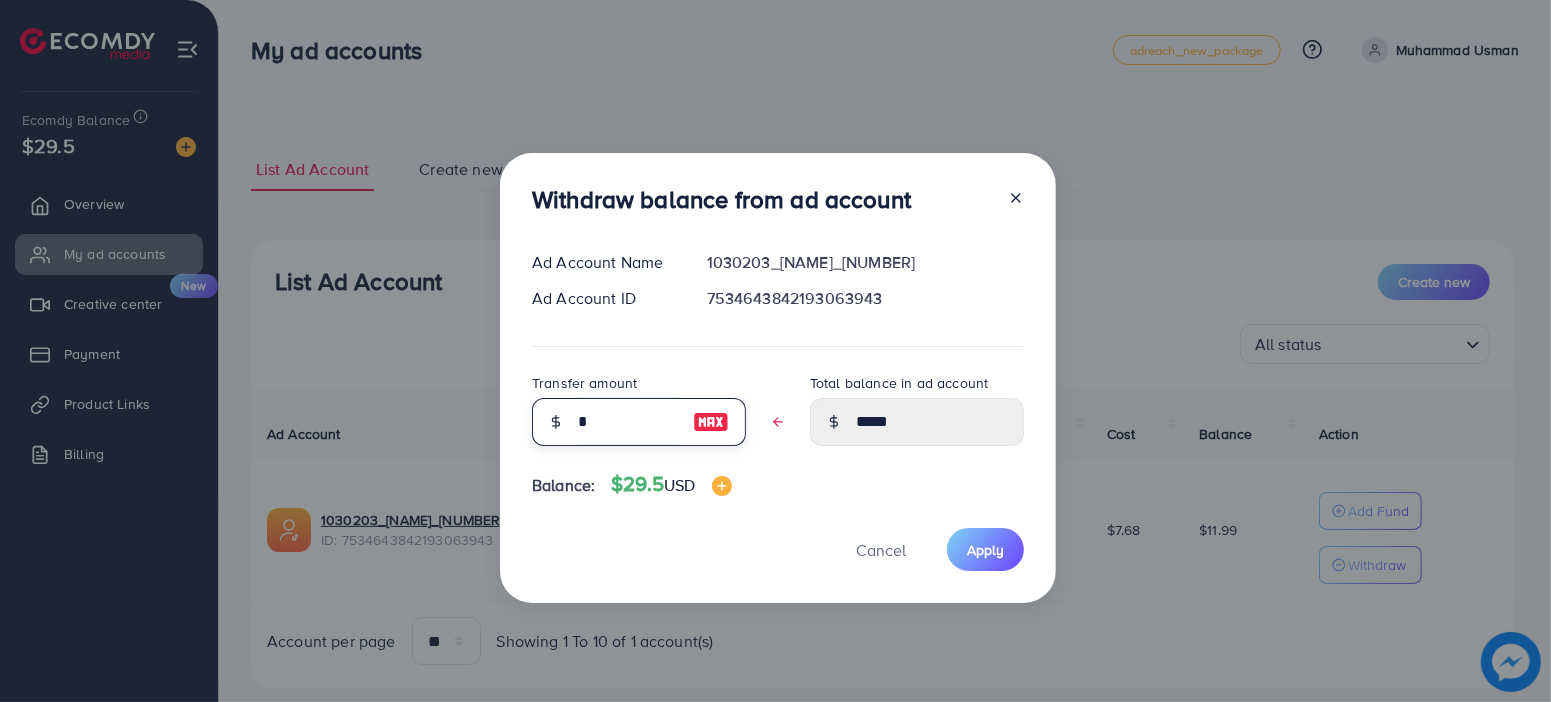 type on "*****" 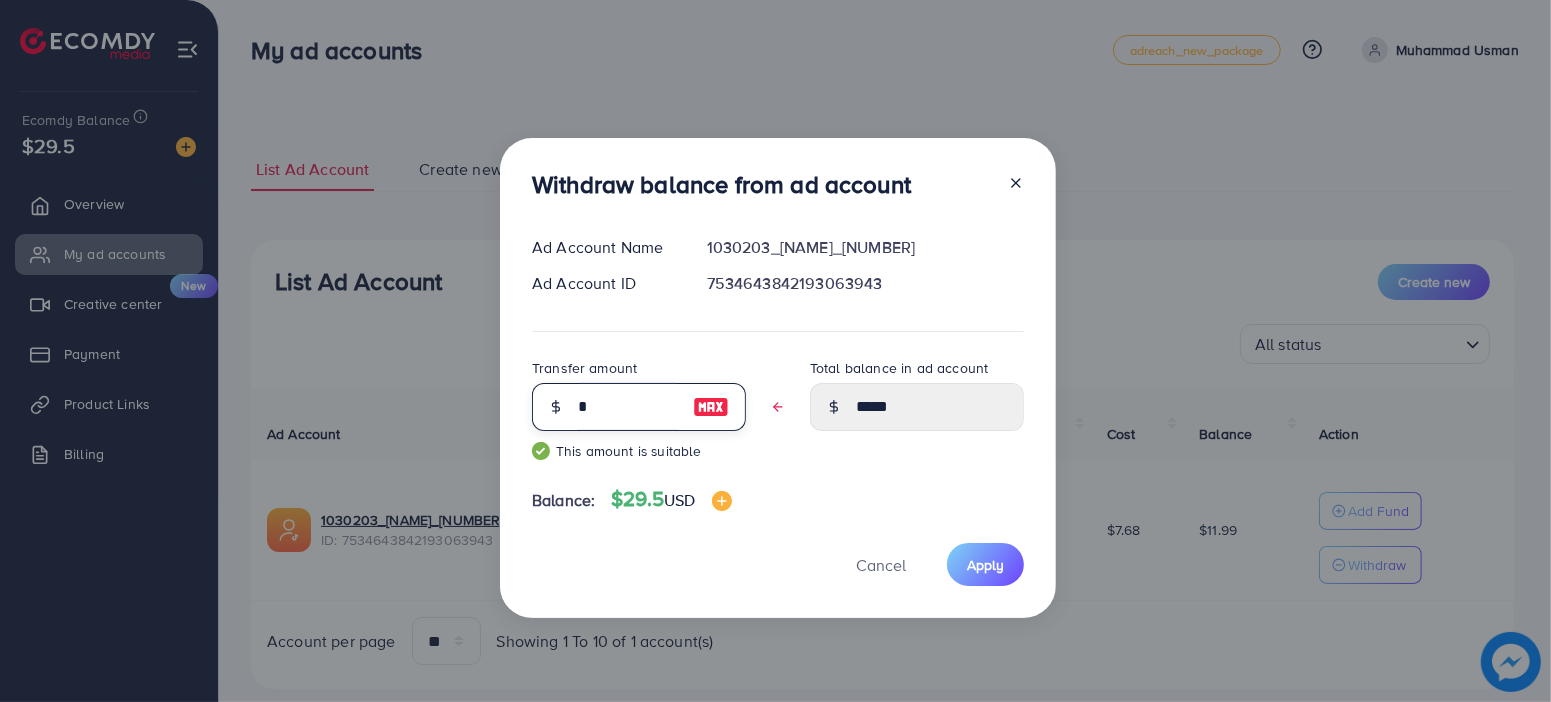 type on "**" 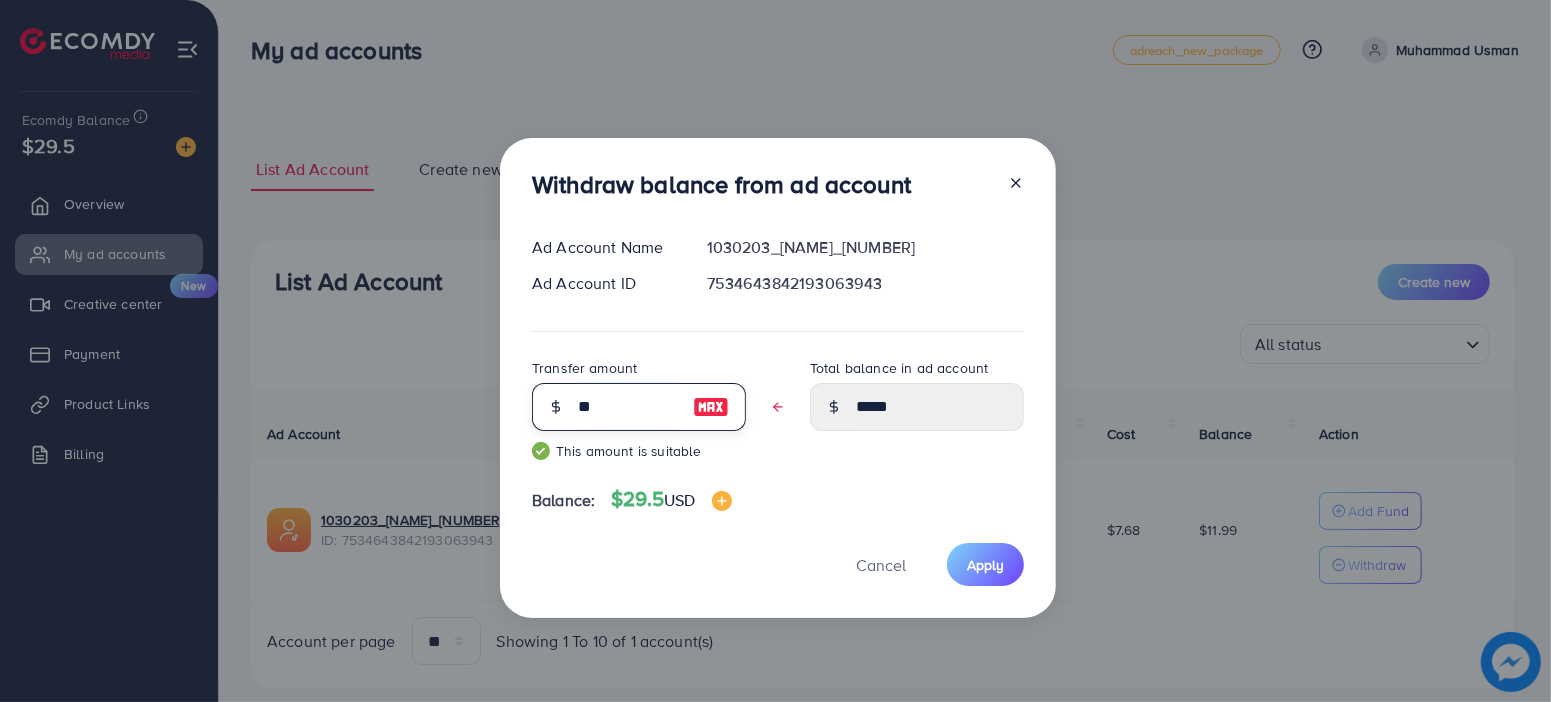 type on "****" 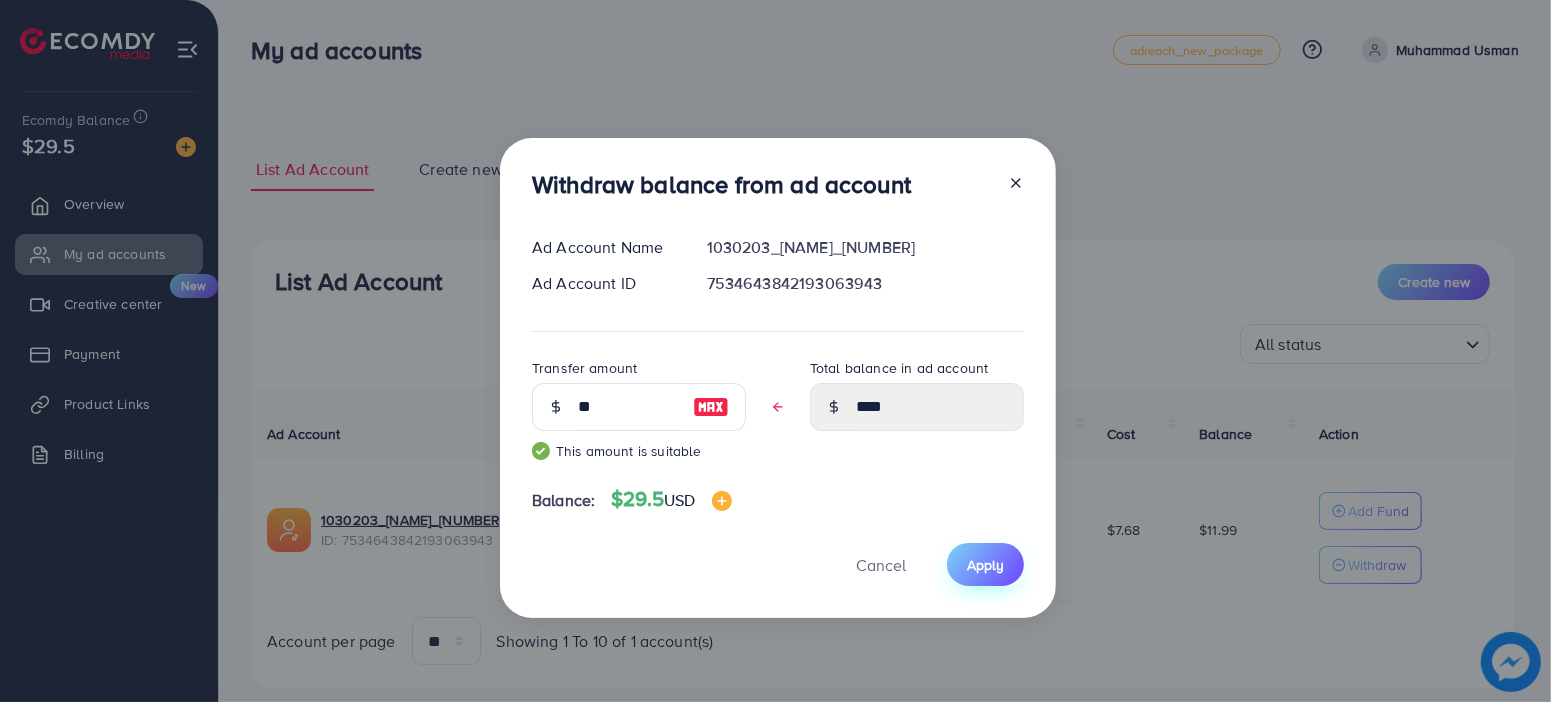 click on "Apply" at bounding box center (985, 564) 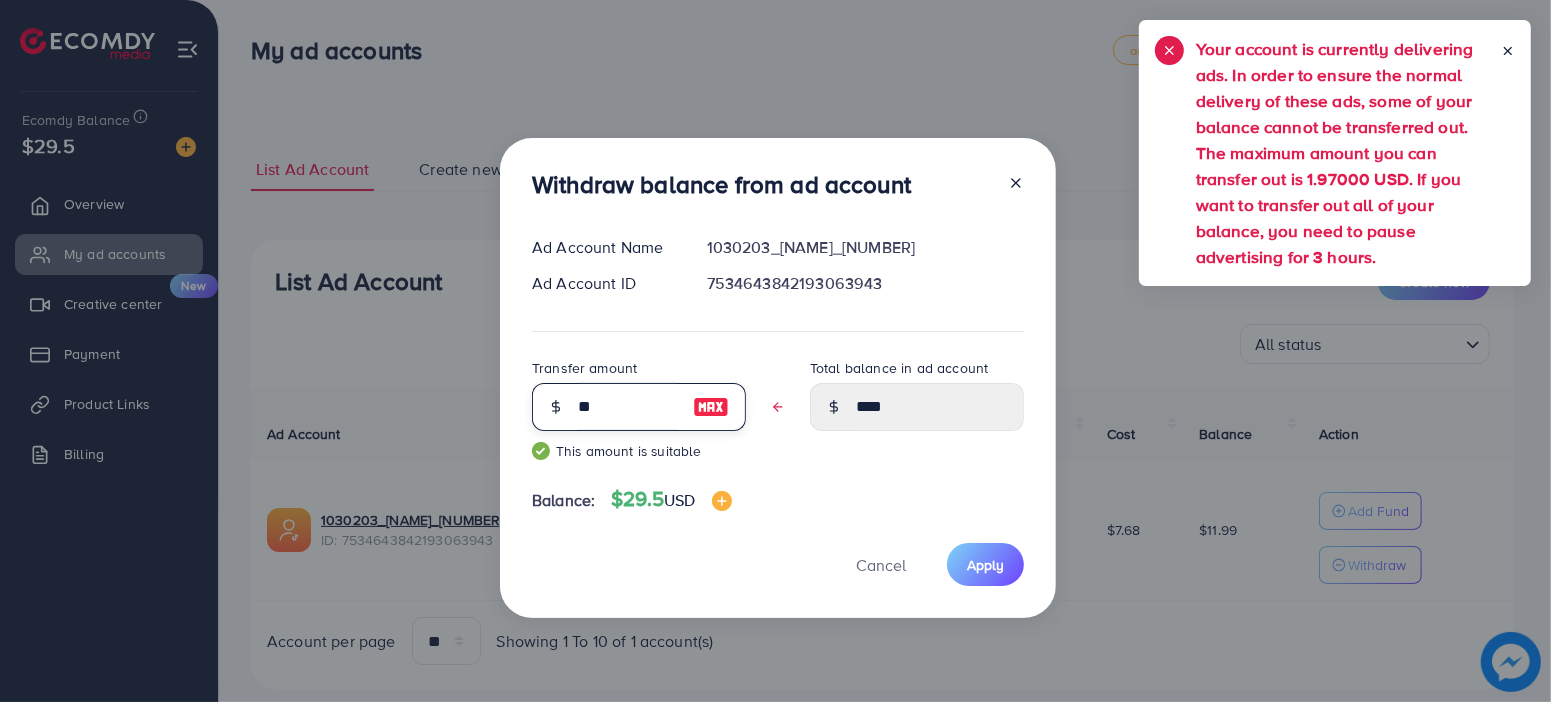 click on "**" at bounding box center [628, 407] 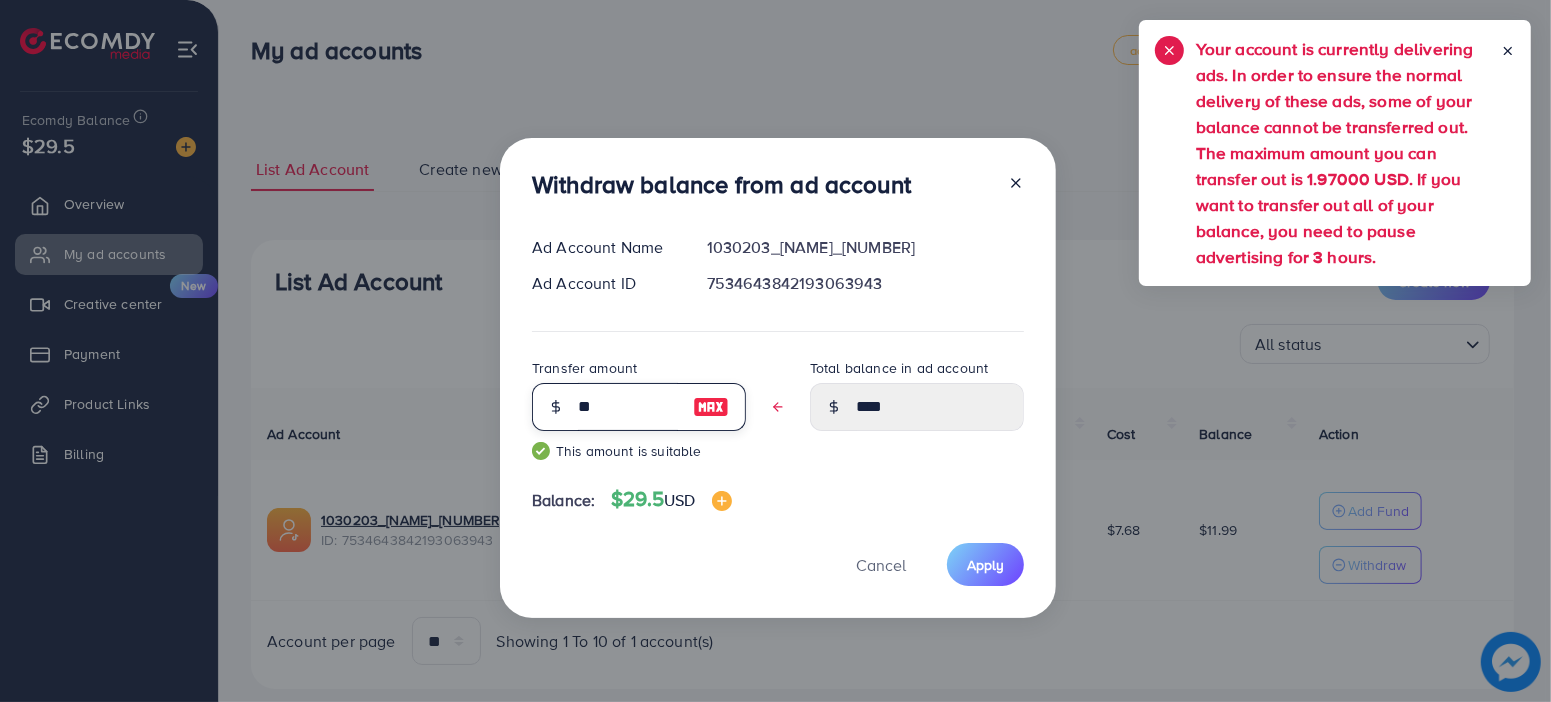 type on "*" 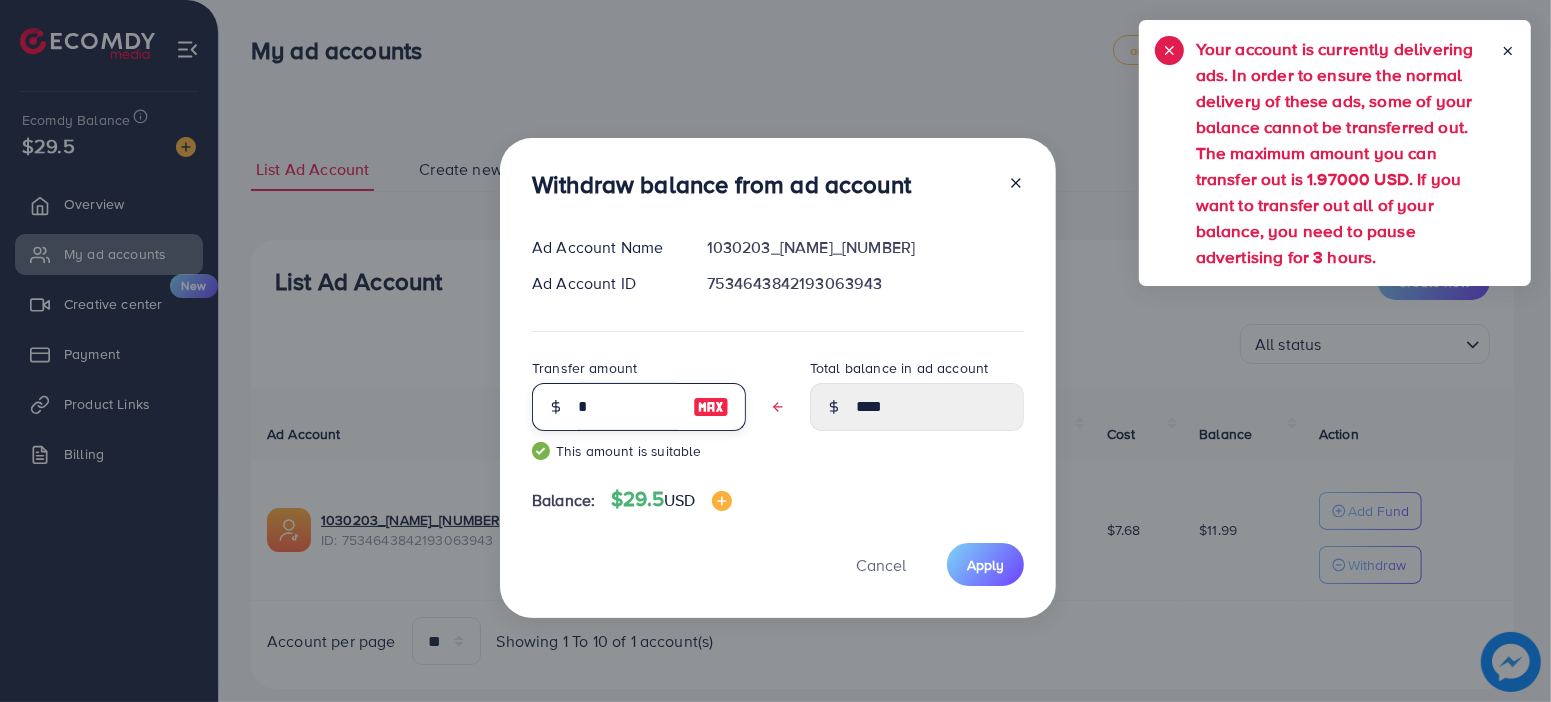 type on "*****" 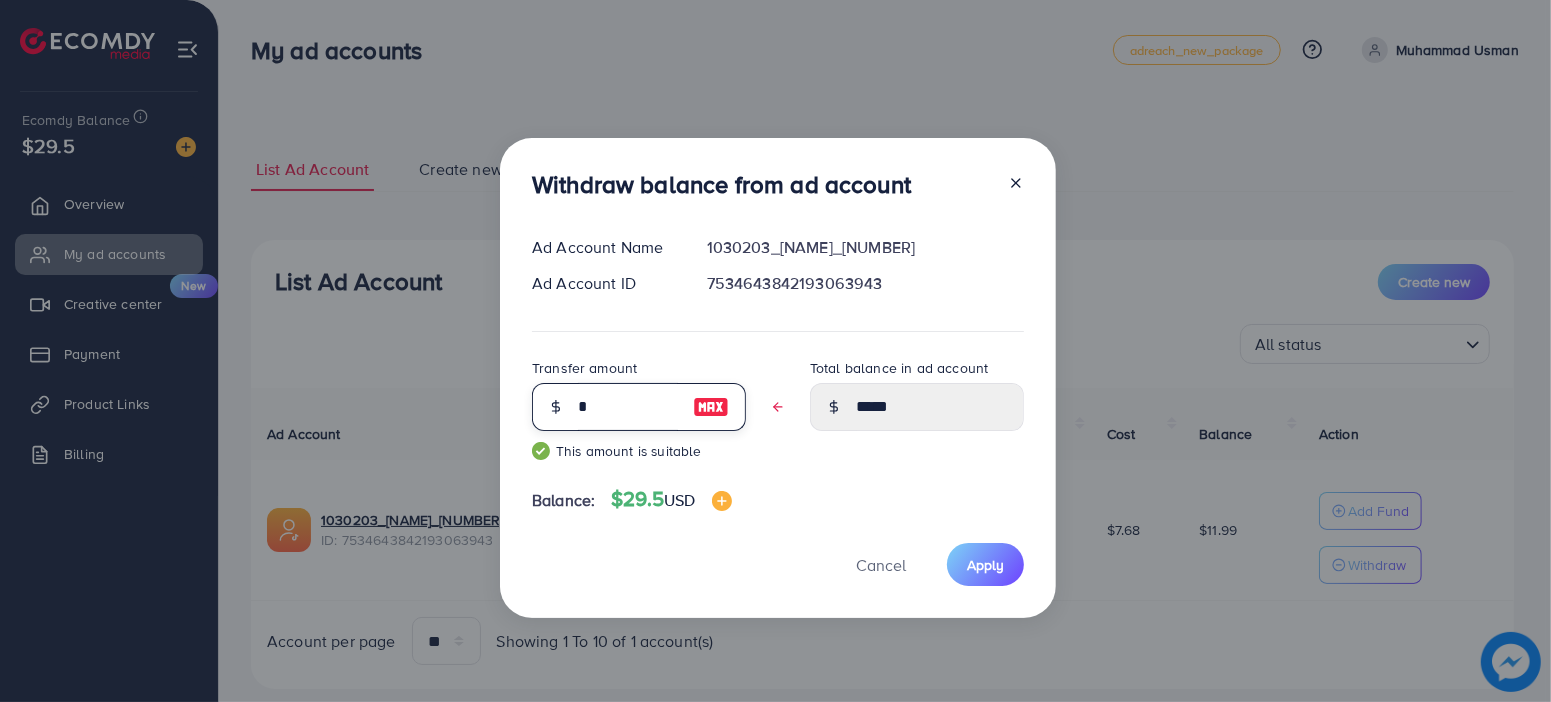 type 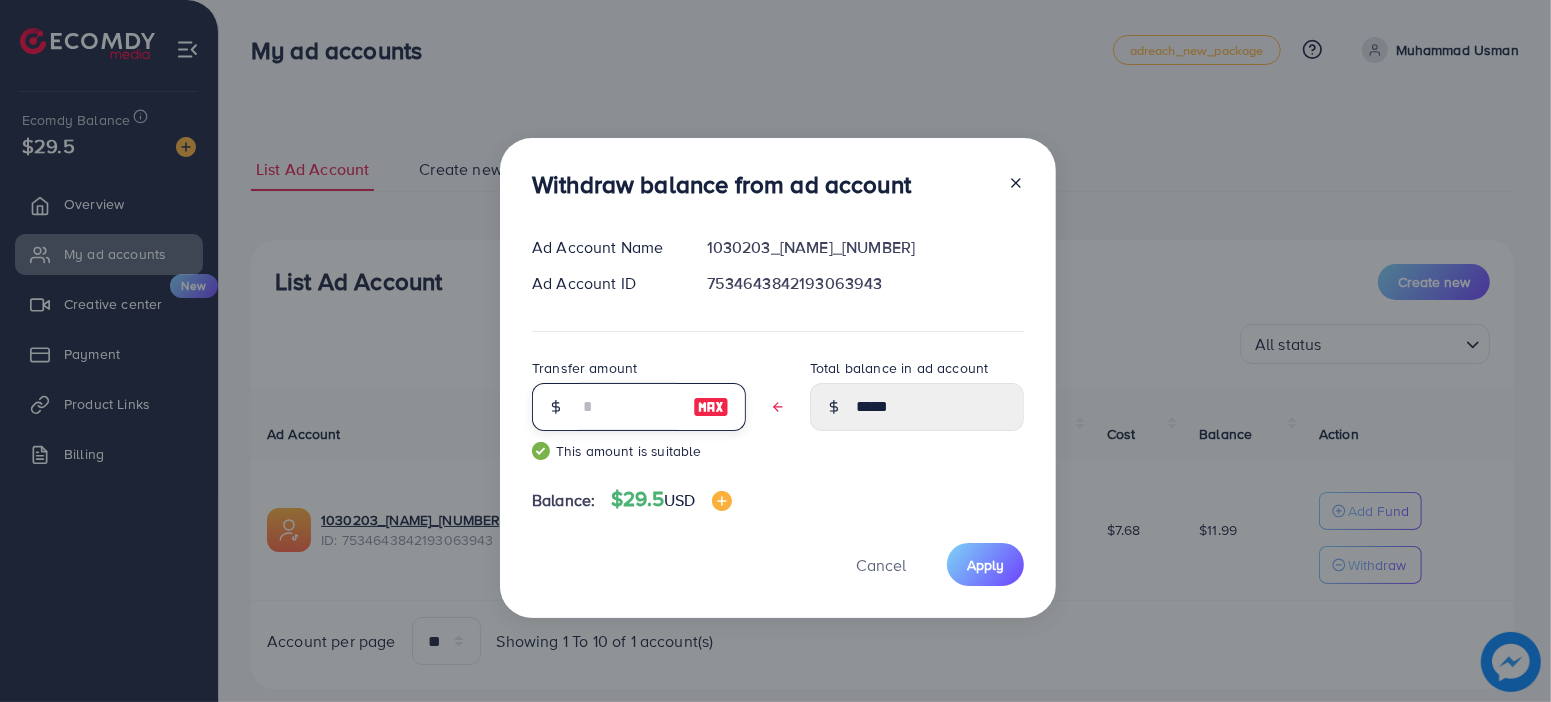 type on "*****" 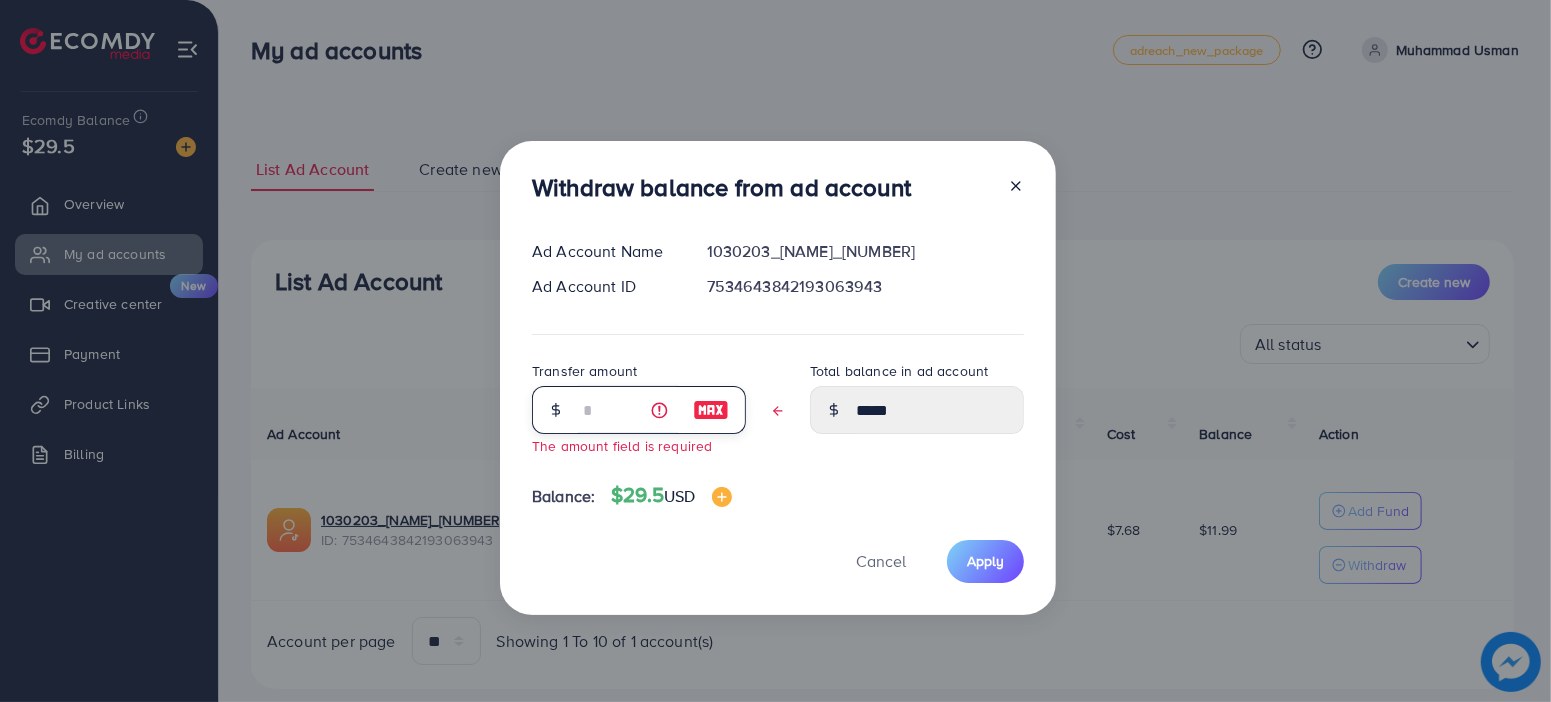 type on "*" 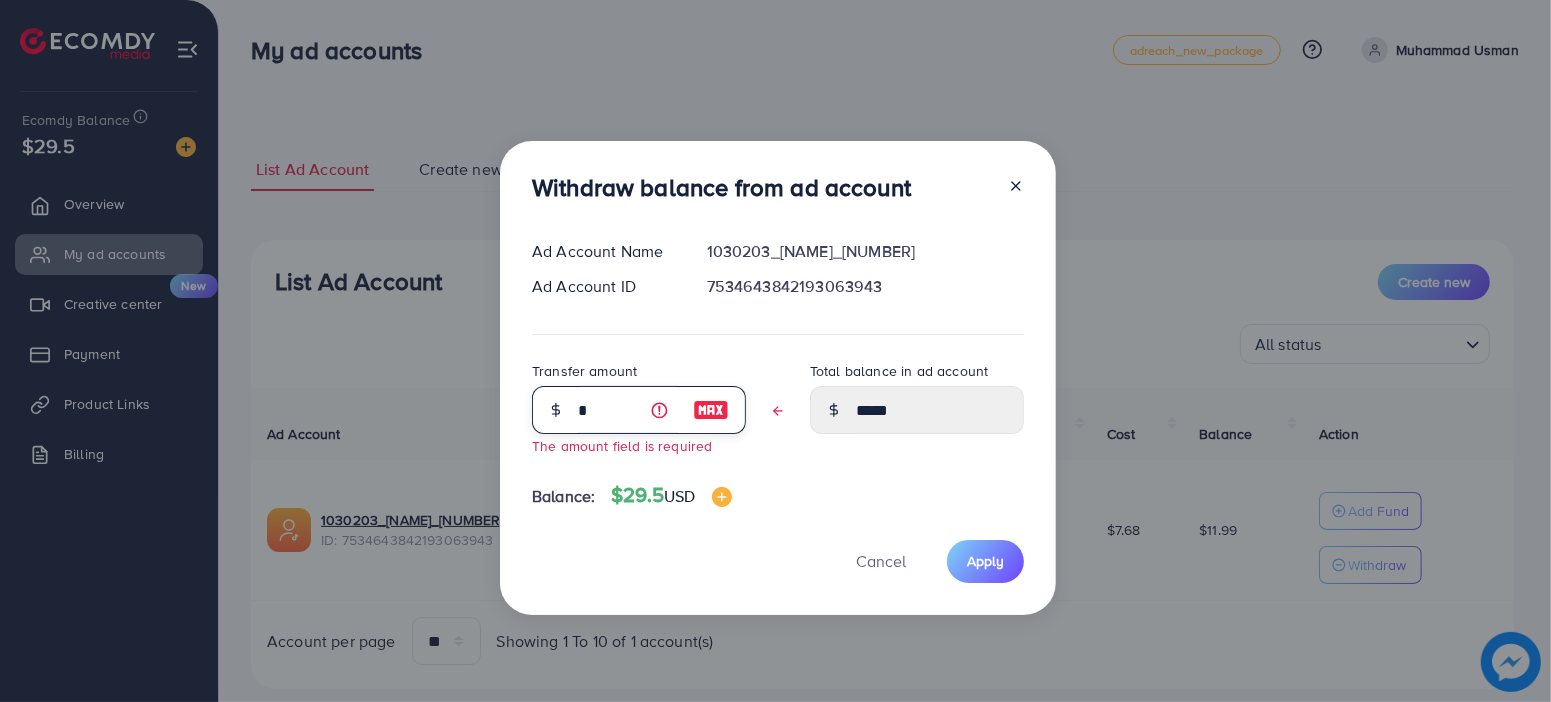 type on "****" 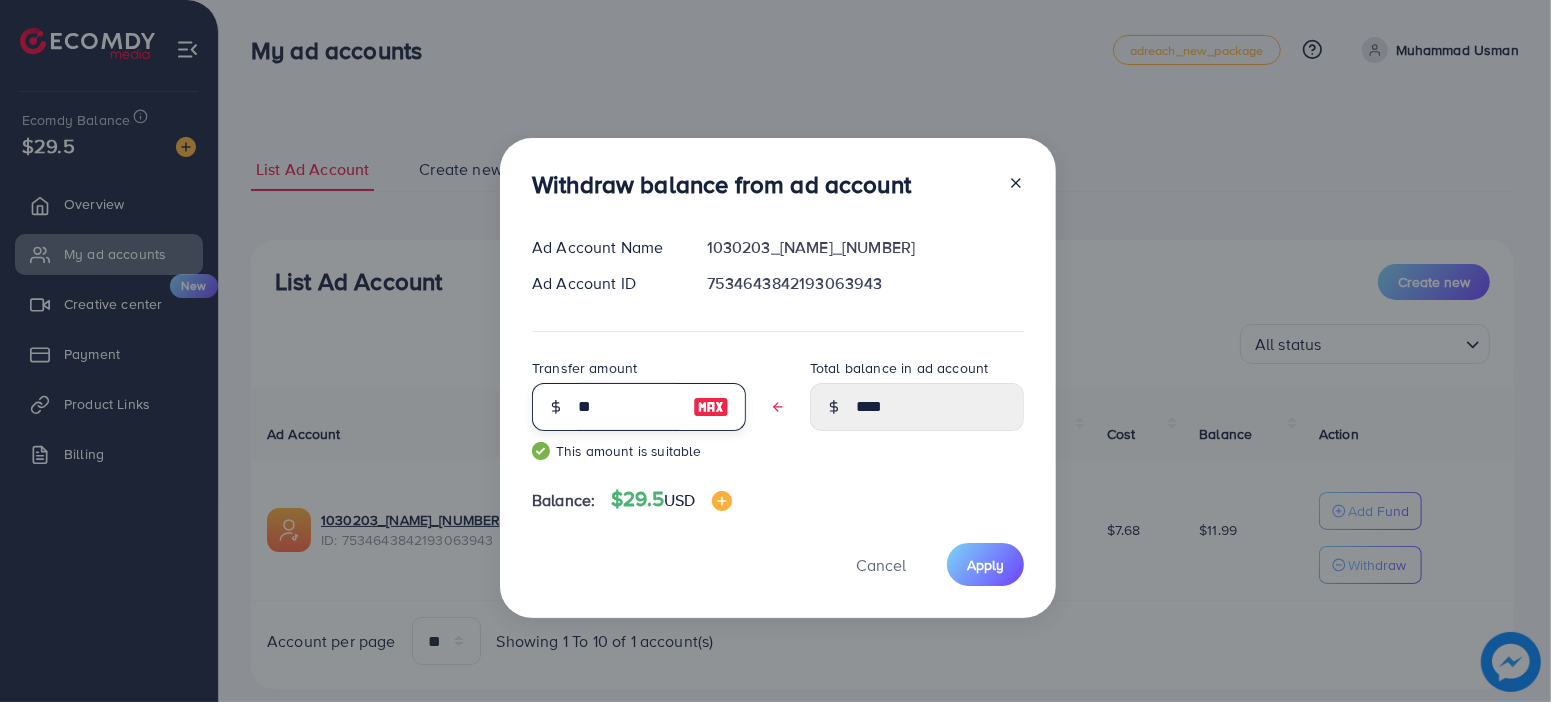 type on "***" 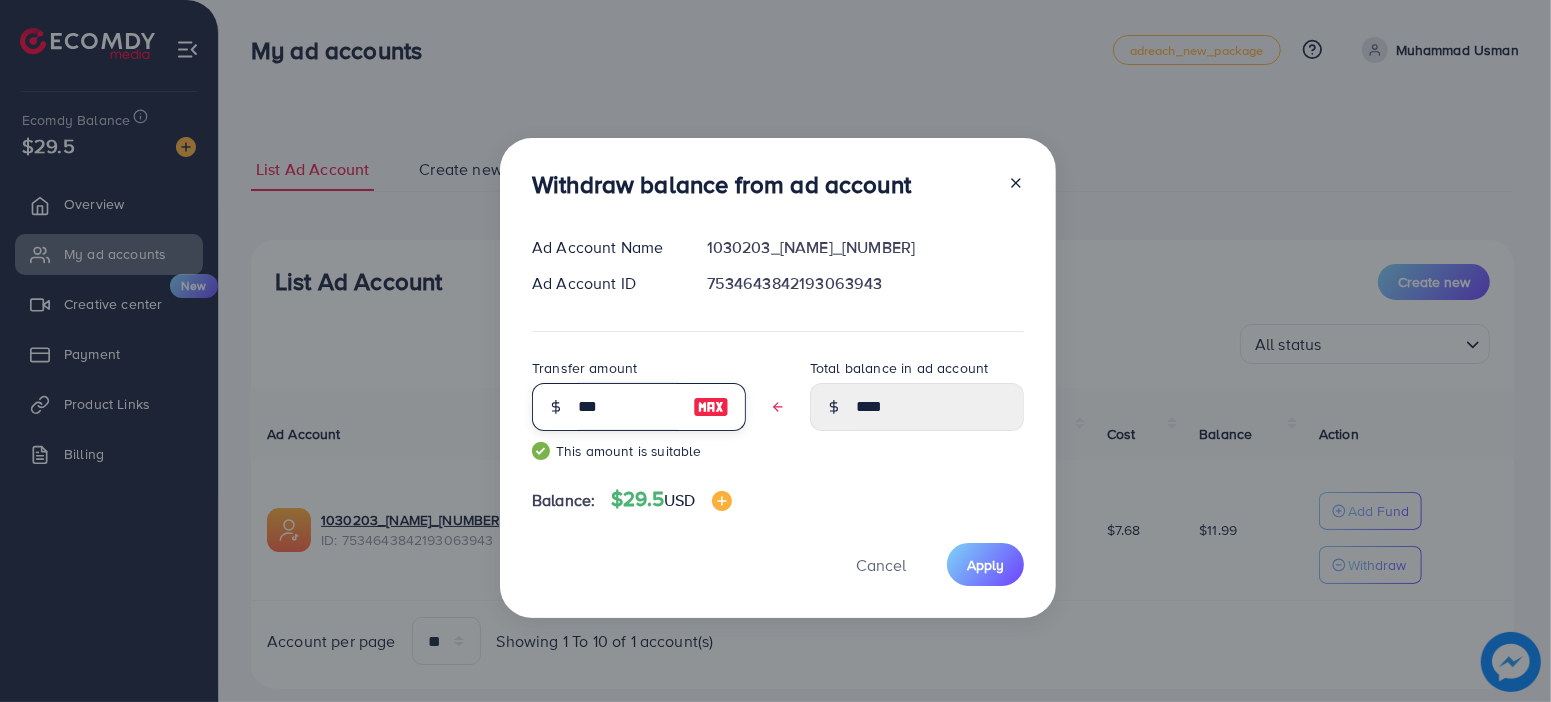 type on "****" 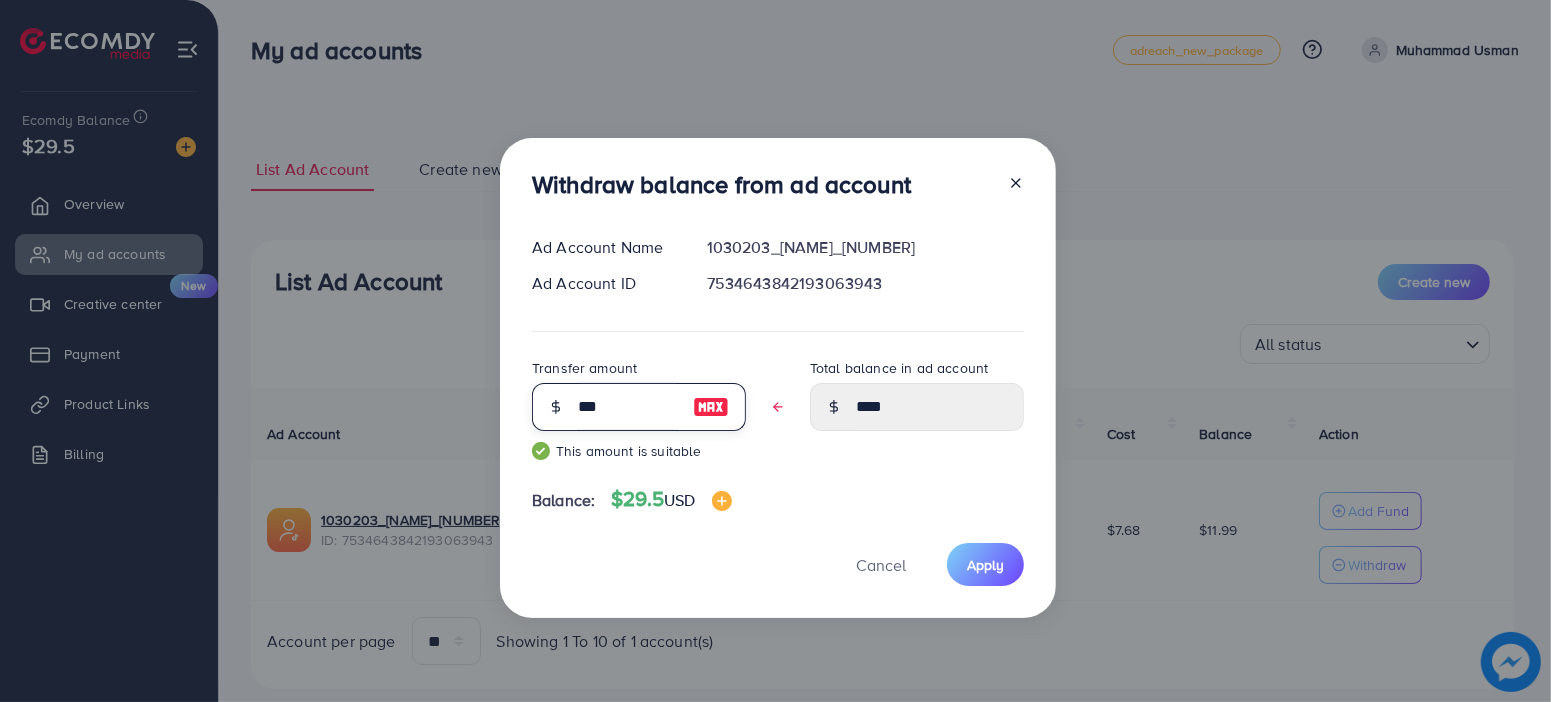 type on "**" 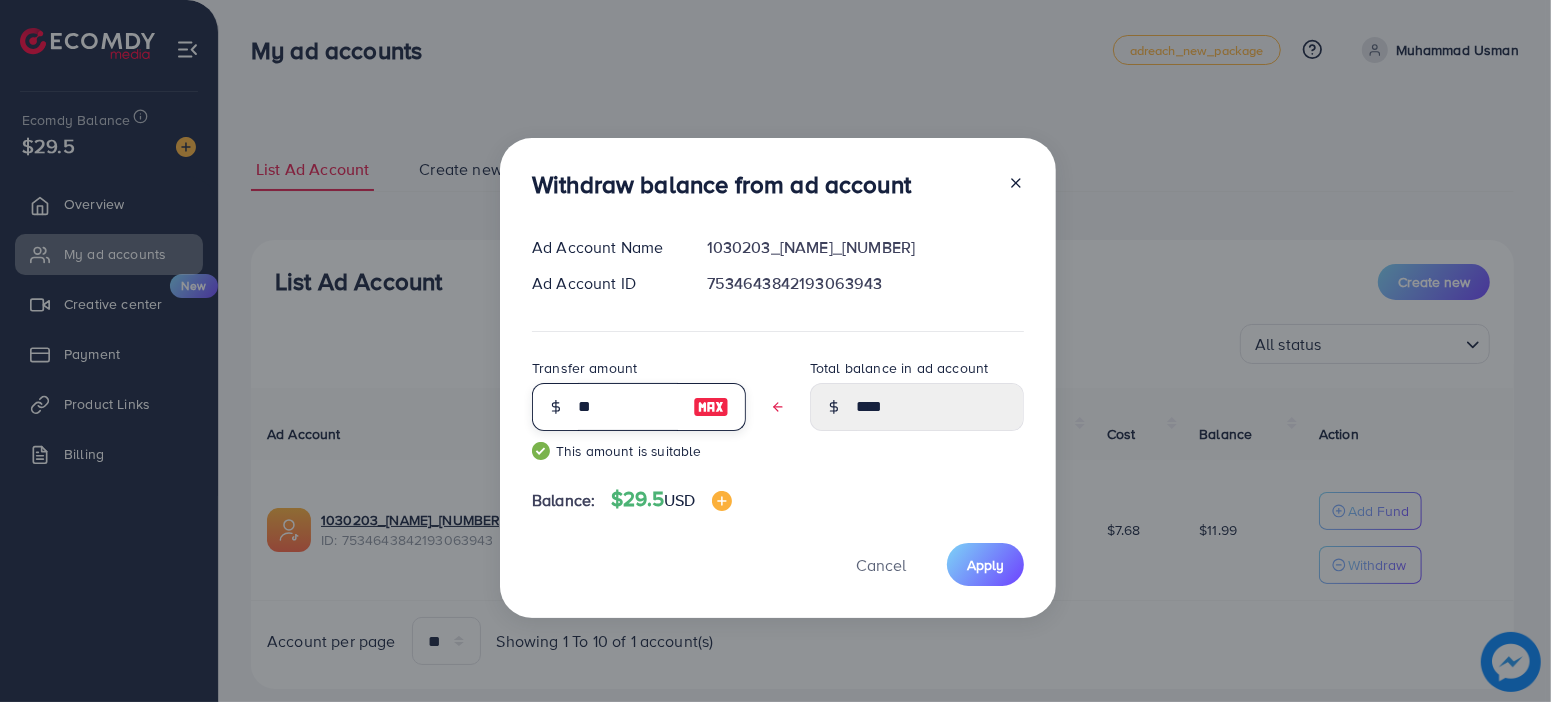 type on "****" 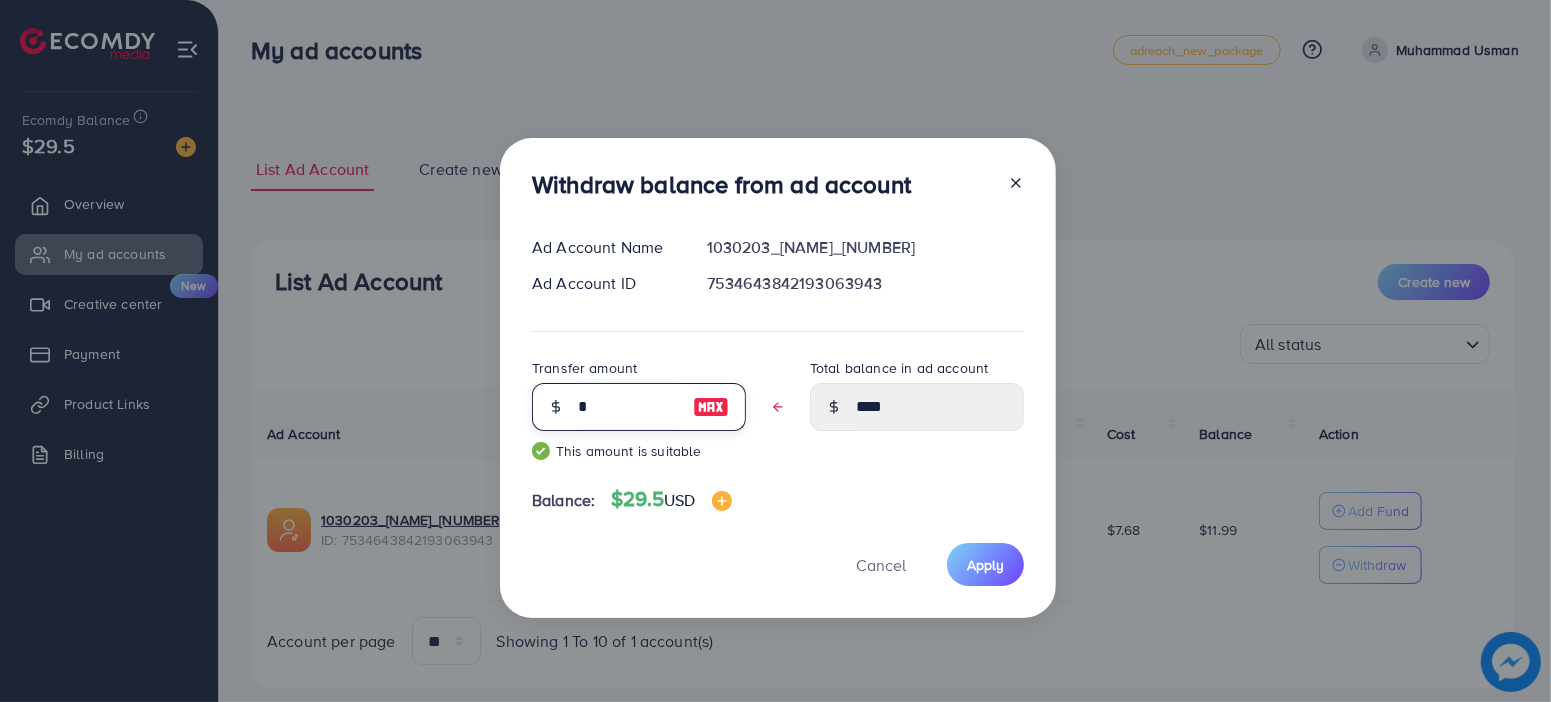 type 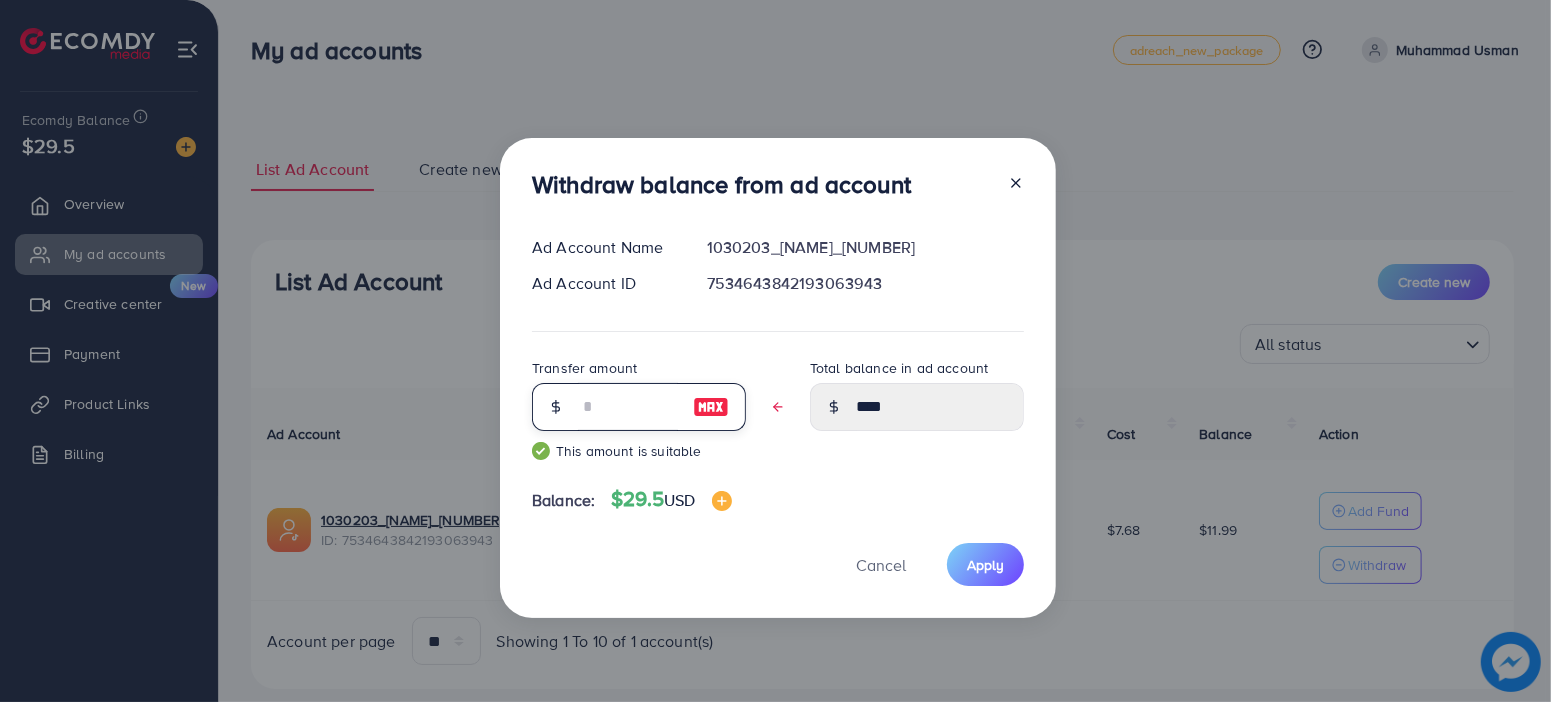 type on "*****" 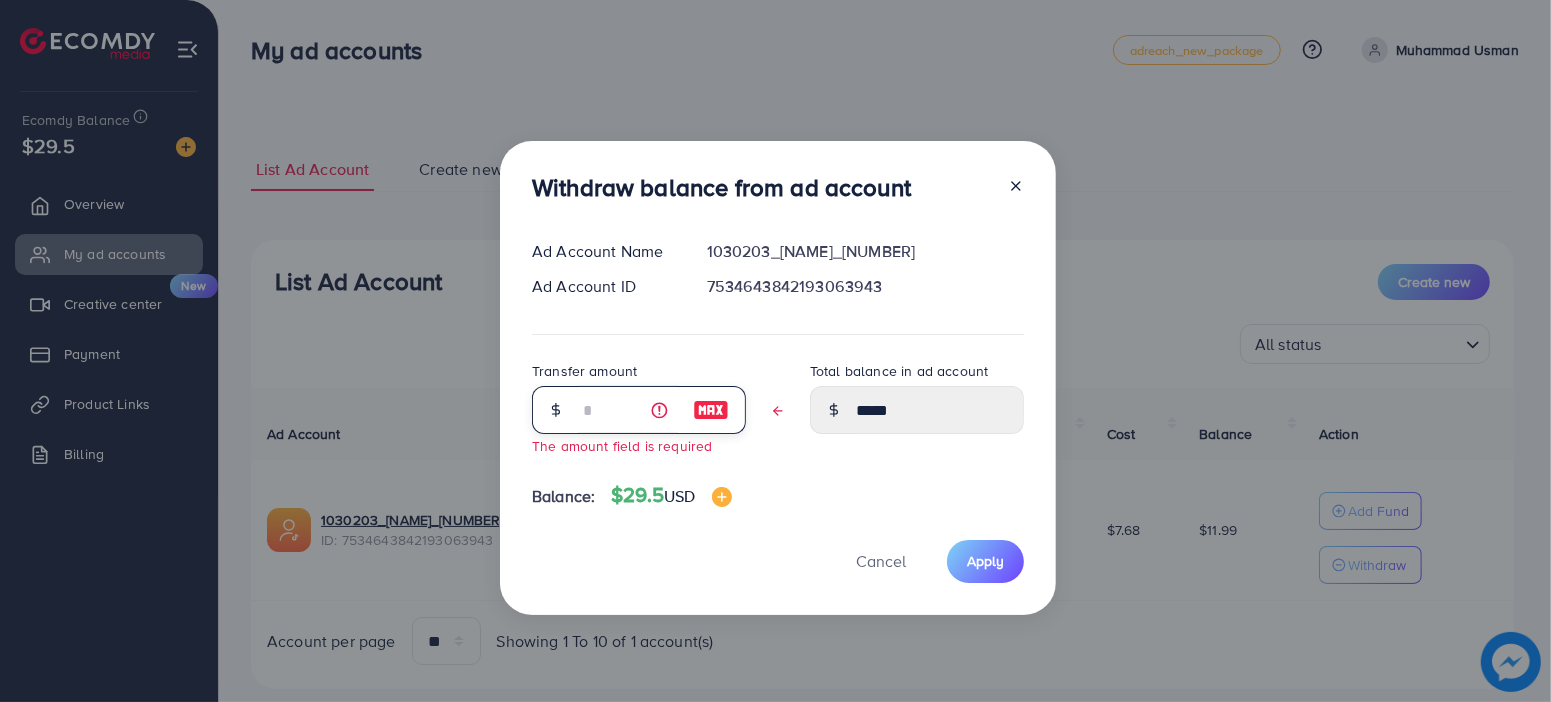 type on "*" 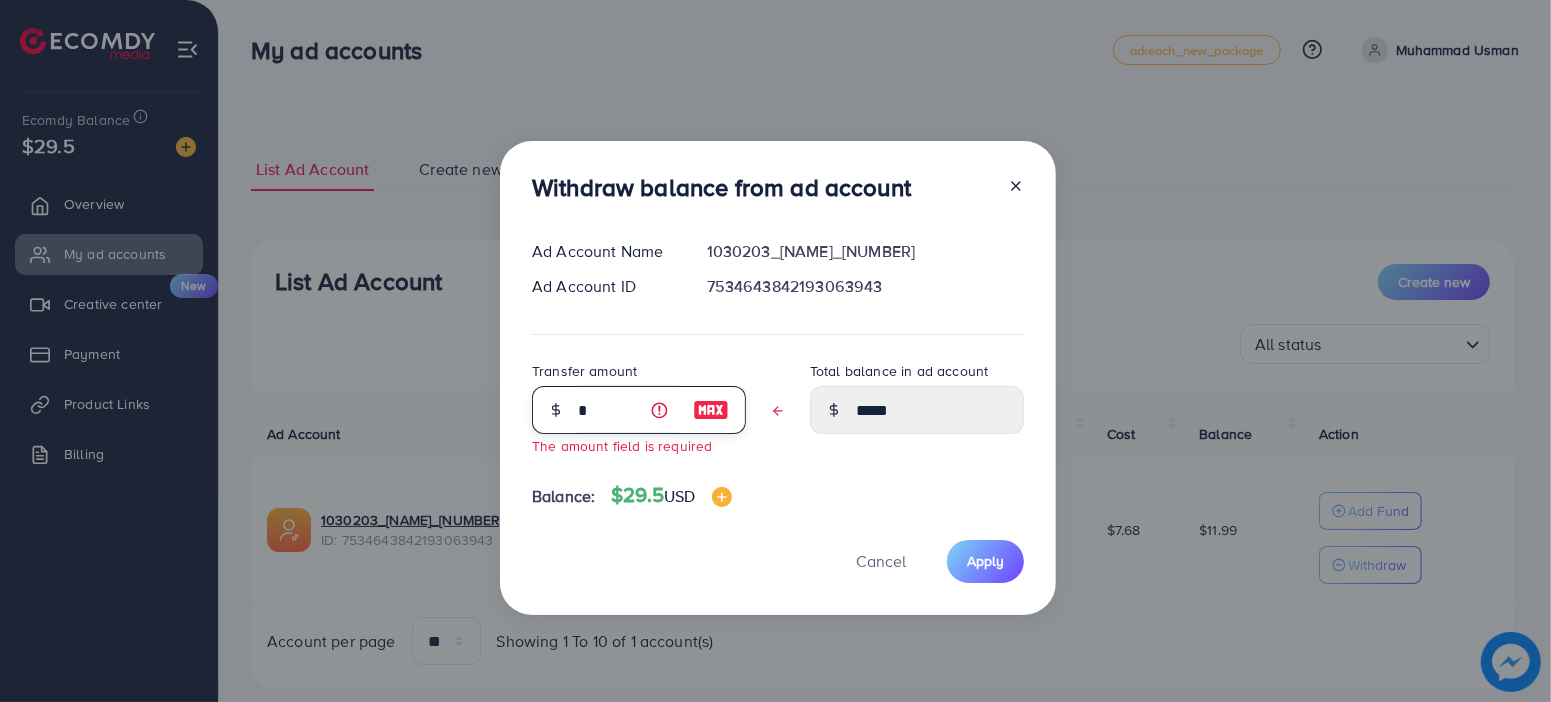 type on "*****" 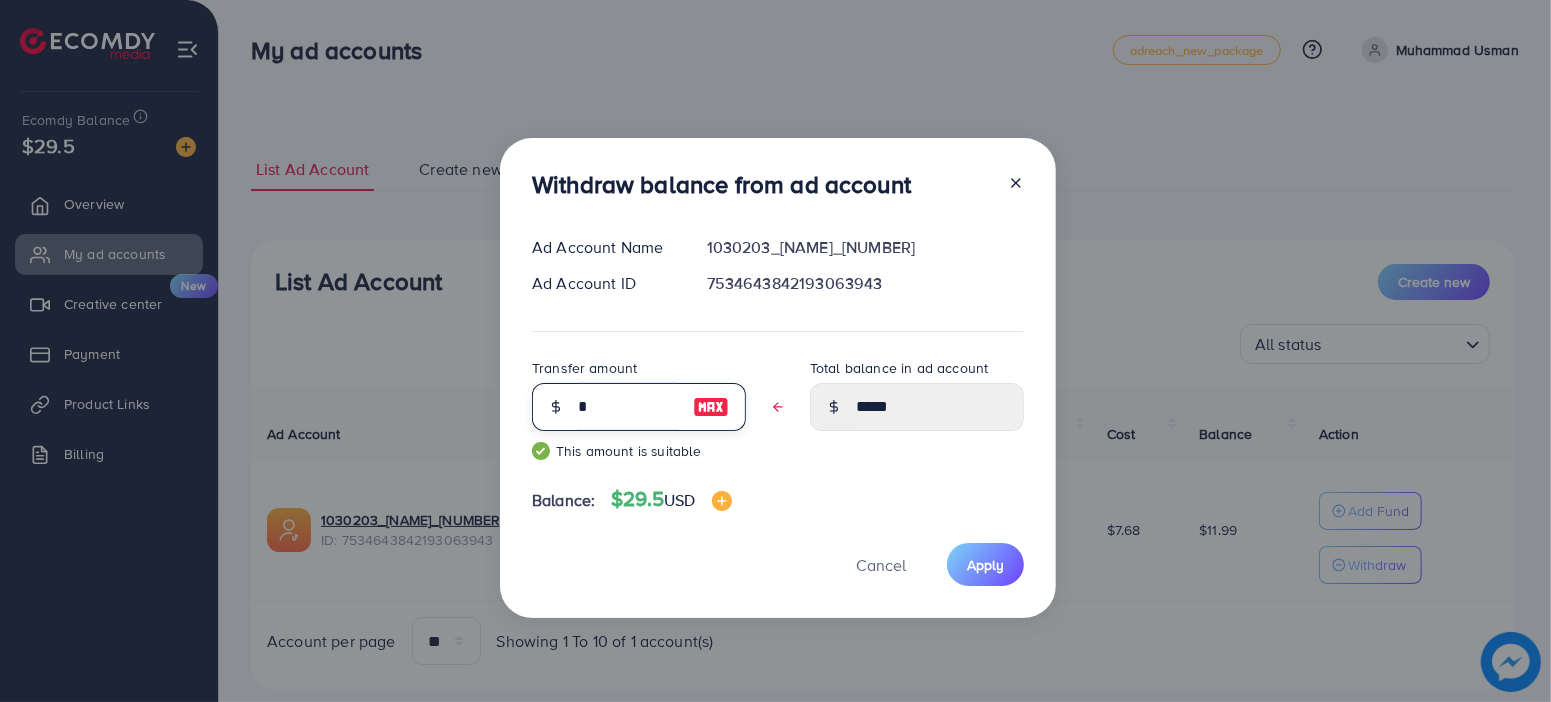type on "**" 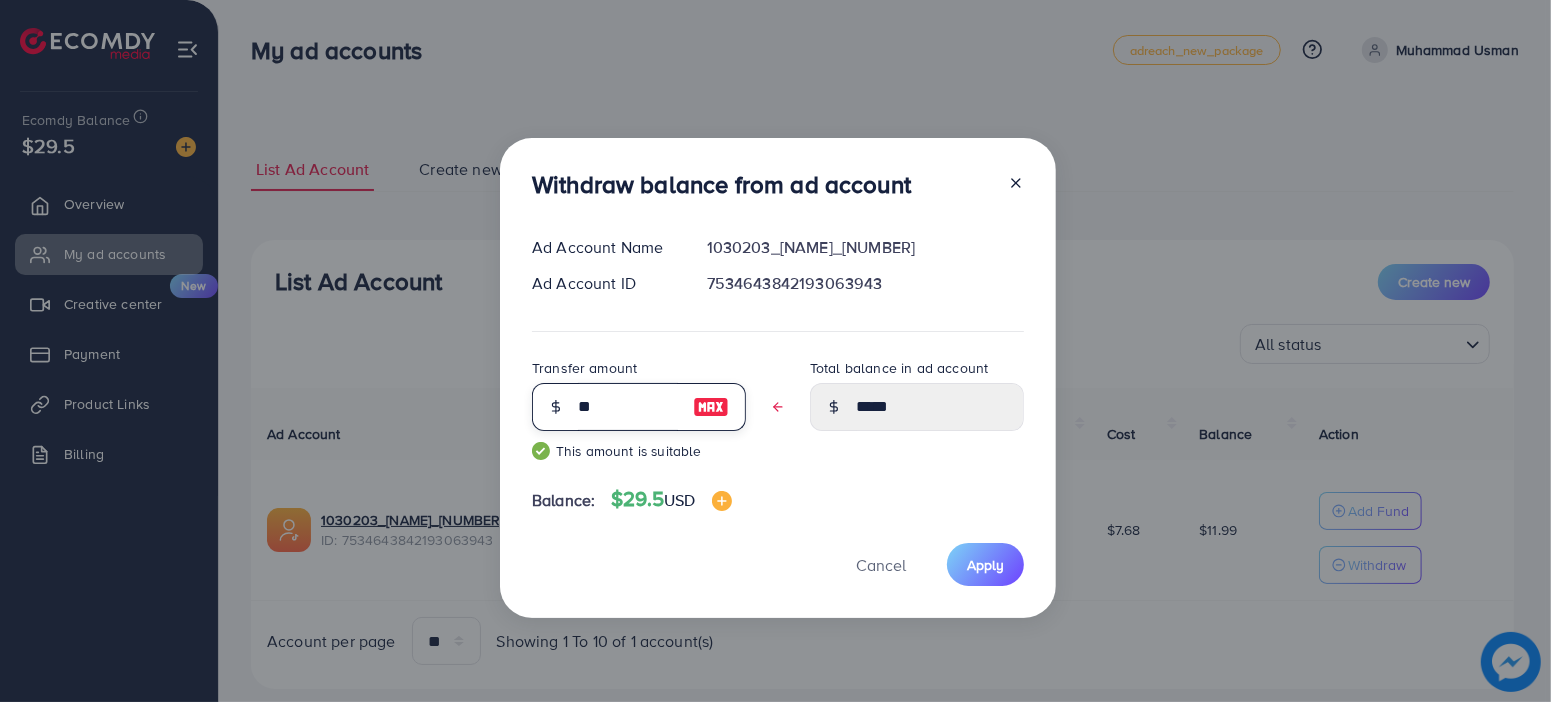 type on "****" 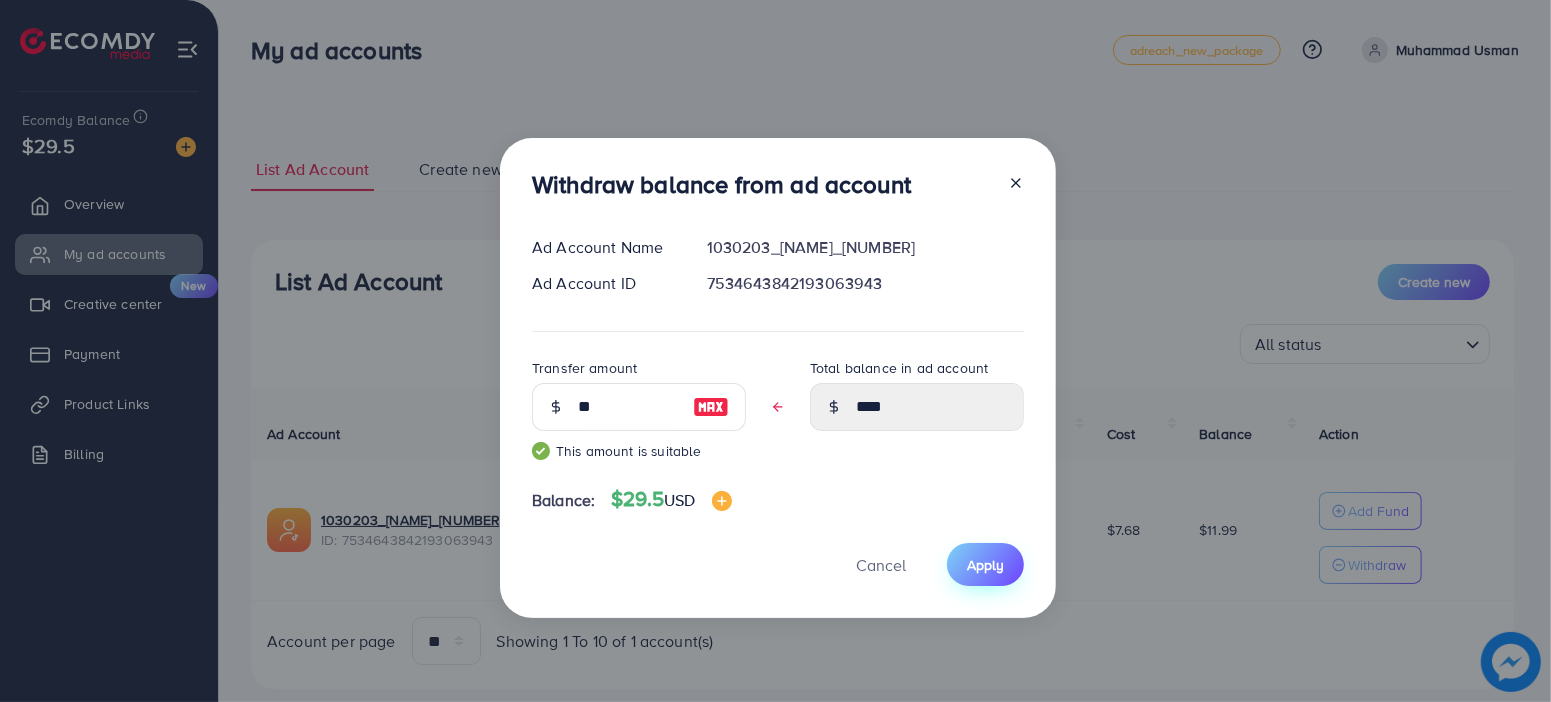 click on "Apply" at bounding box center [985, 565] 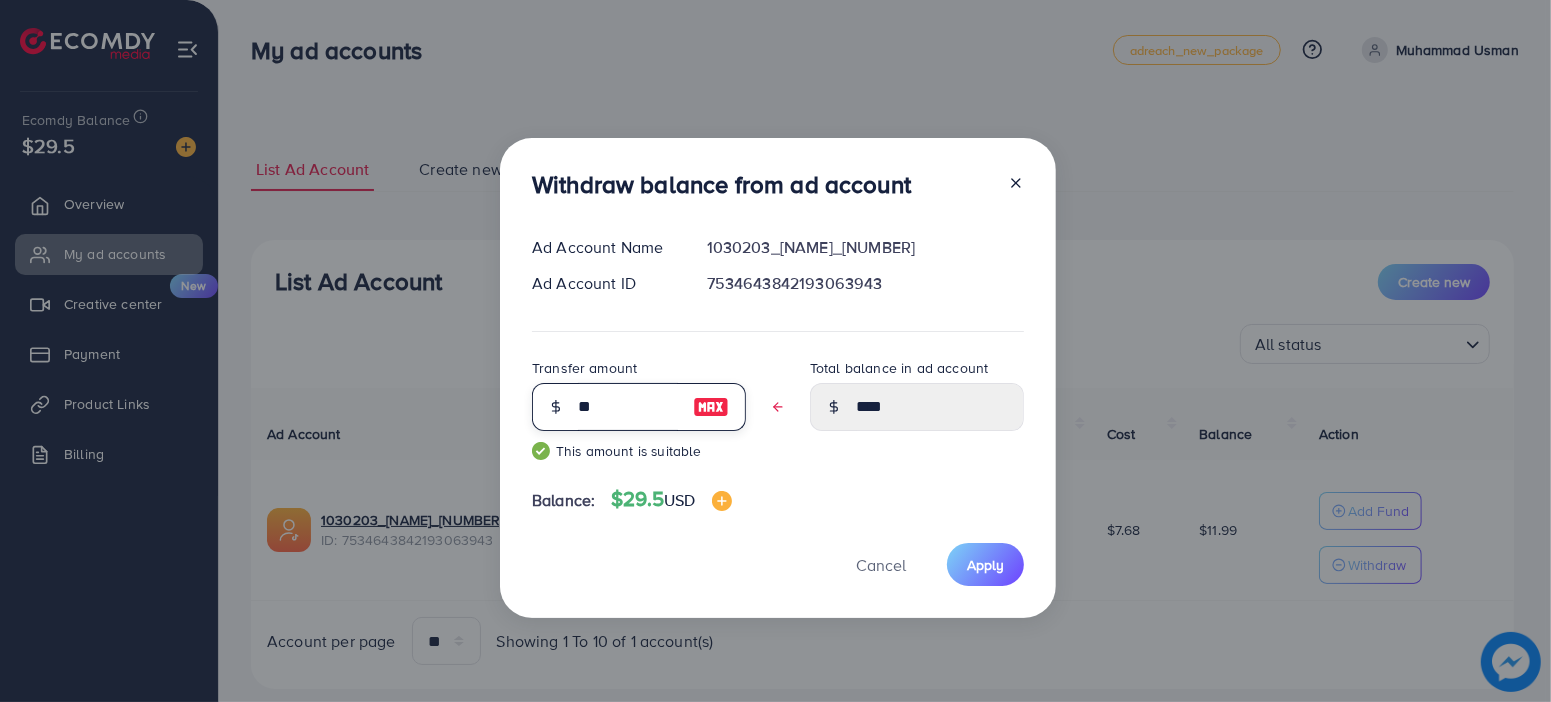 click on "**" at bounding box center (628, 407) 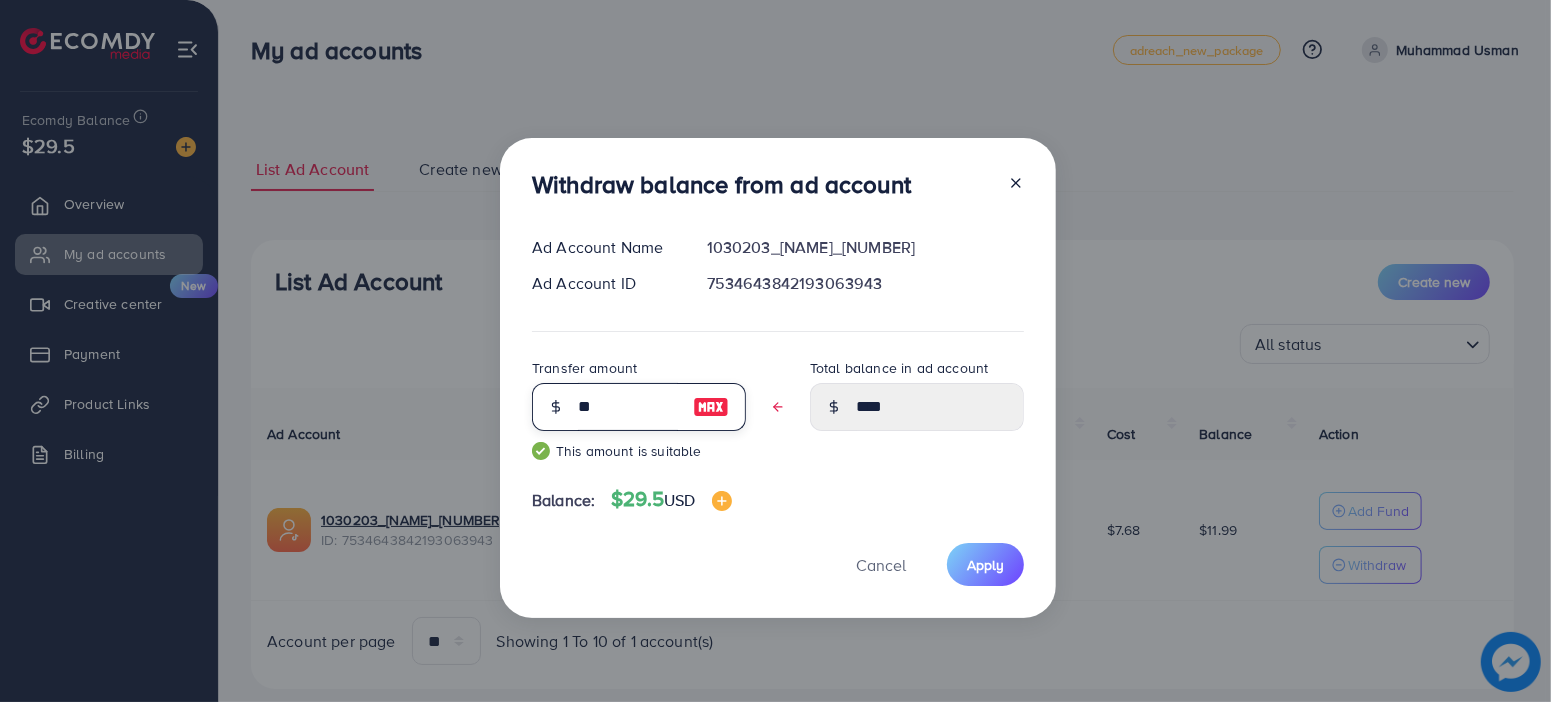 type on "*" 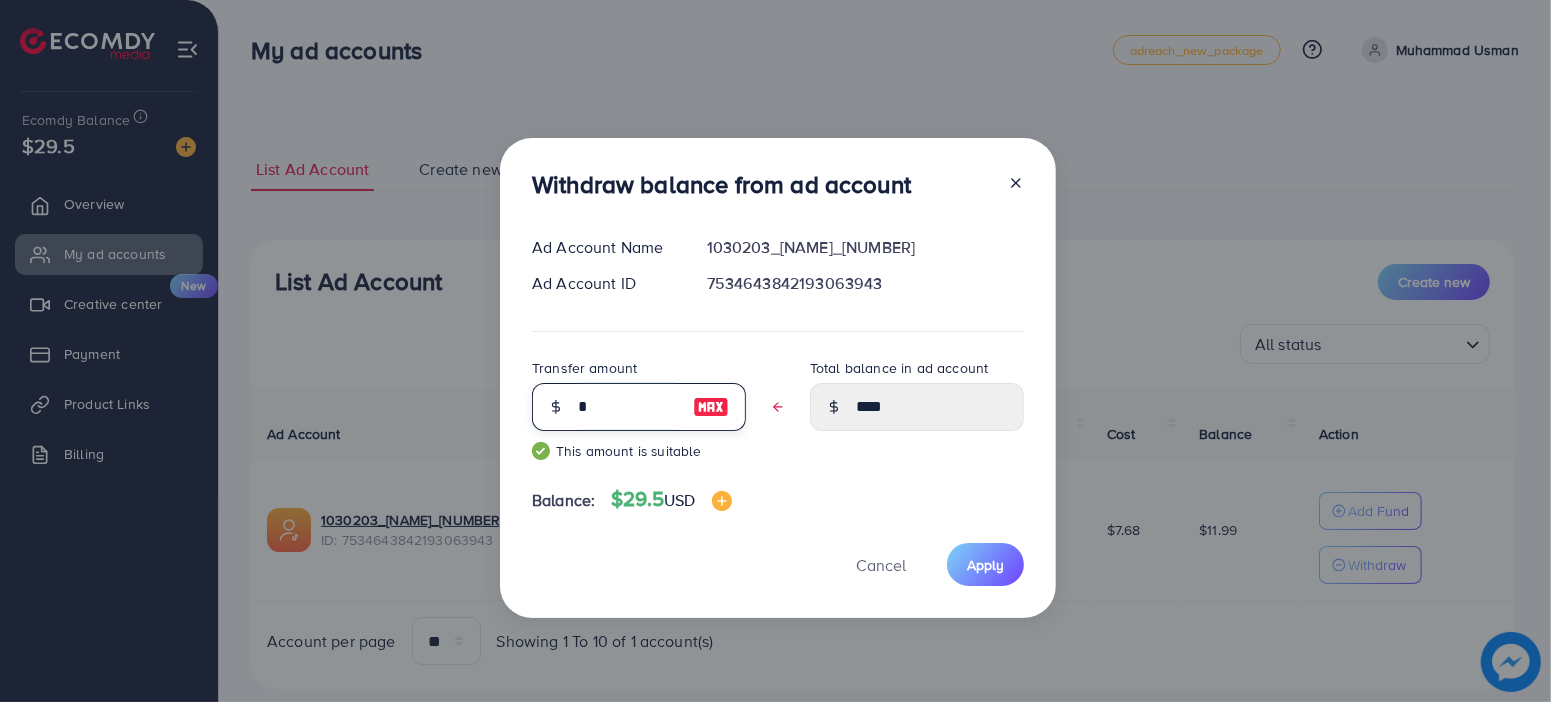 type on "*****" 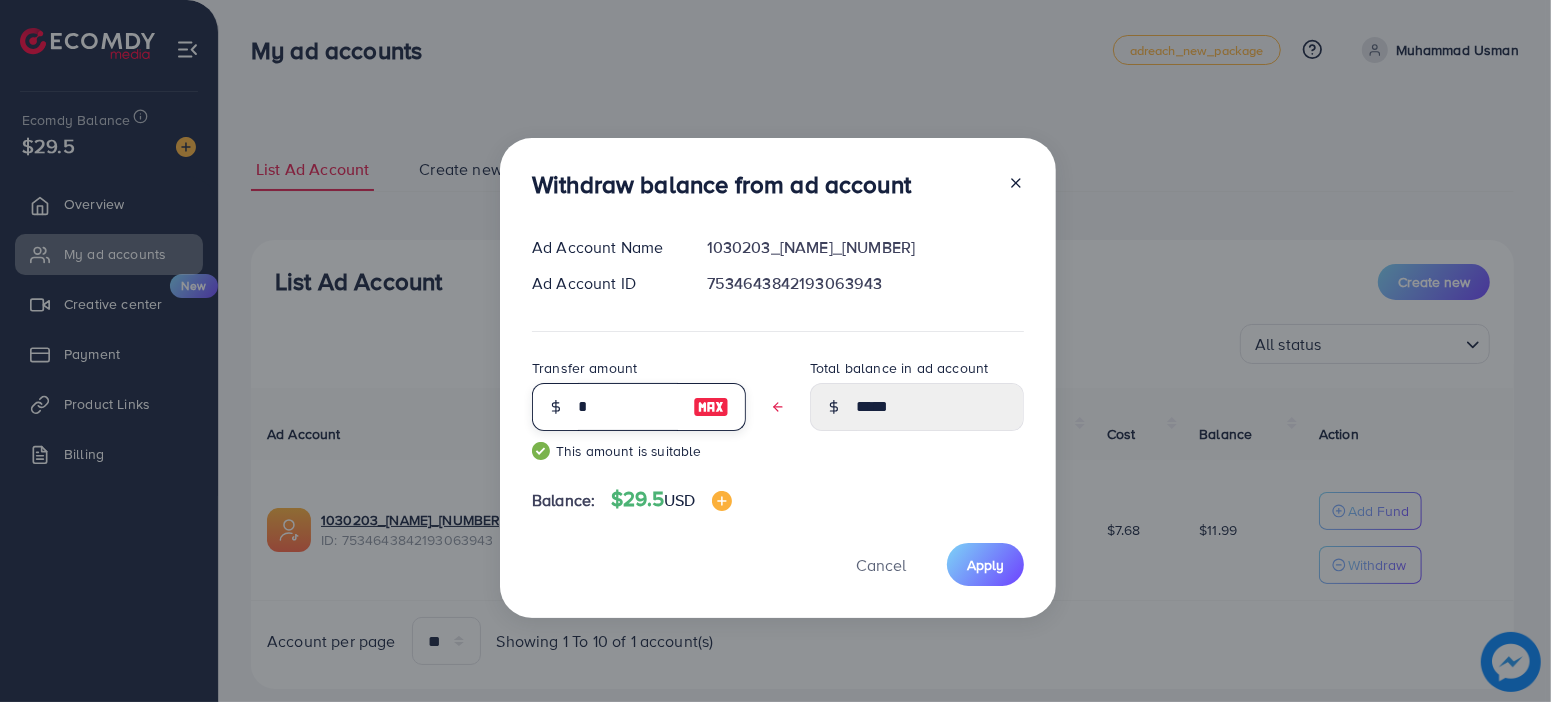 type 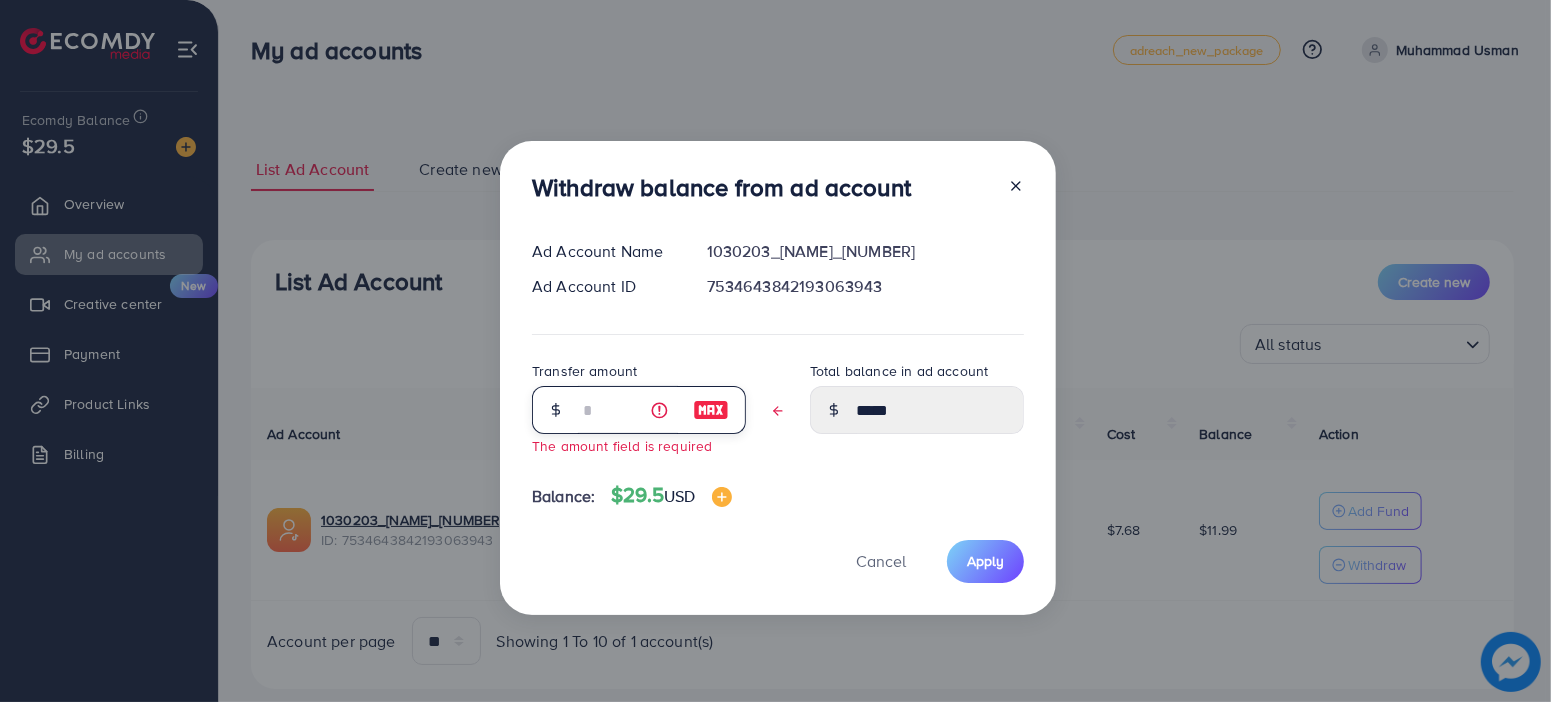 type on "*****" 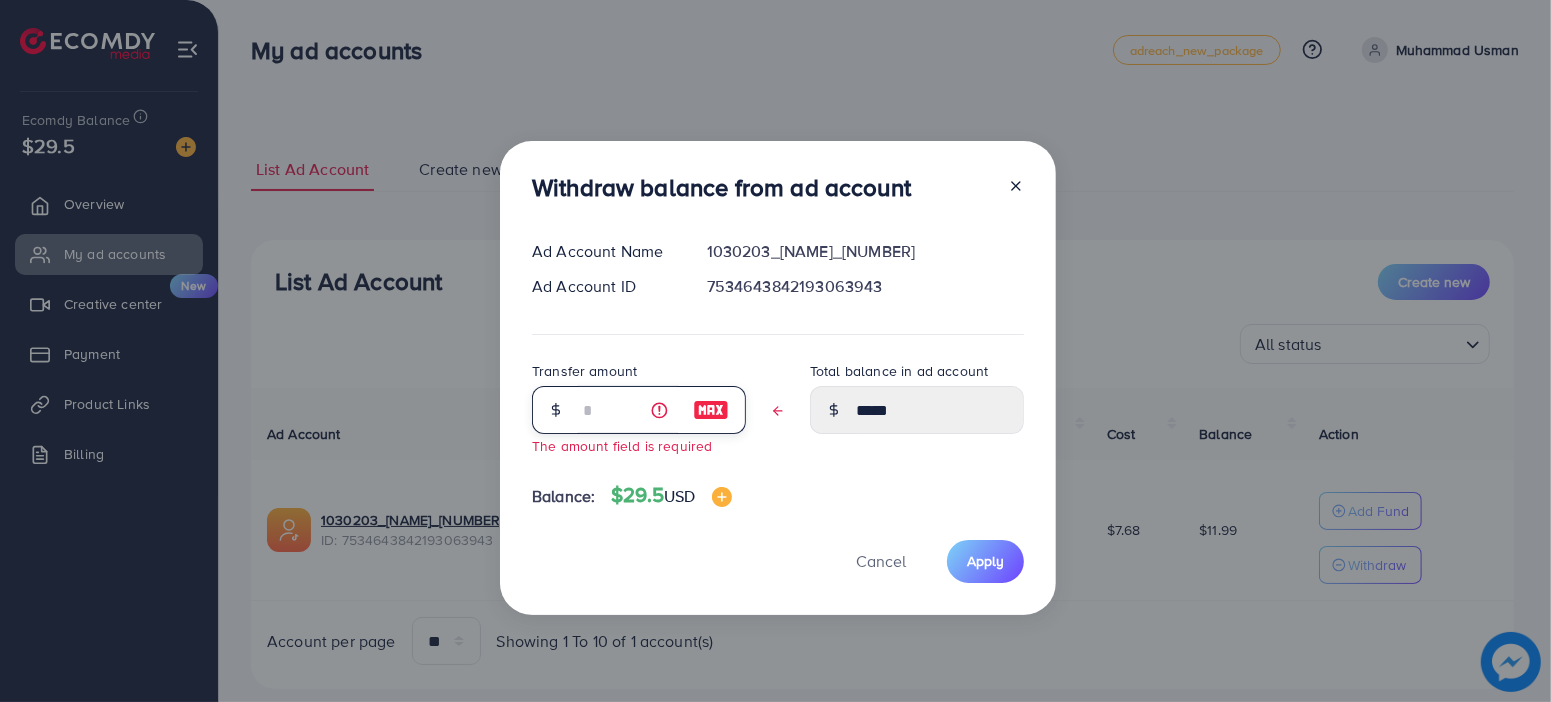 type on "*" 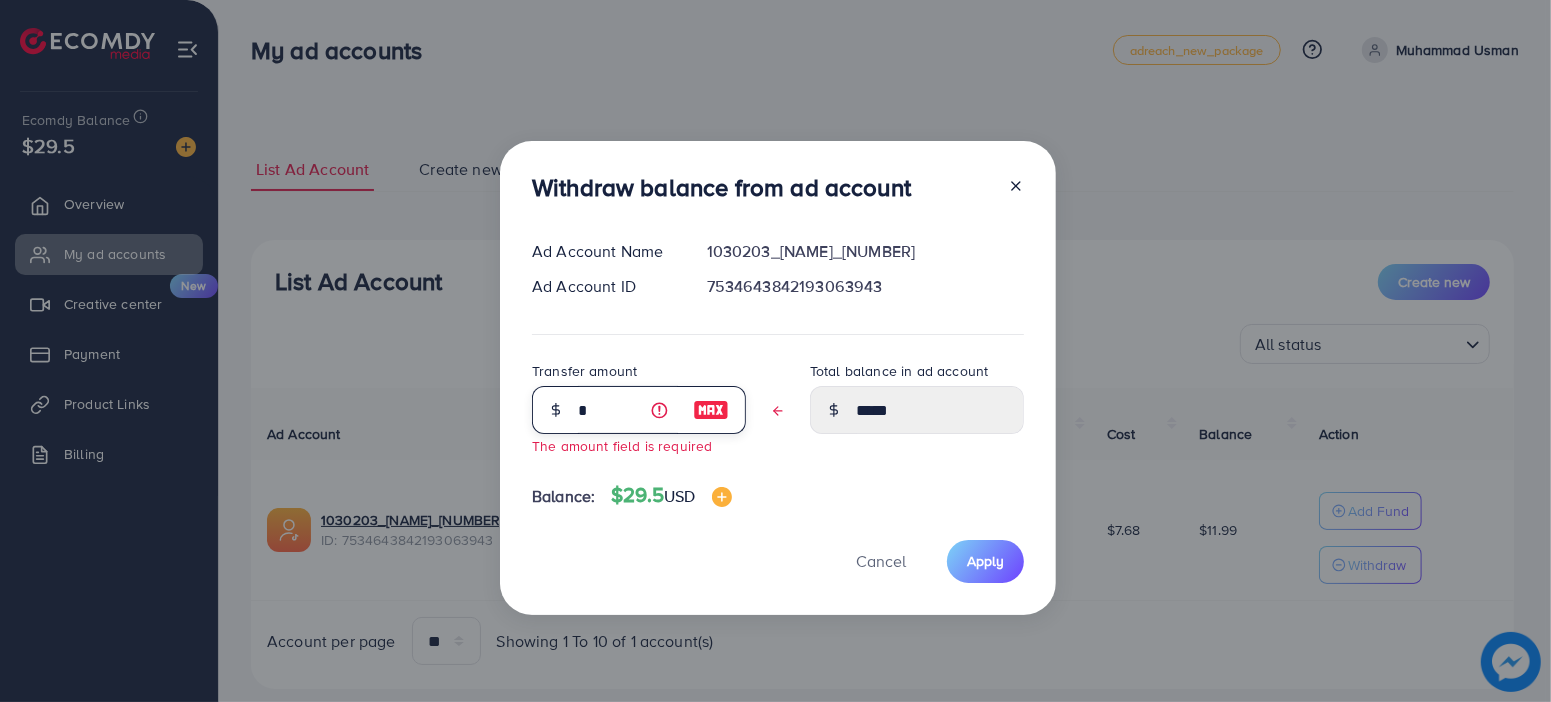 type on "****" 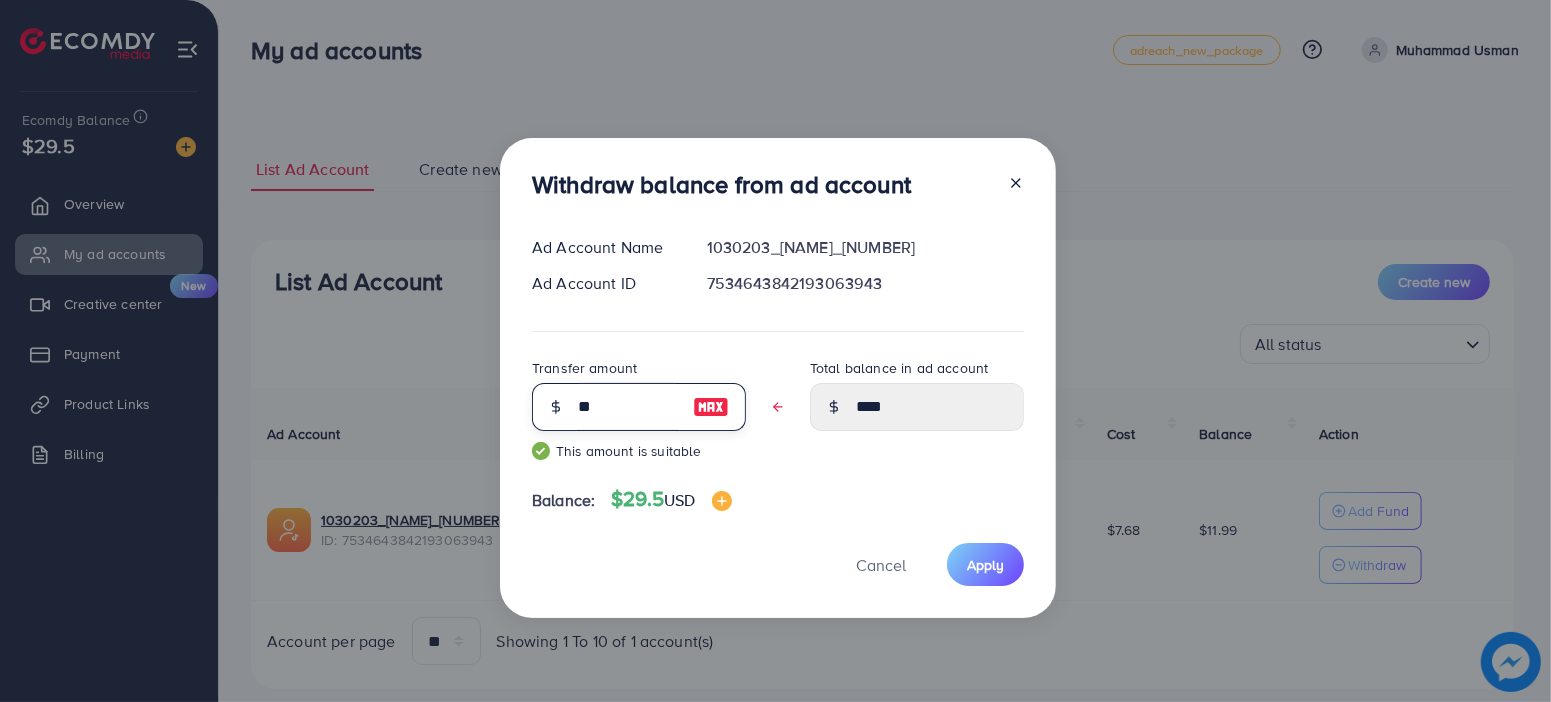 type on "***" 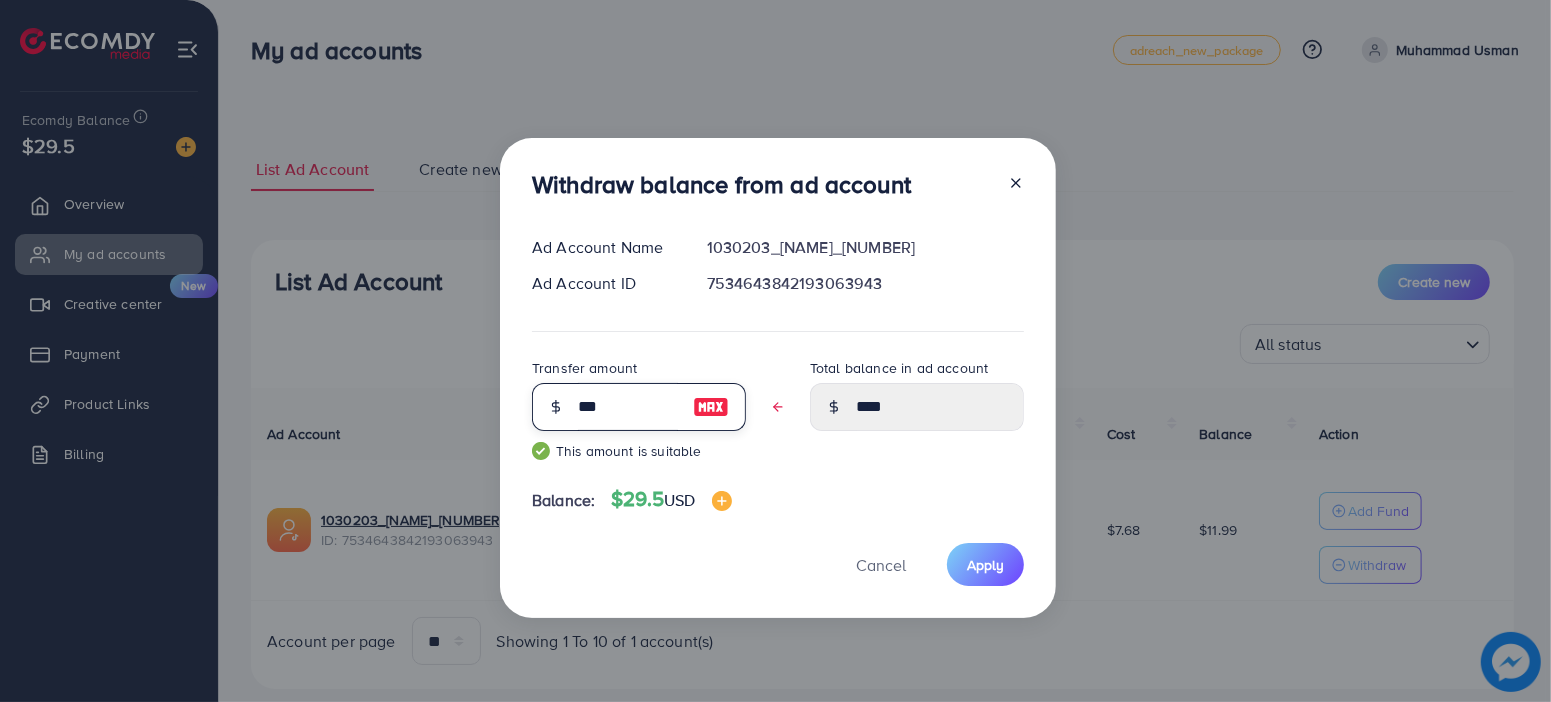 type on "****" 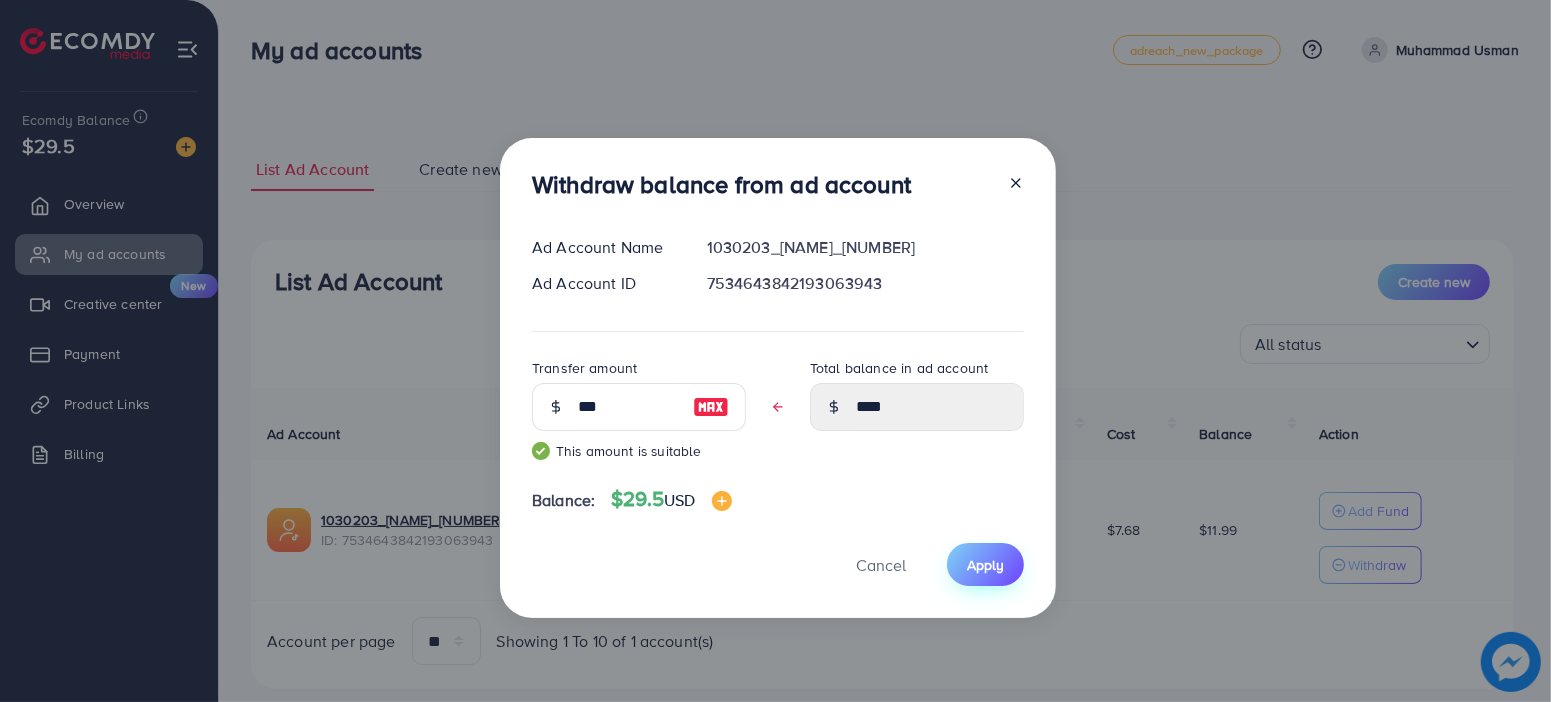 click on "Apply" at bounding box center [985, 564] 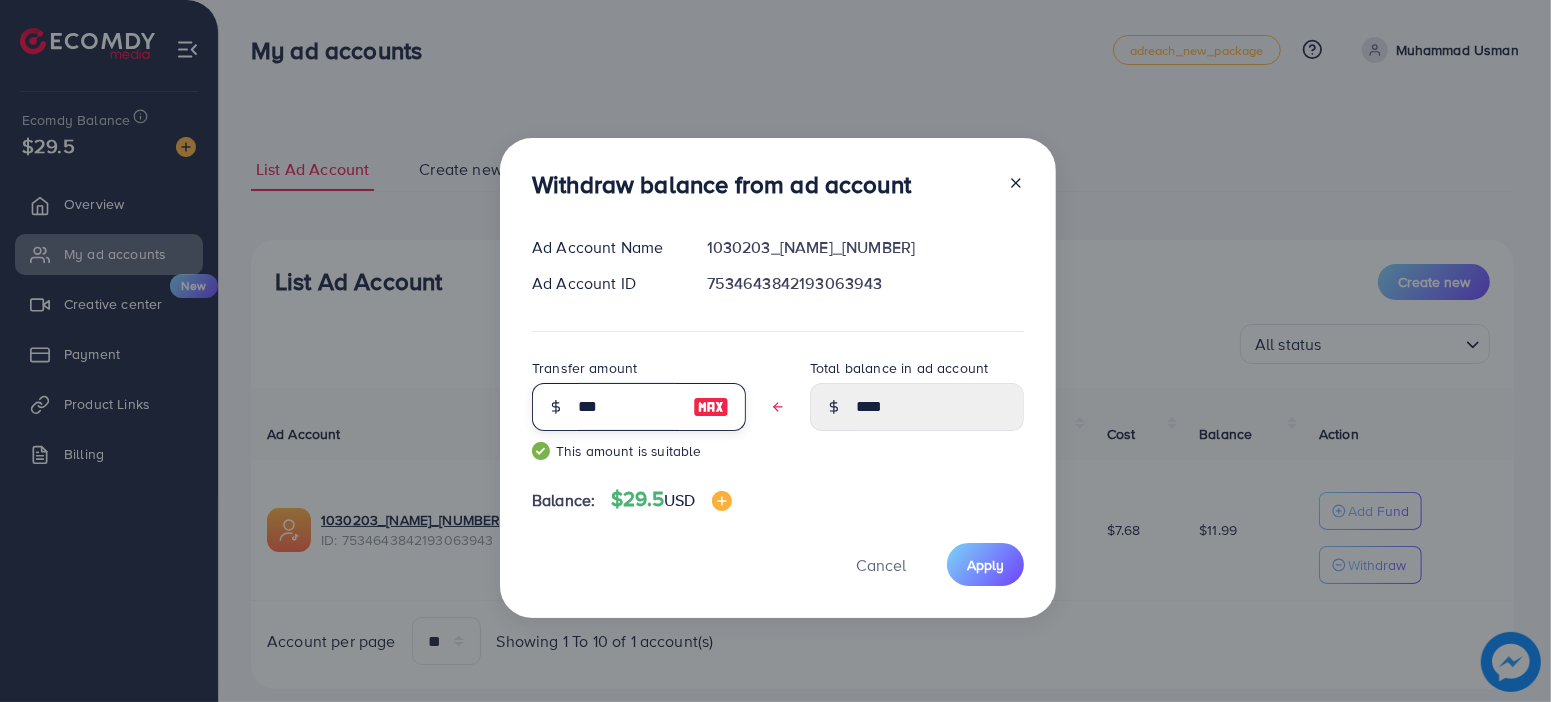 click on "***" at bounding box center (628, 407) 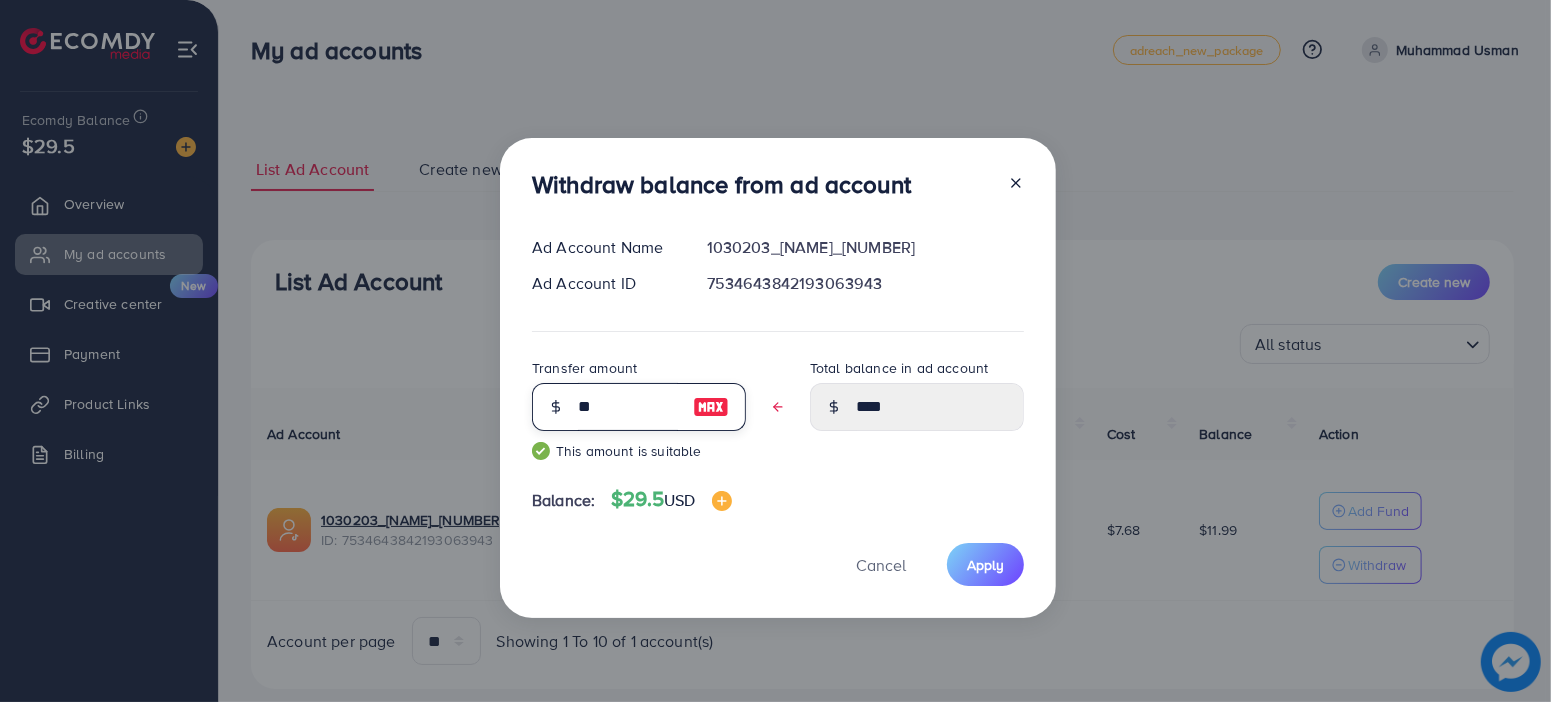 type on "****" 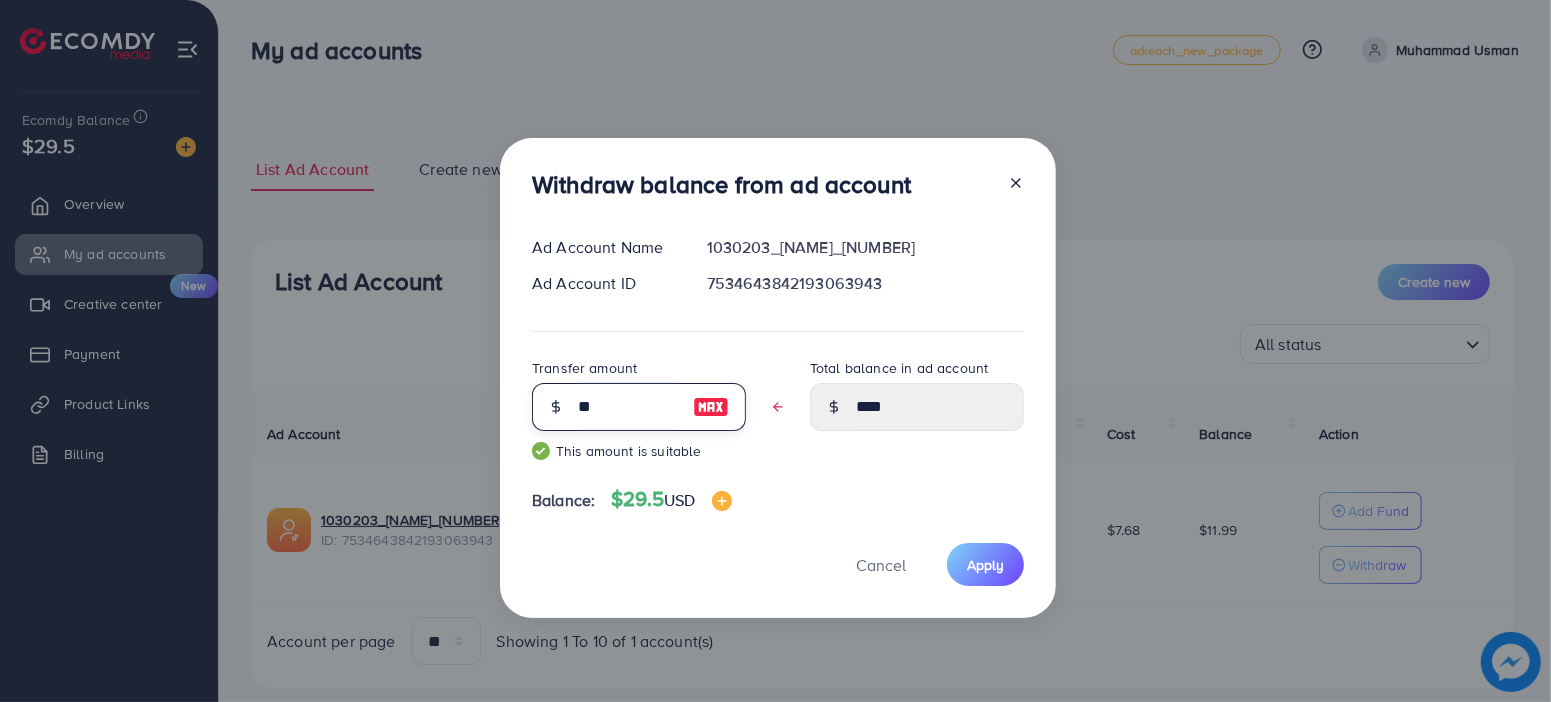 type on "***" 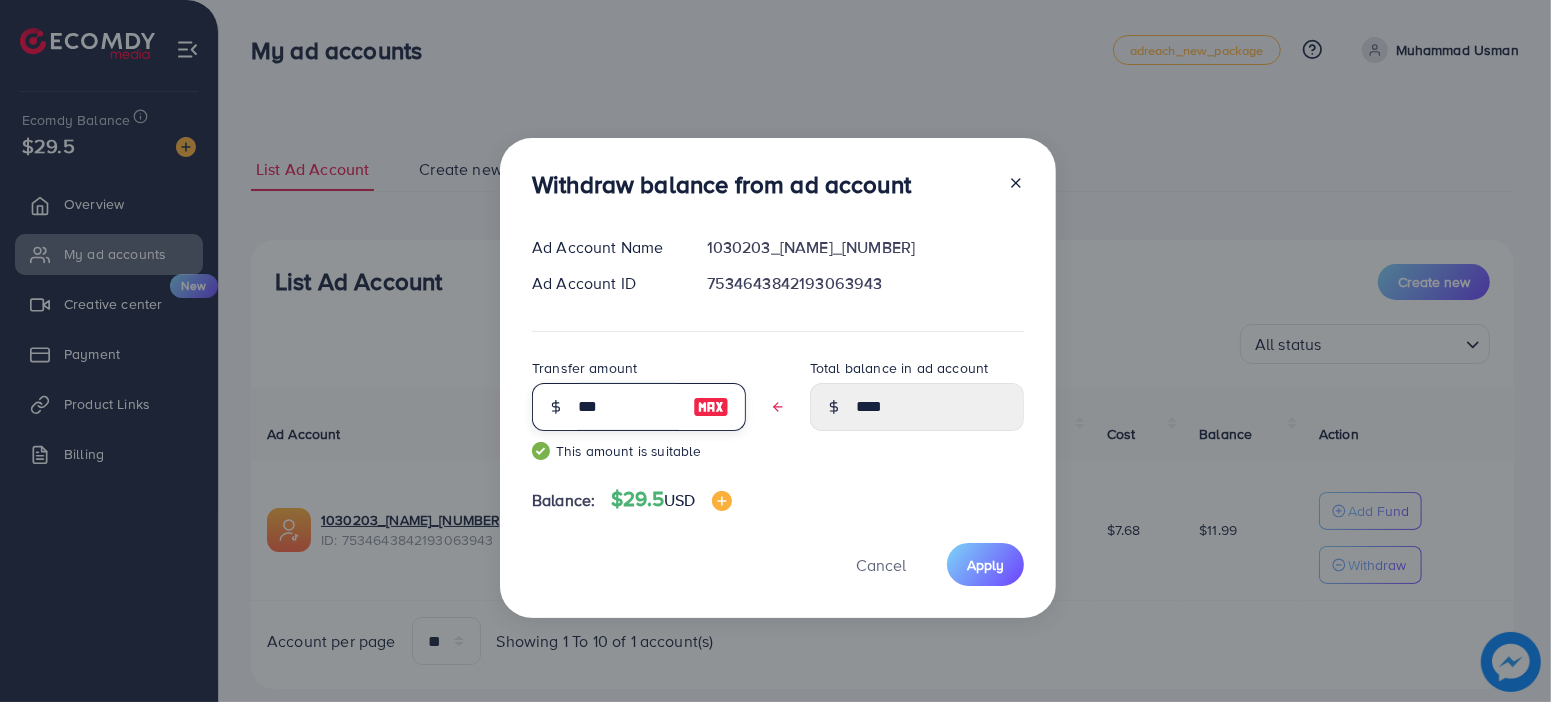 type on "****" 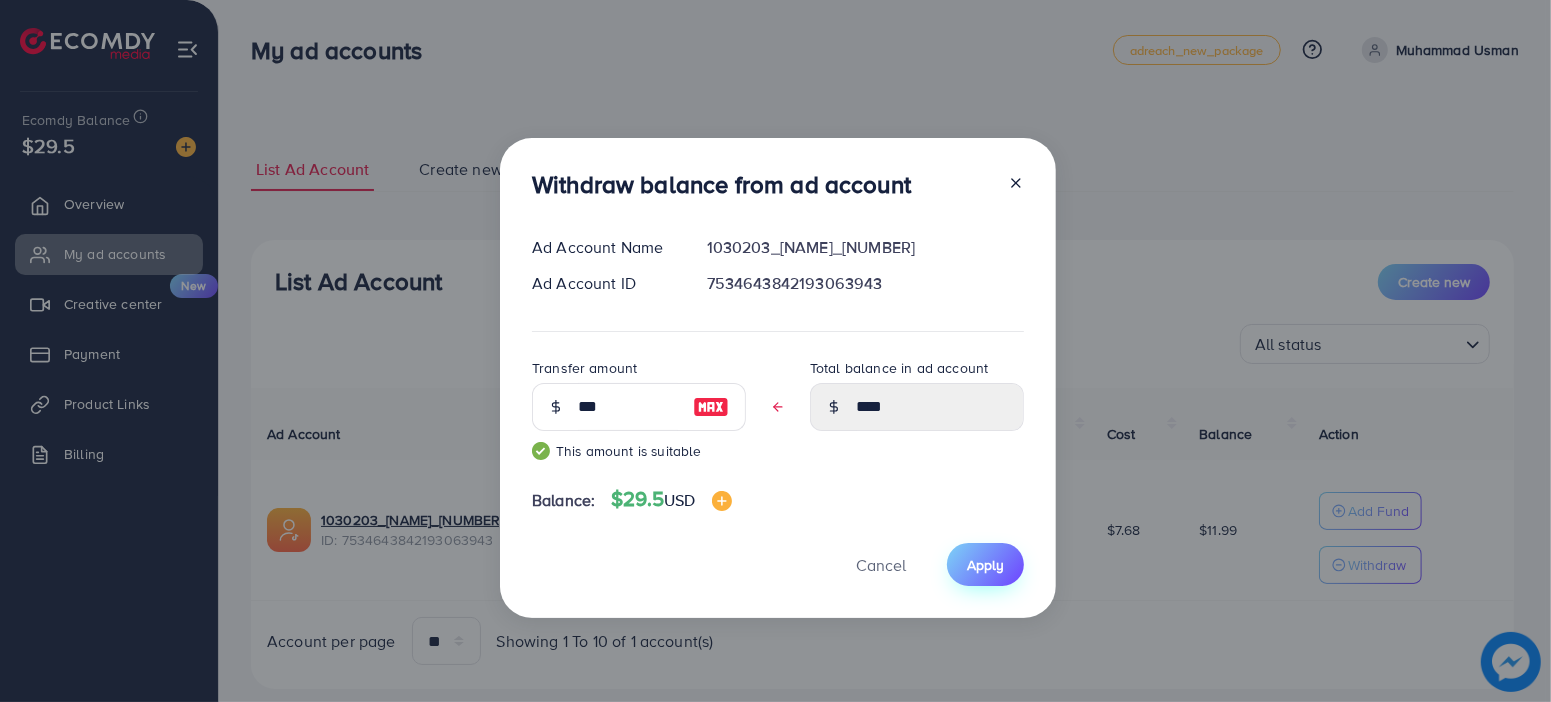 click on "Apply" at bounding box center [985, 565] 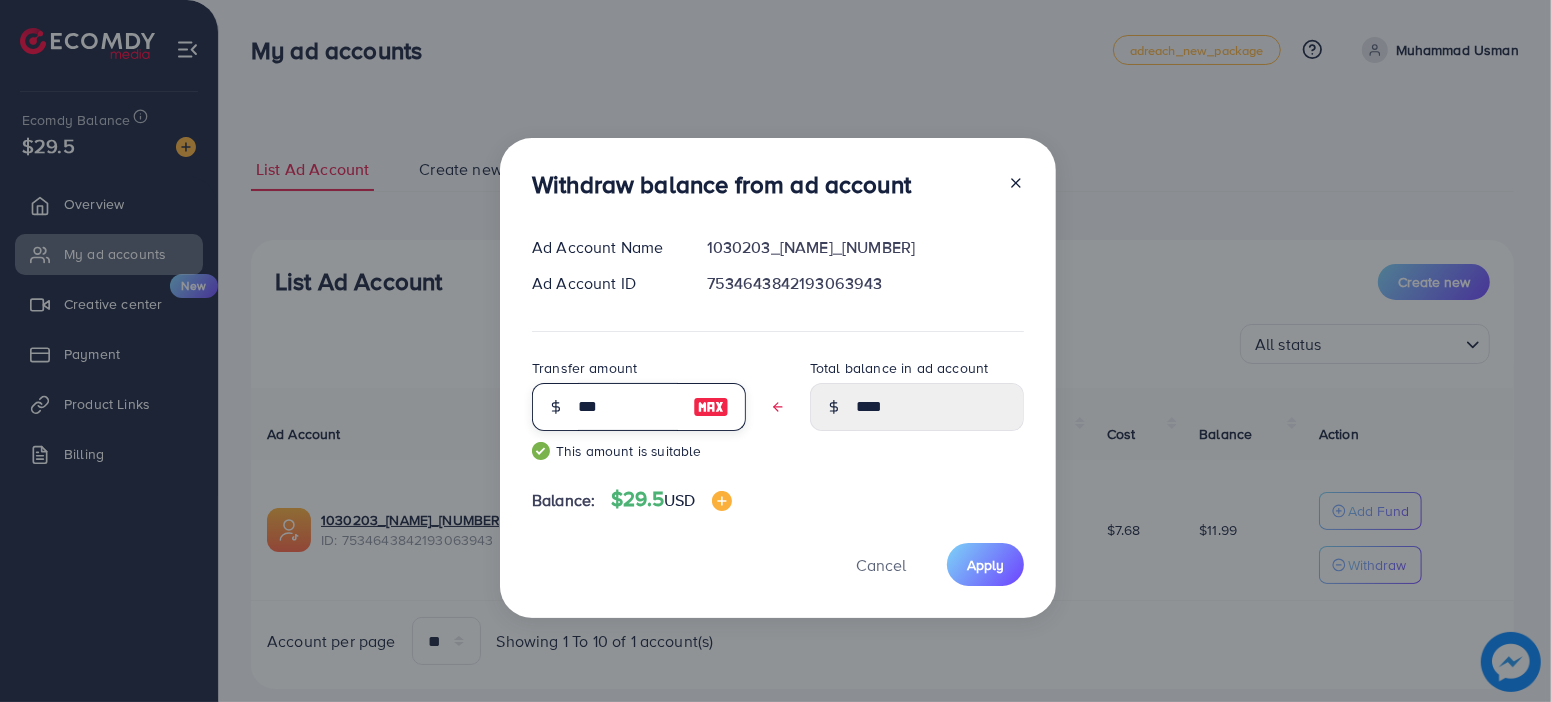 click on "***" at bounding box center [628, 407] 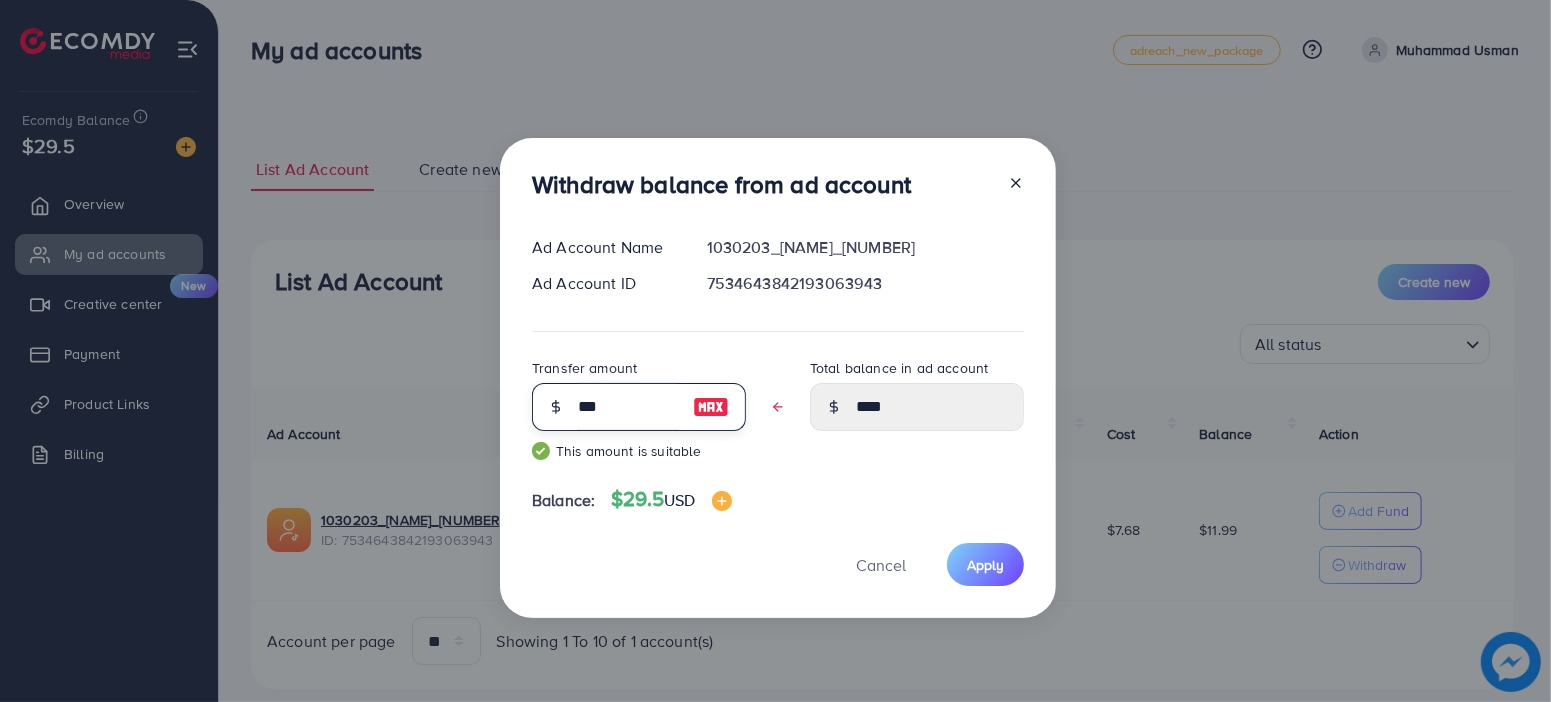 type on "**" 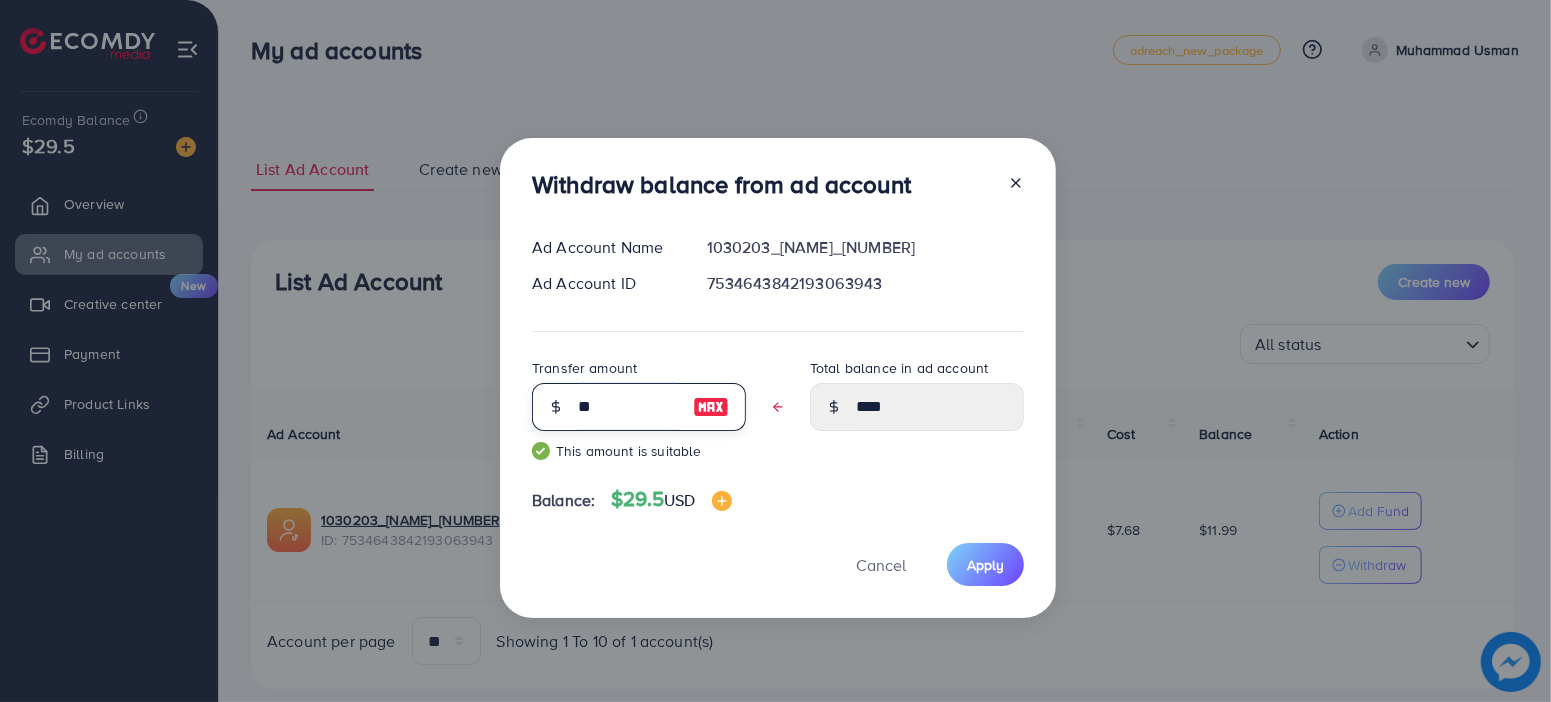 type on "****" 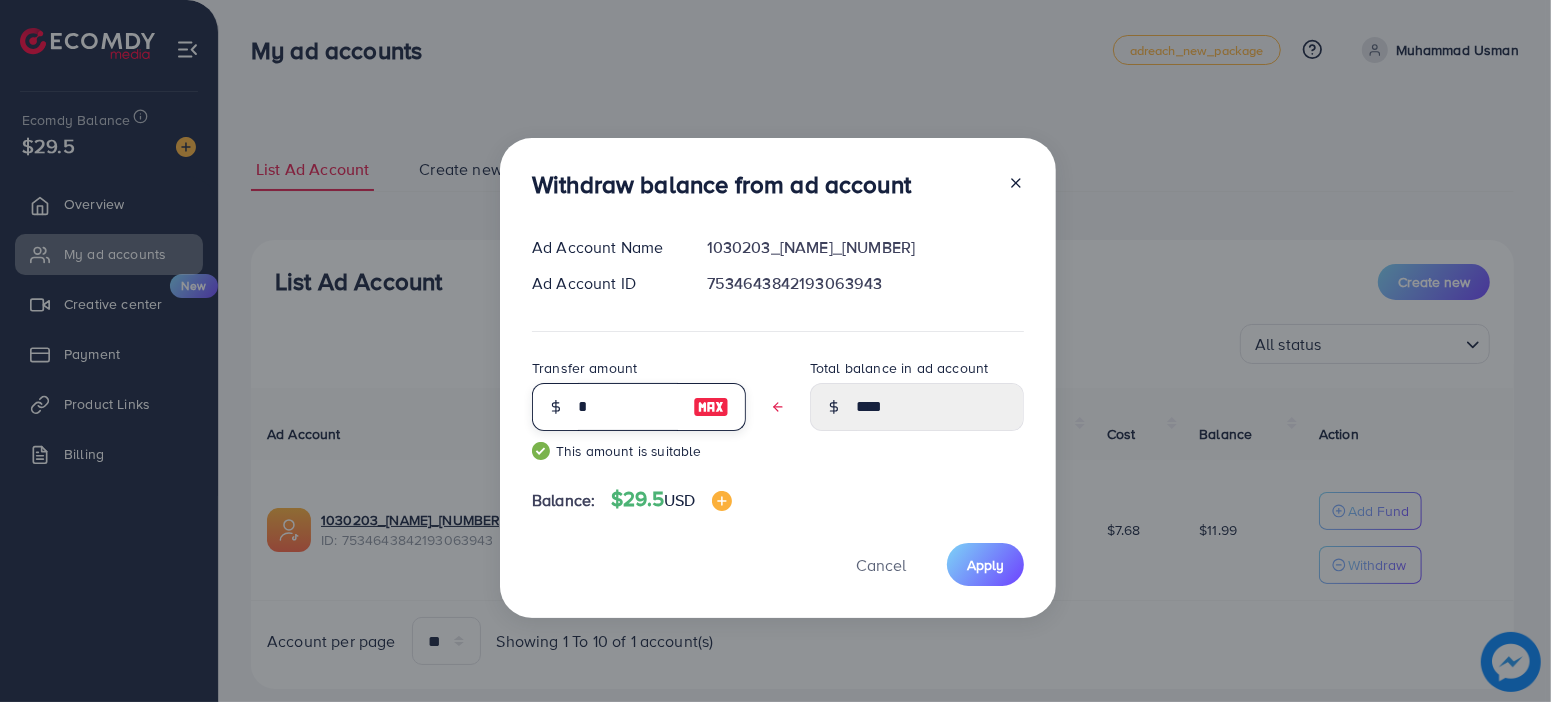 type 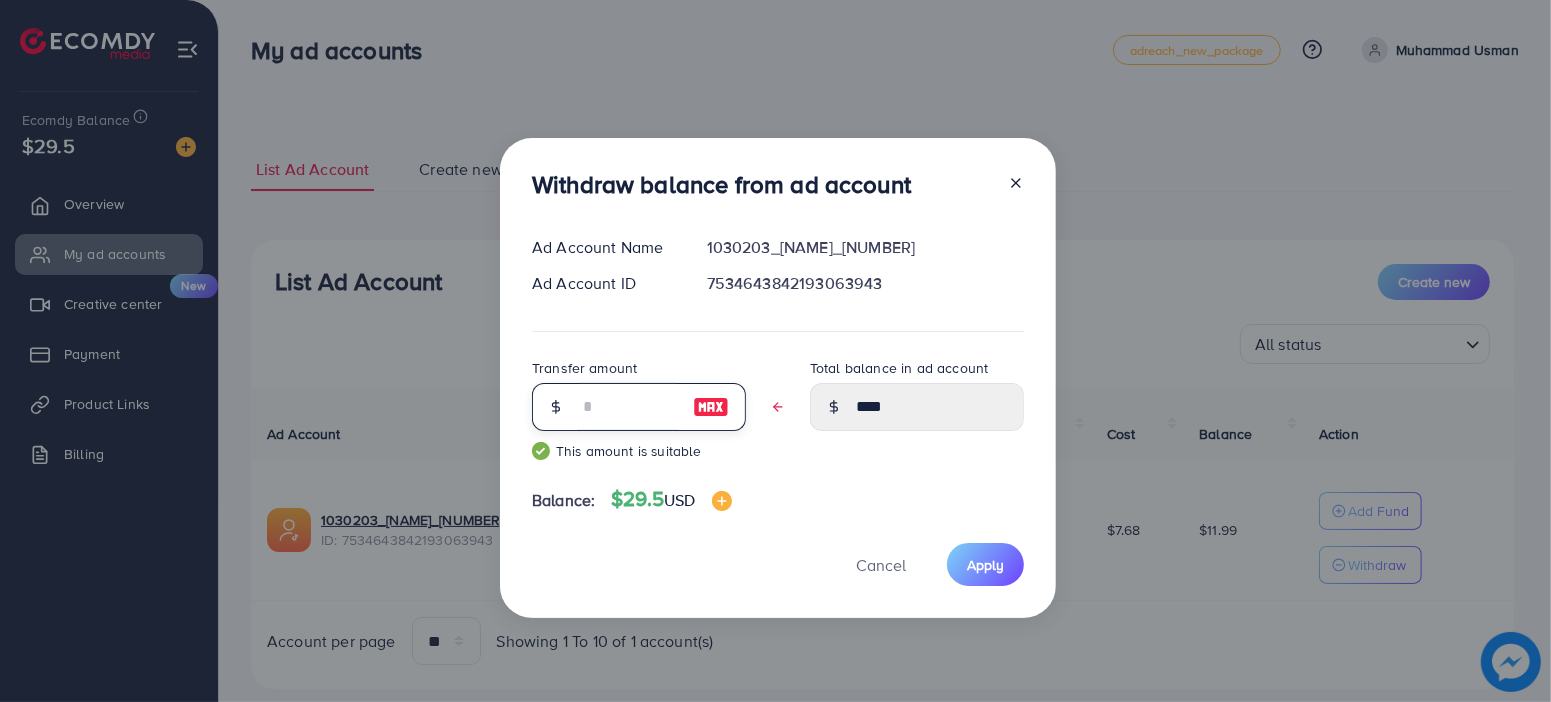 type on "*****" 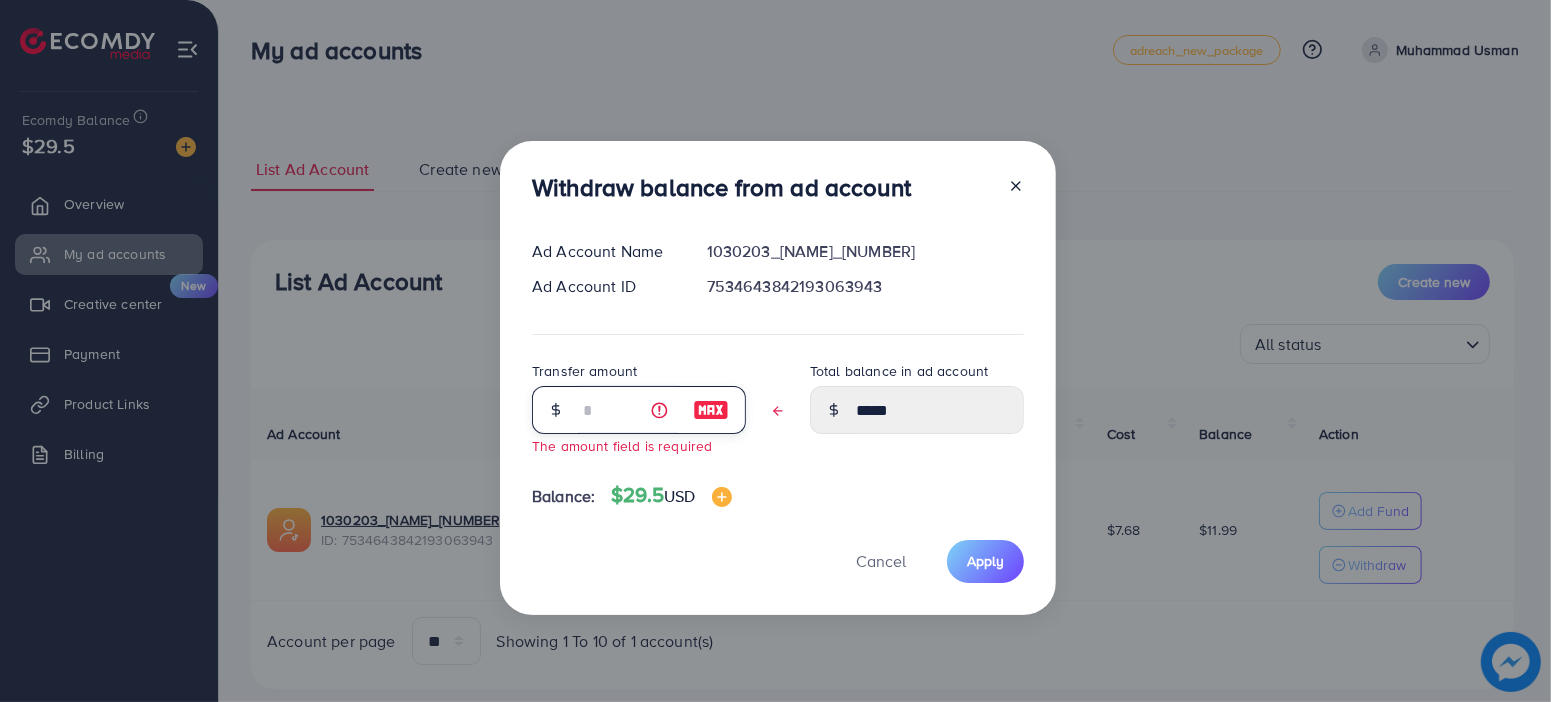 type on "*" 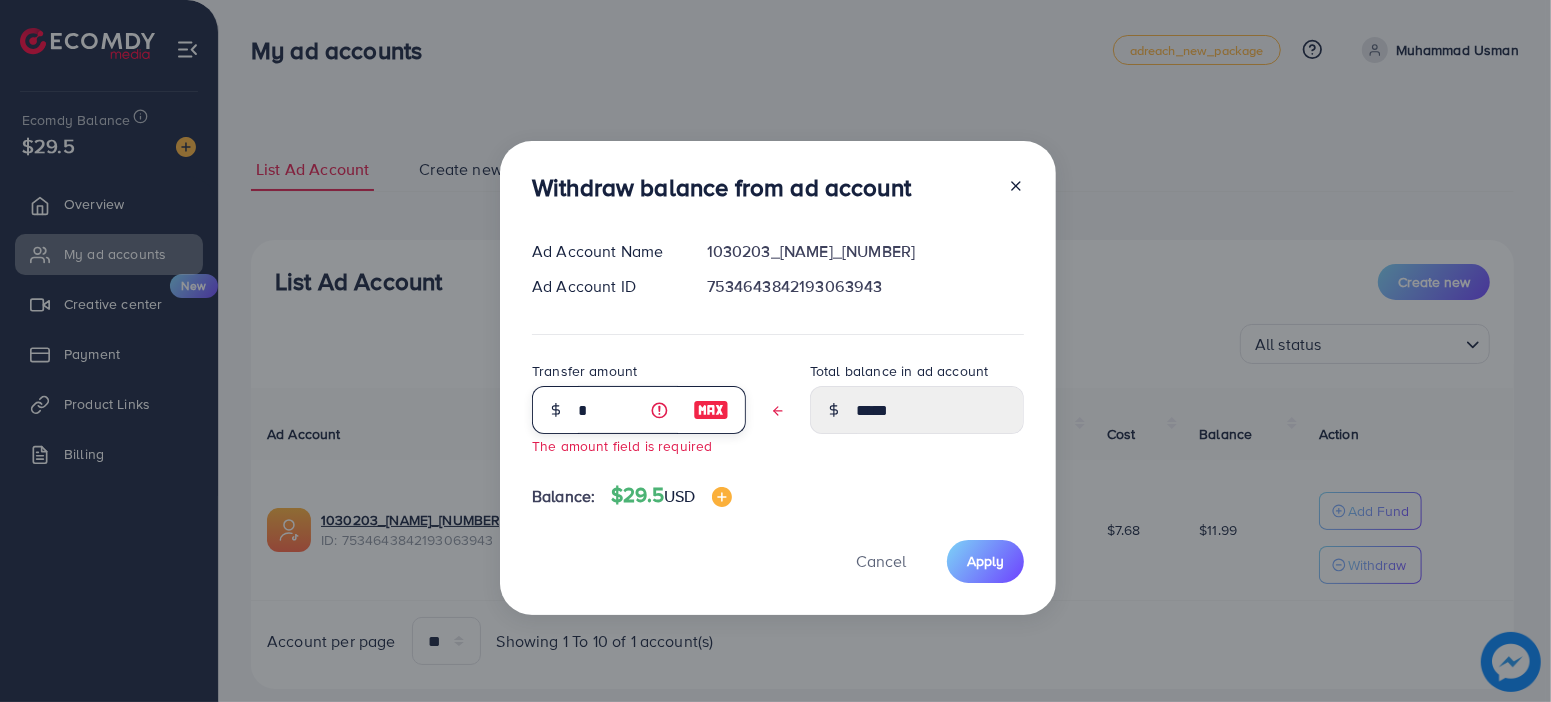 type on "*****" 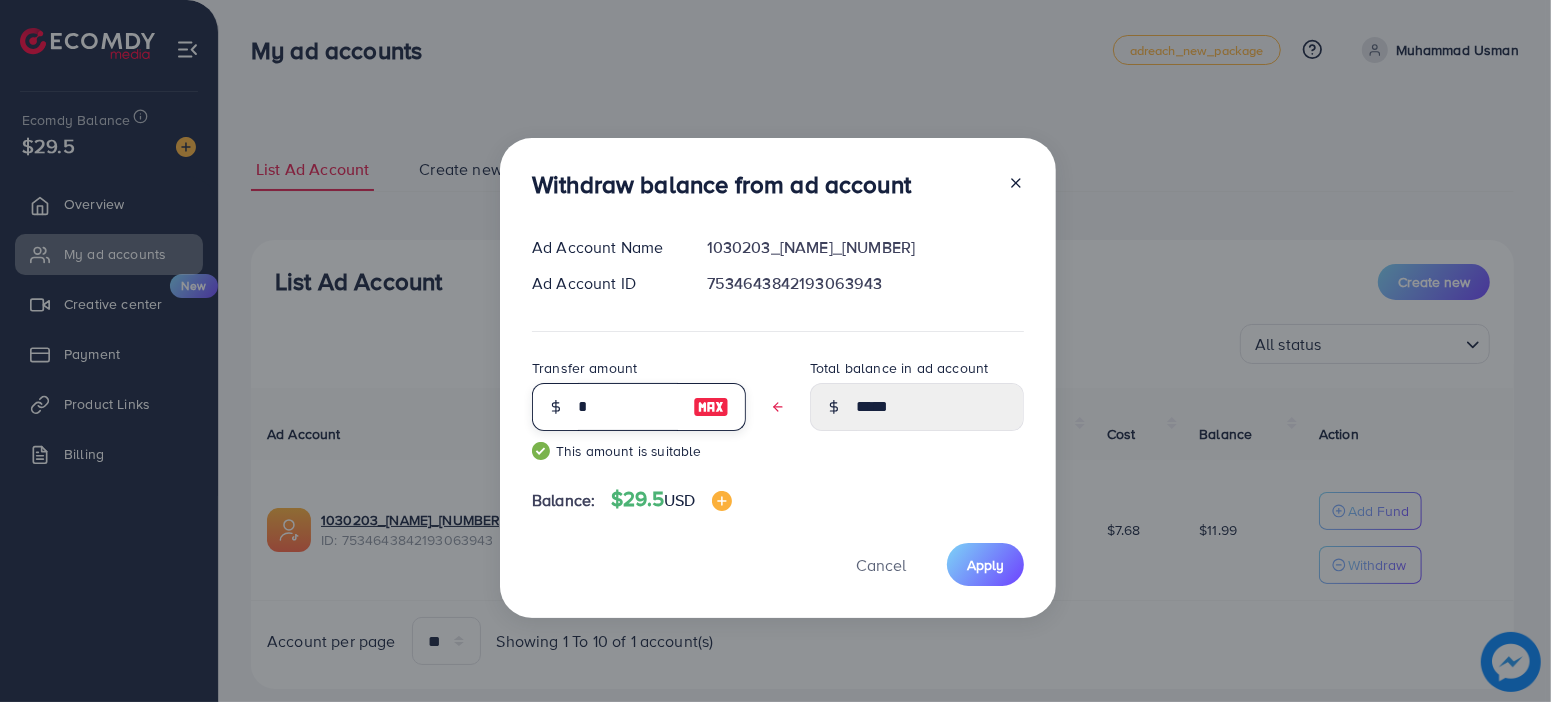 type on "**" 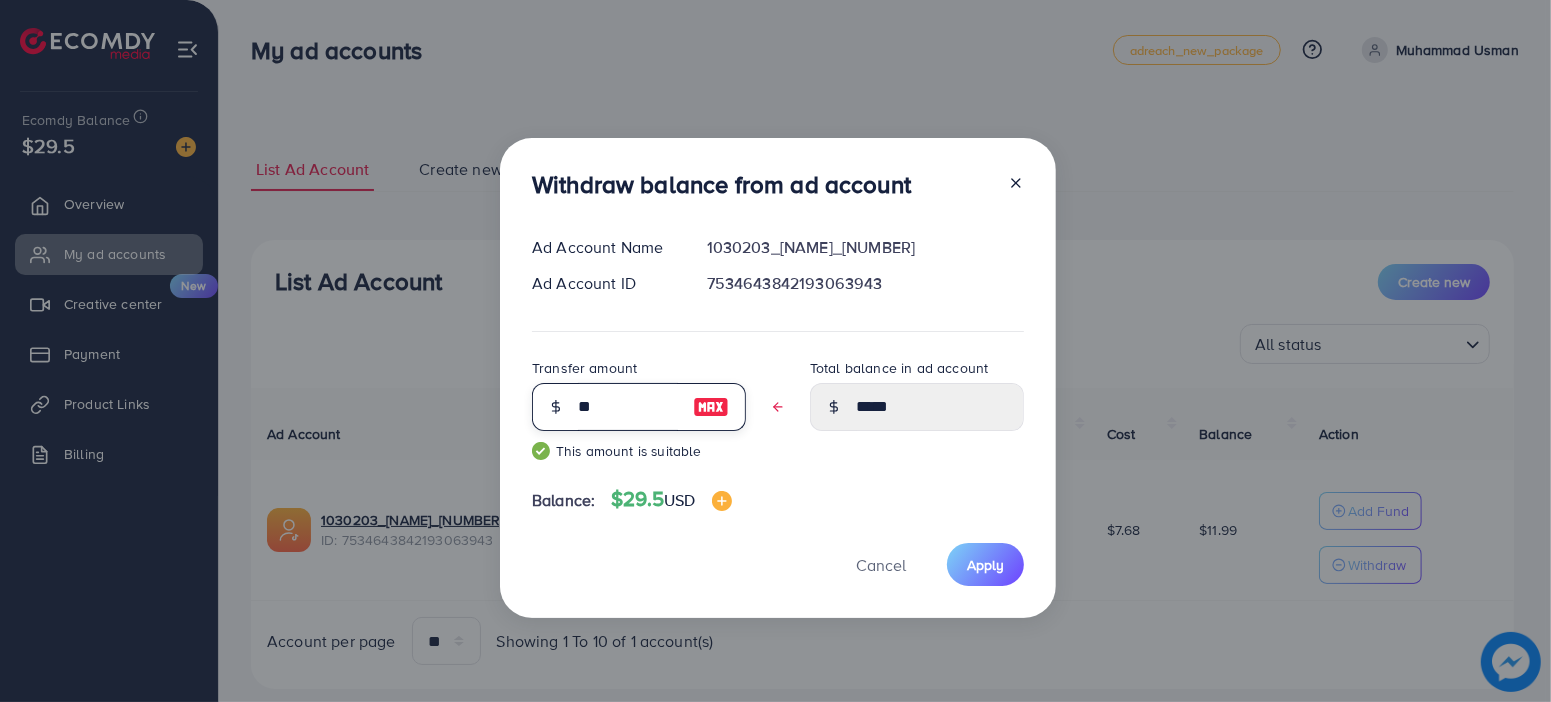 type on "****" 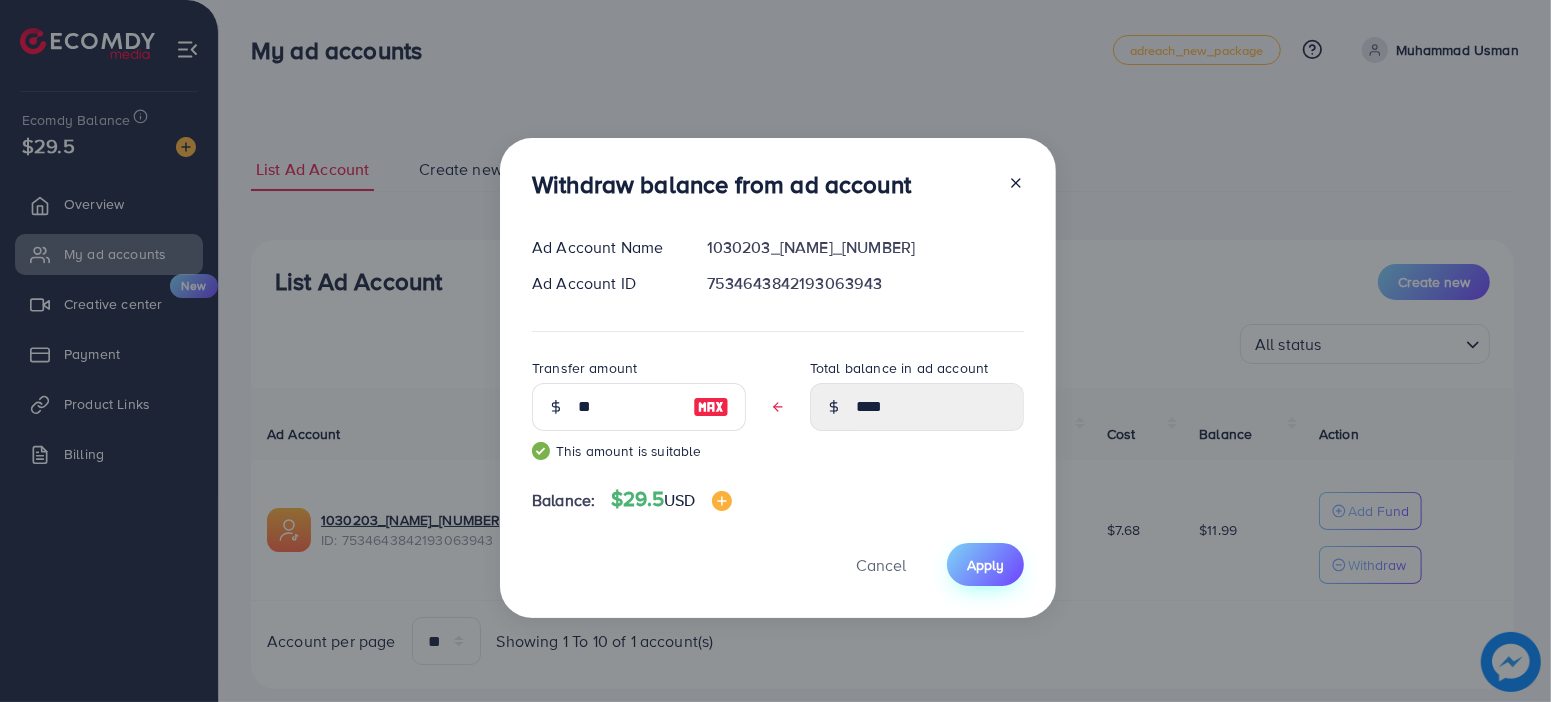 click on "Apply" at bounding box center (985, 564) 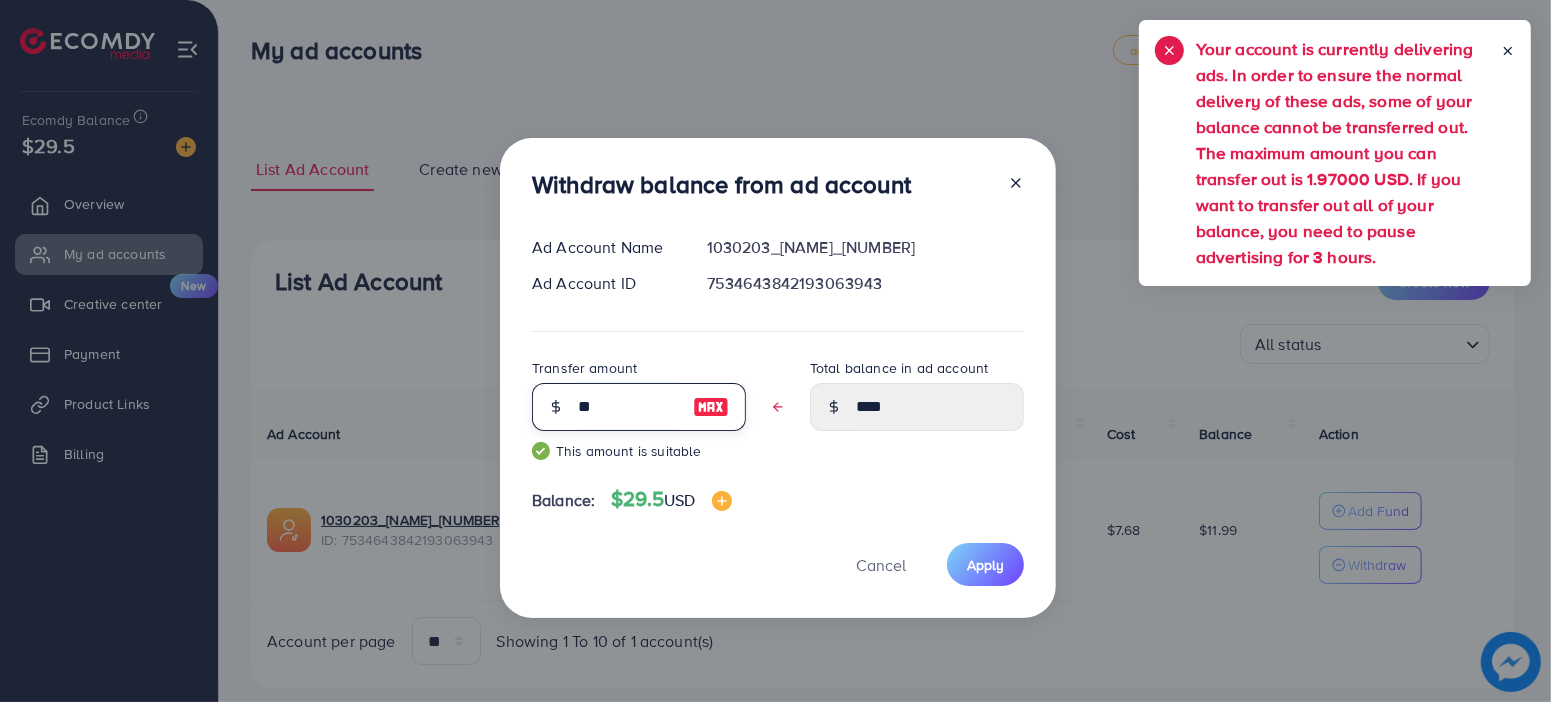 click on "**" at bounding box center [628, 407] 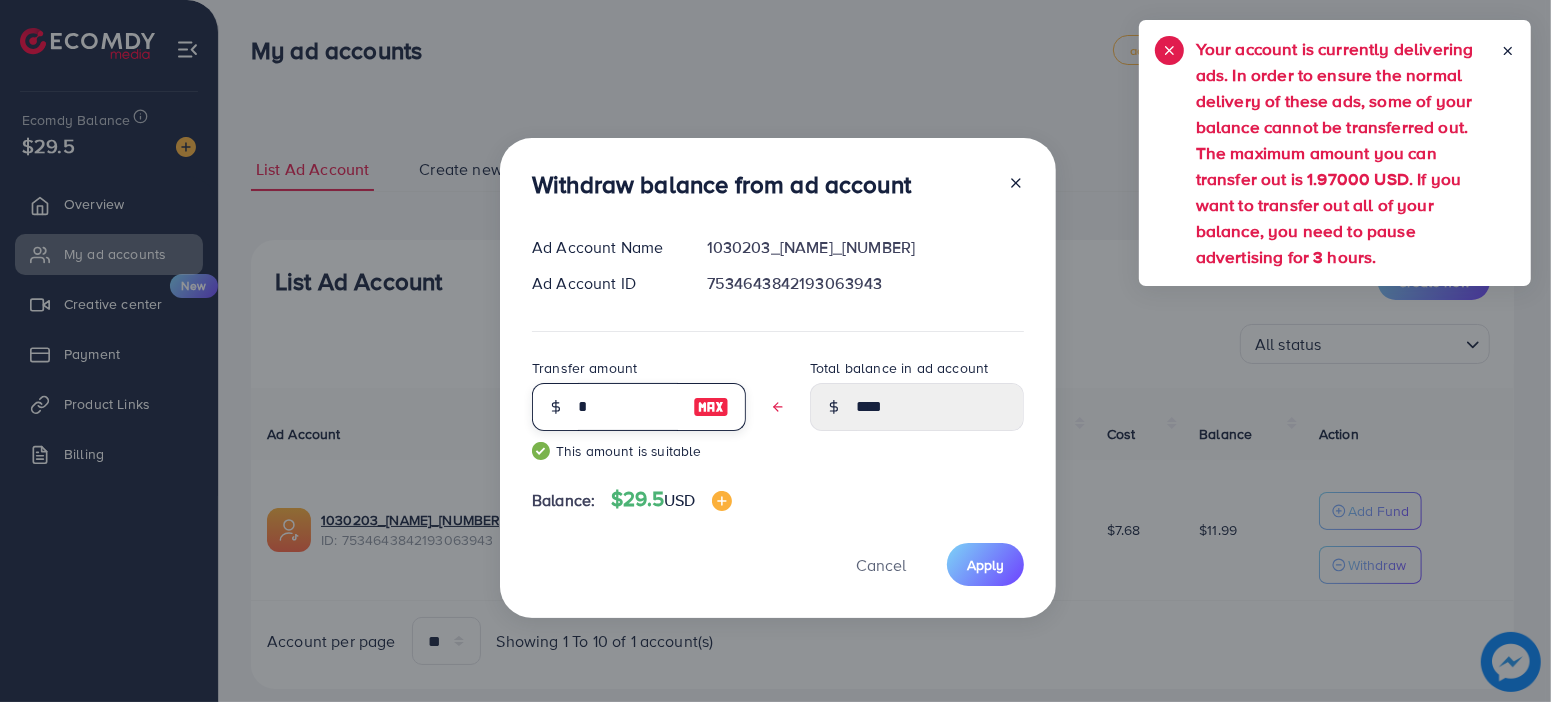 type on "*****" 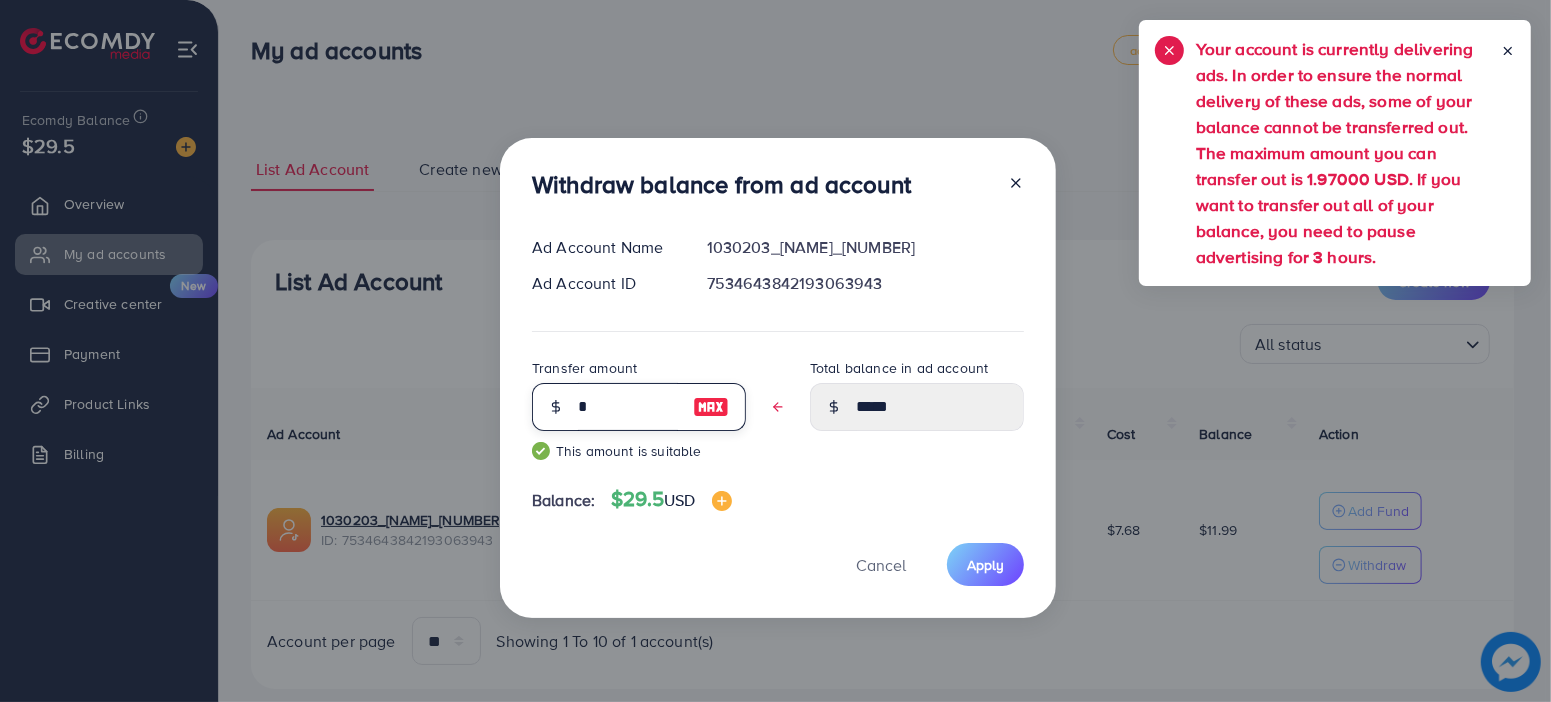 type 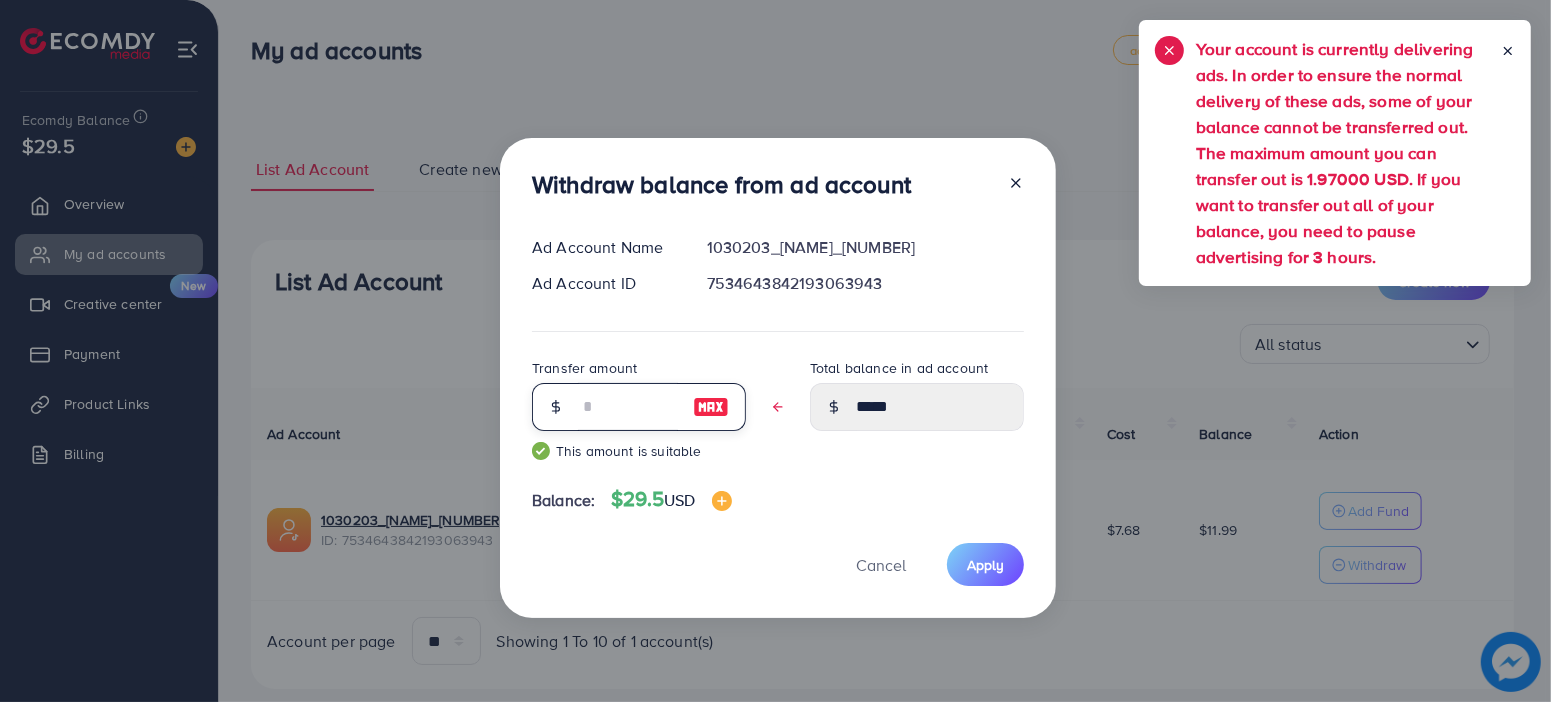 type on "*****" 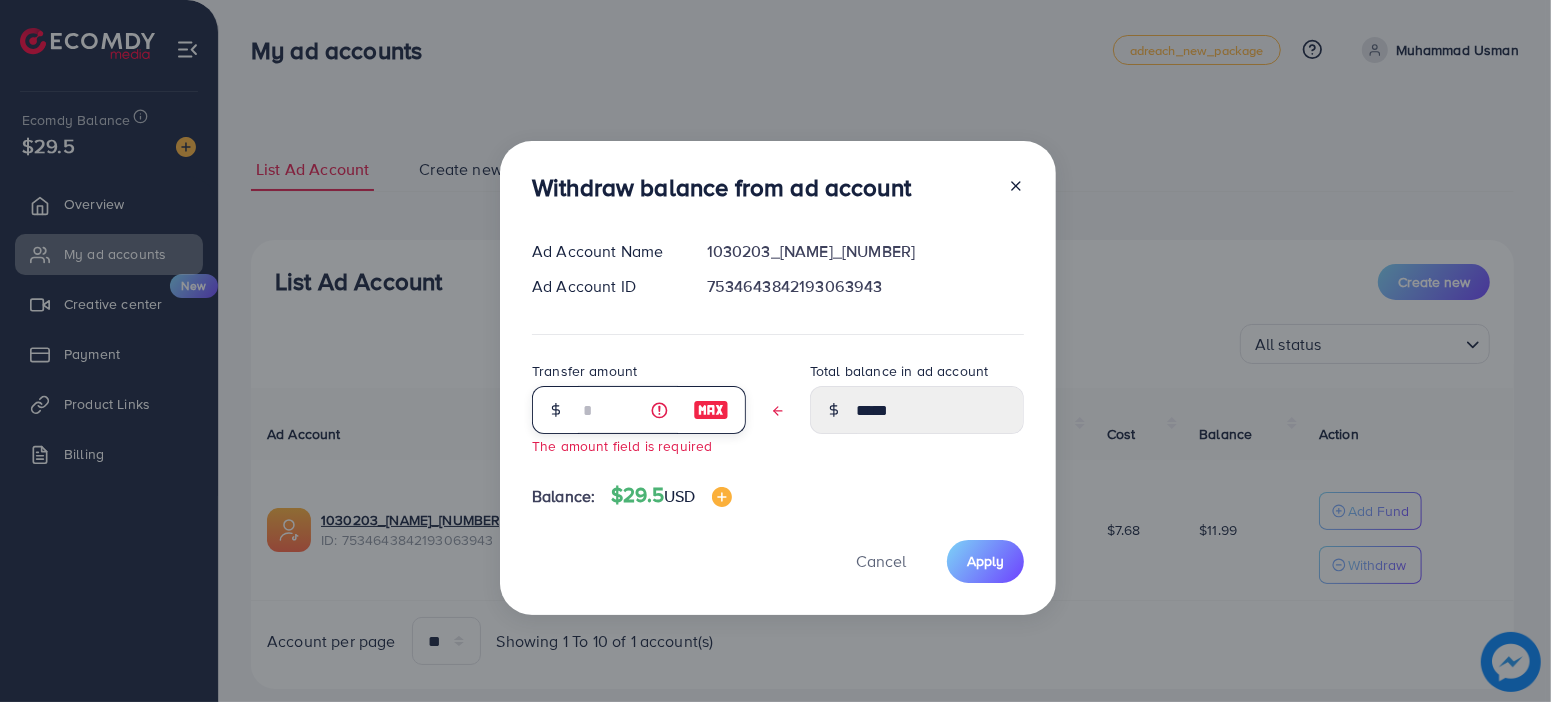 type on "*" 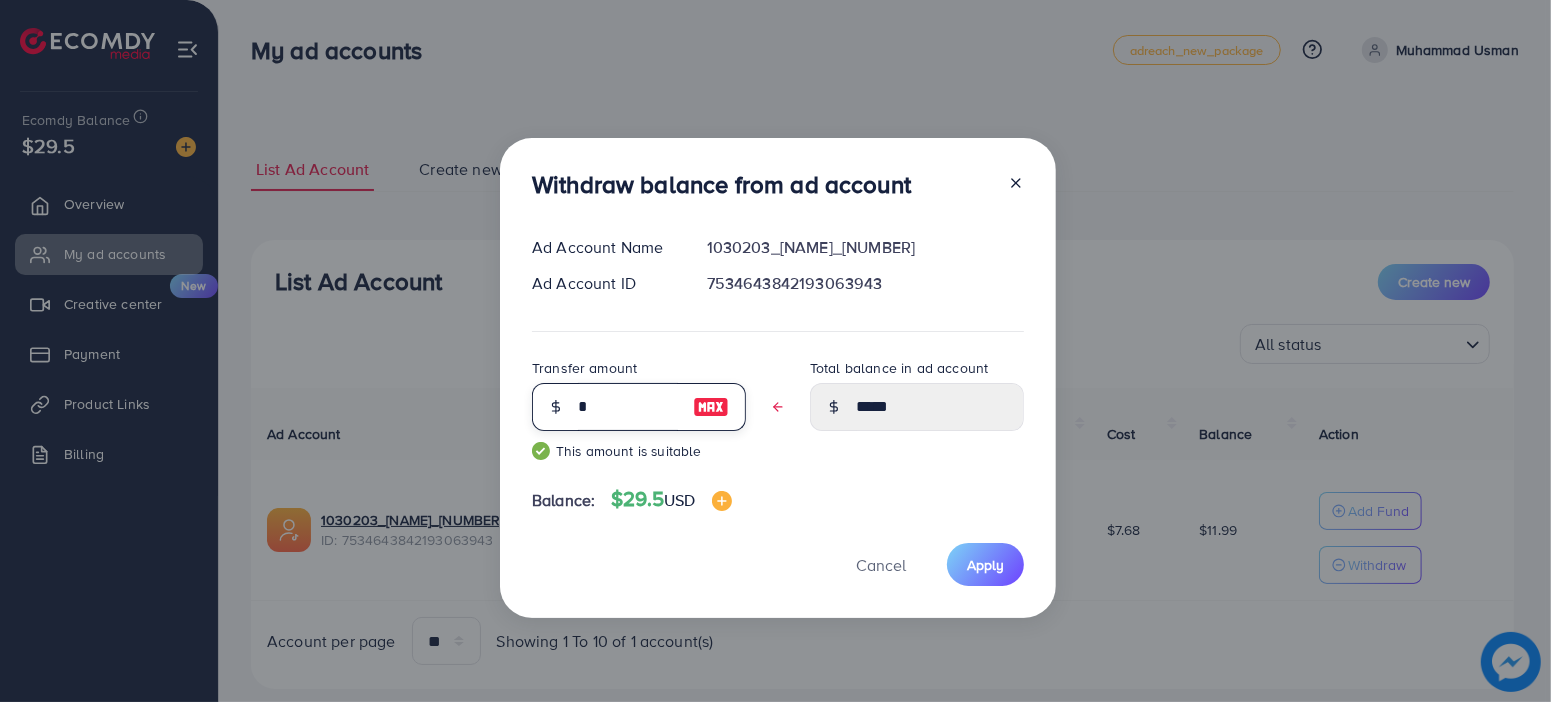 type on "****" 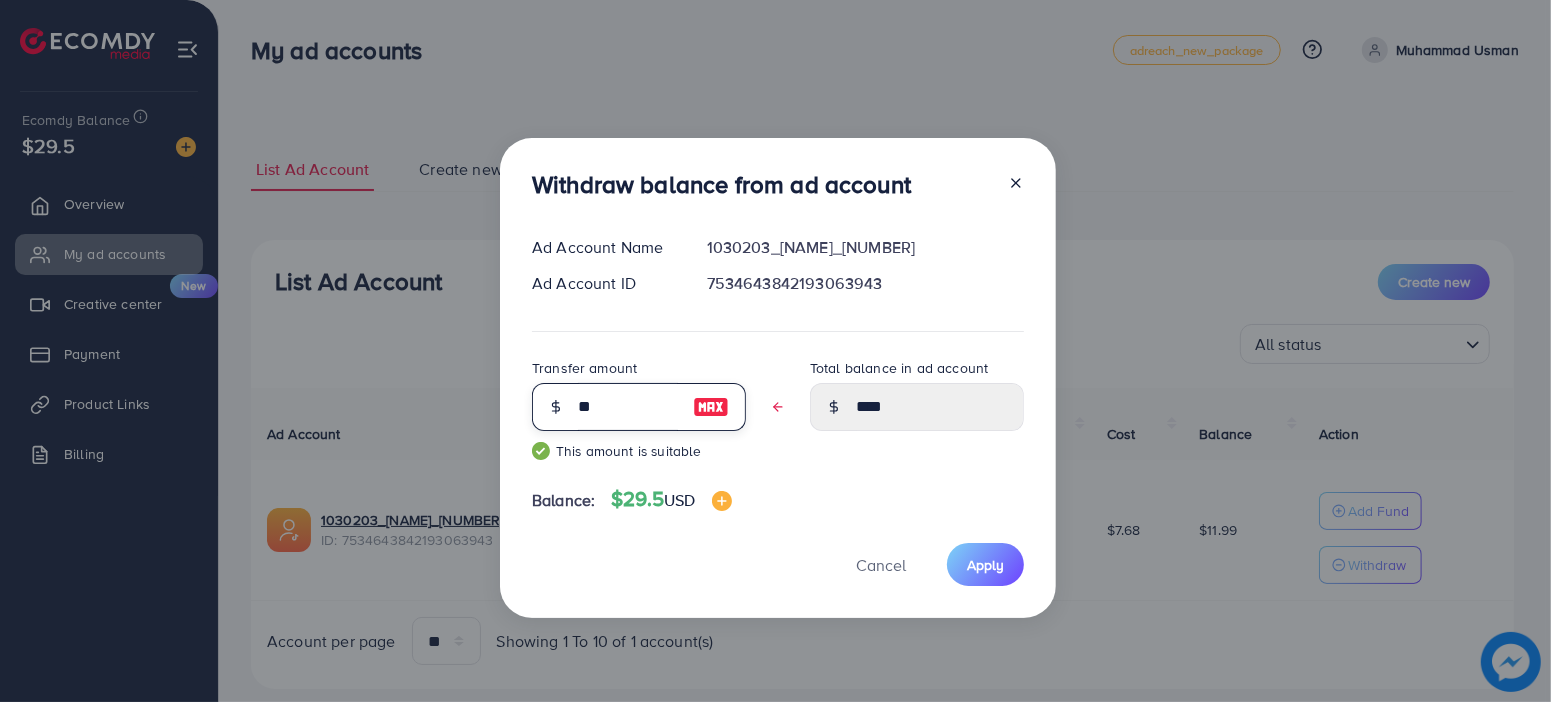 type on "***" 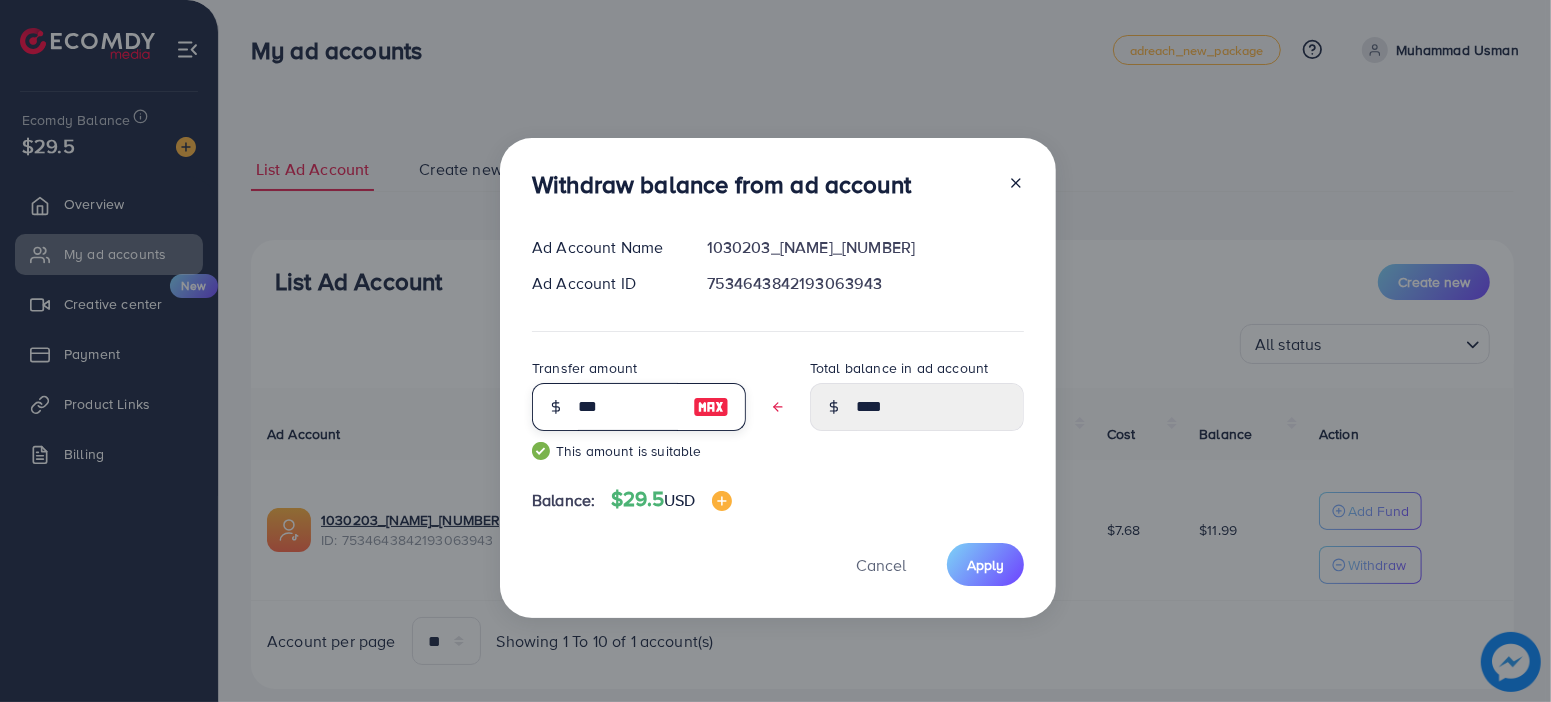 type on "****" 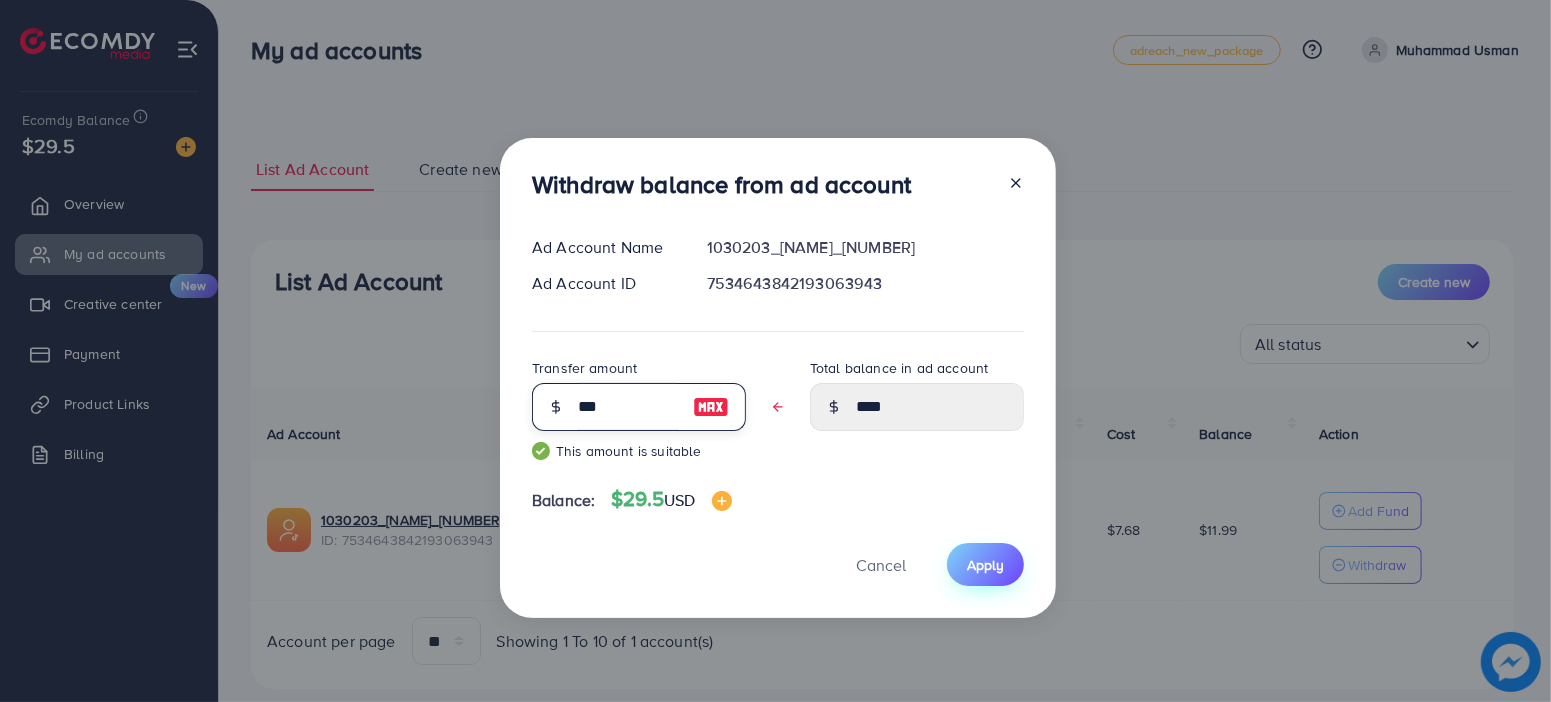 type on "***" 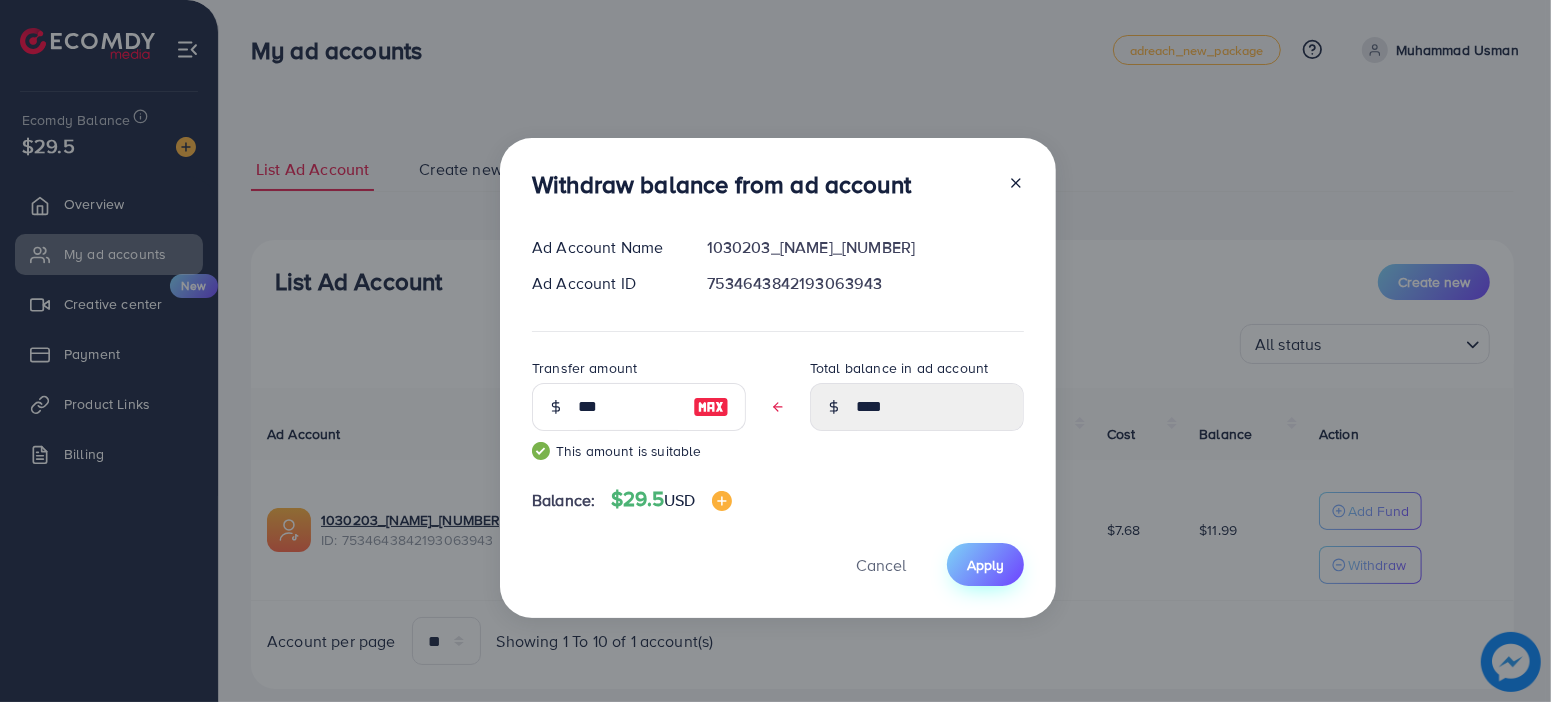 click on "Apply" at bounding box center (985, 565) 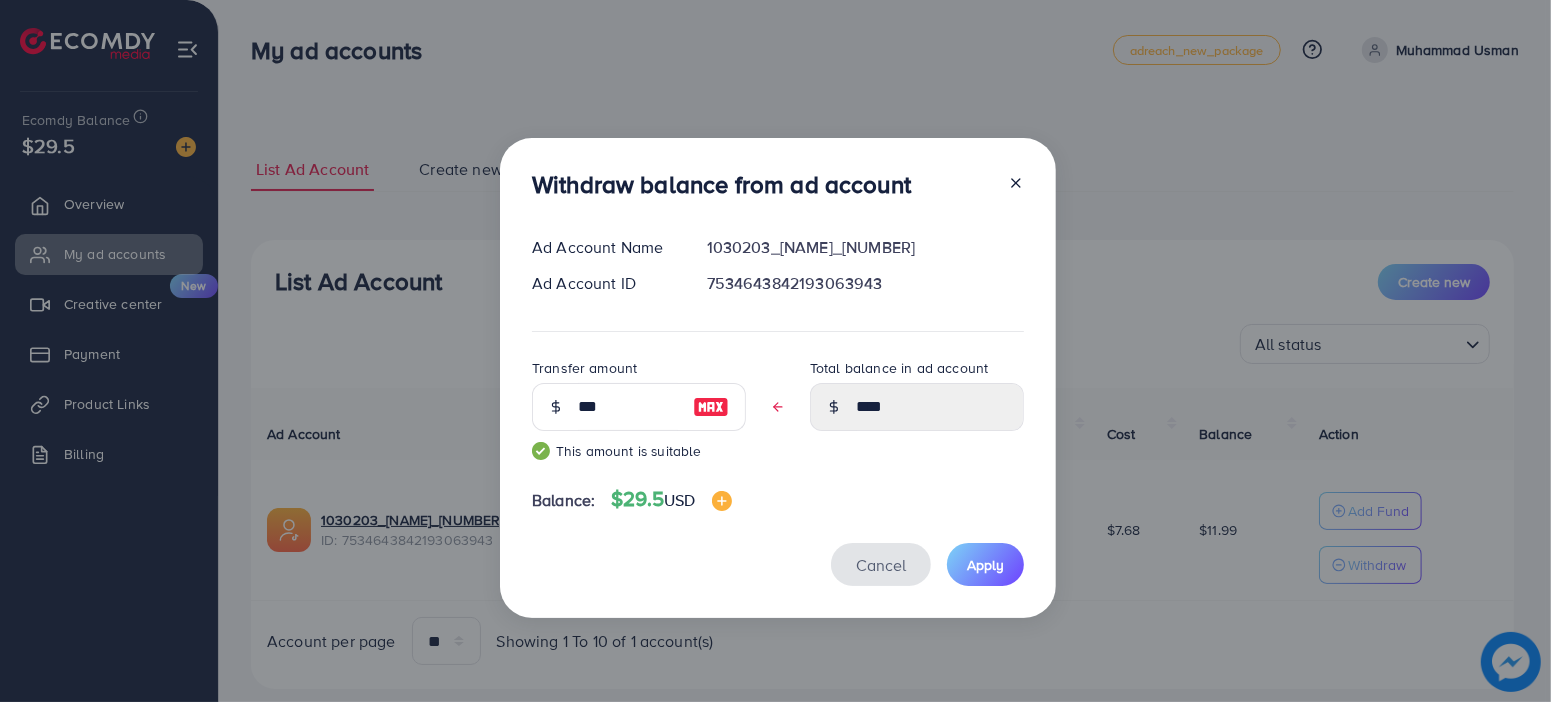 click on "Cancel" at bounding box center (881, 565) 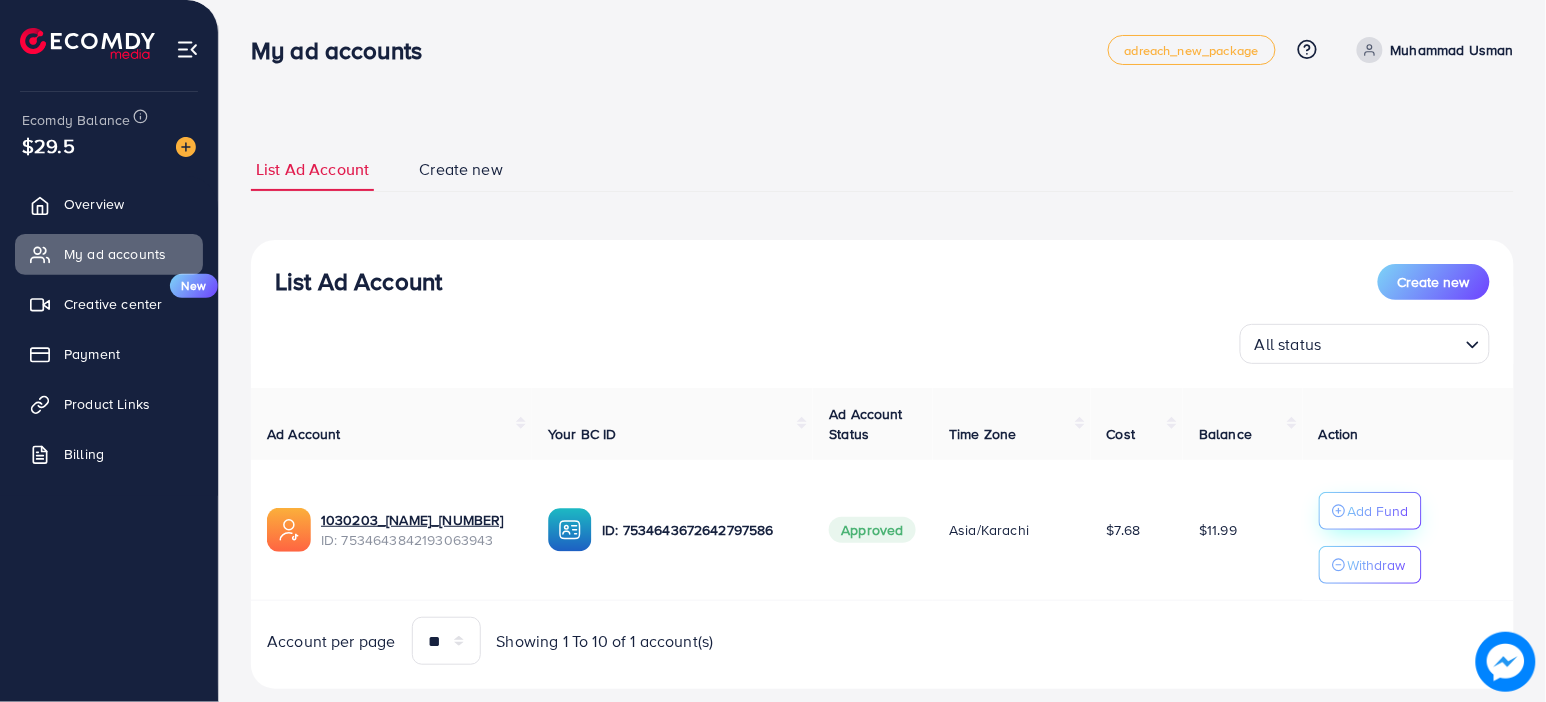 click on "Add Fund" at bounding box center (1378, 511) 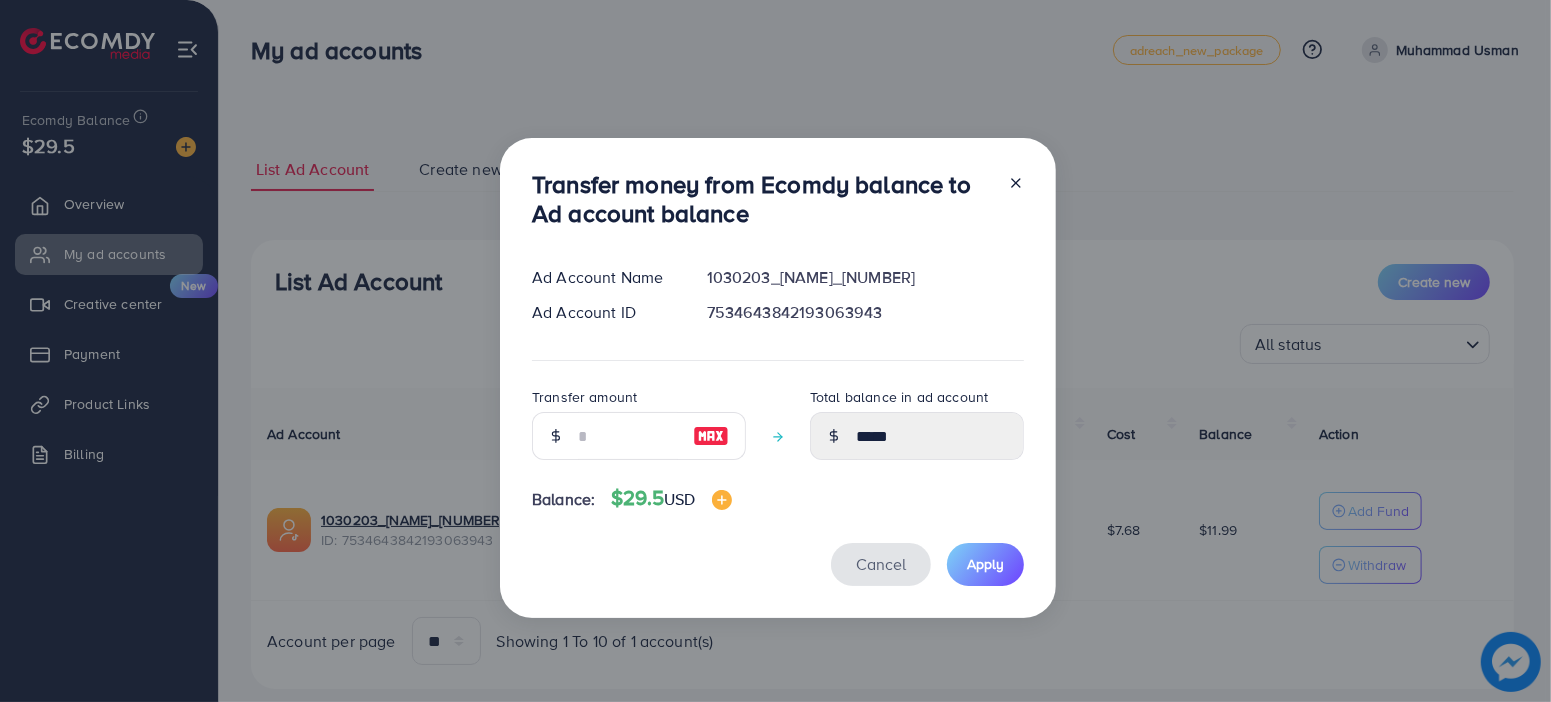 click on "Cancel" at bounding box center [881, 564] 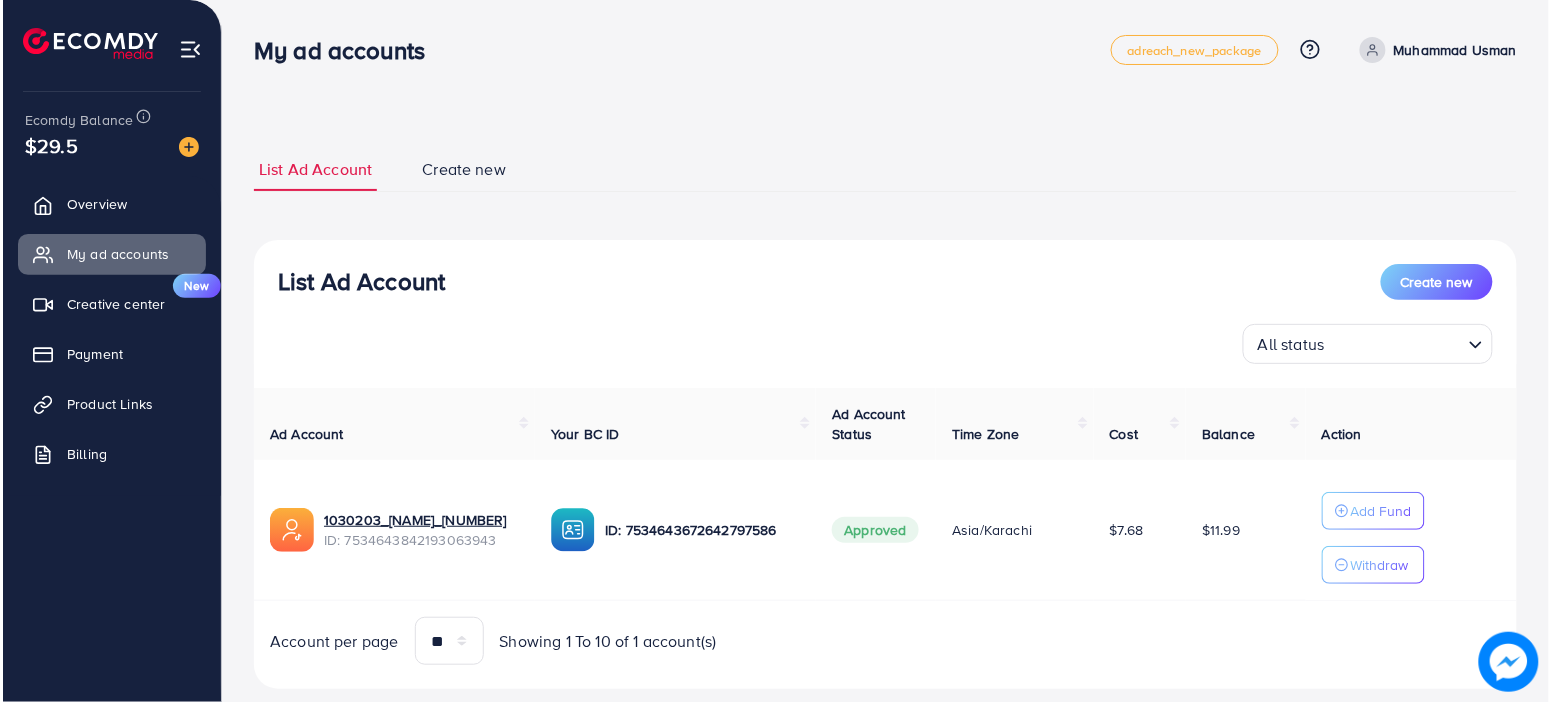 scroll, scrollTop: 43, scrollLeft: 0, axis: vertical 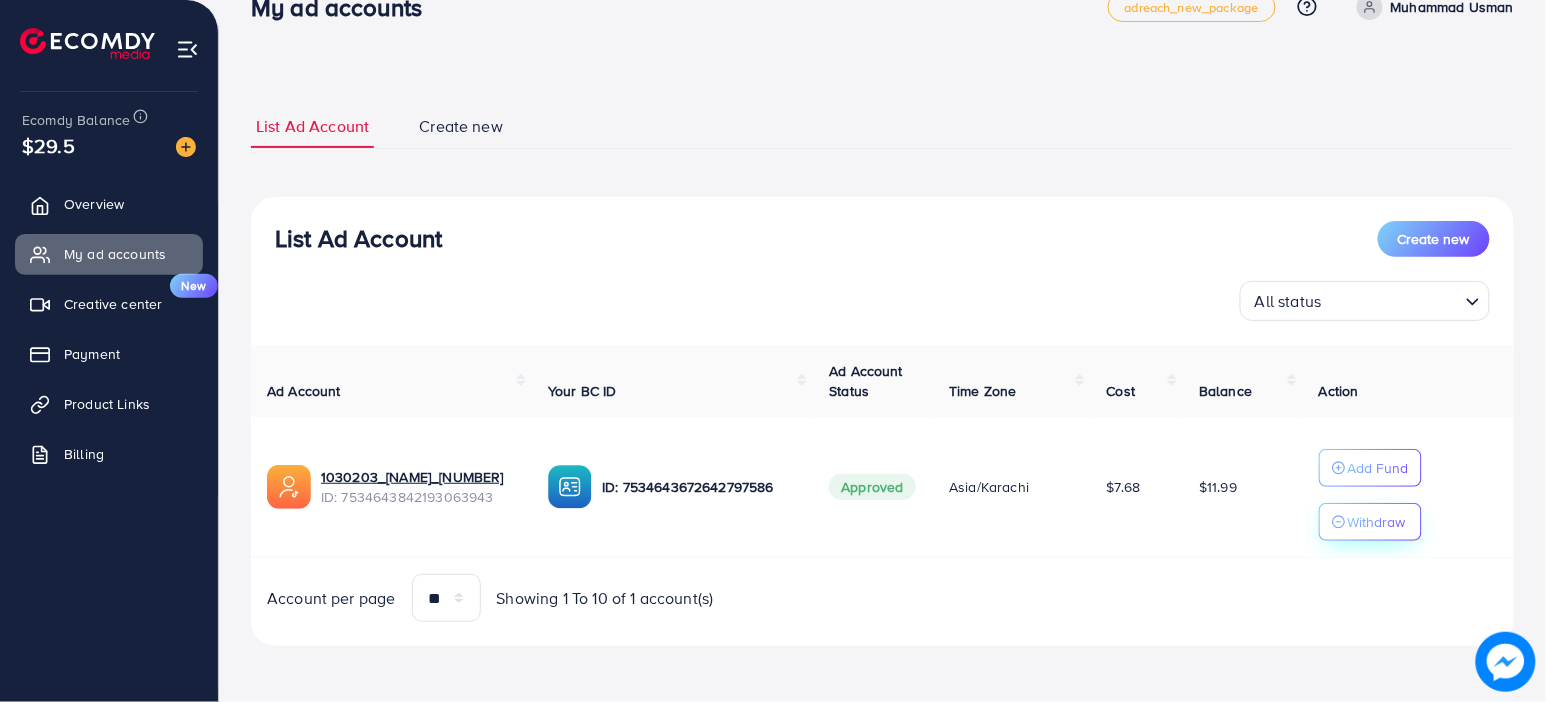 click on "Withdraw" at bounding box center [1377, 522] 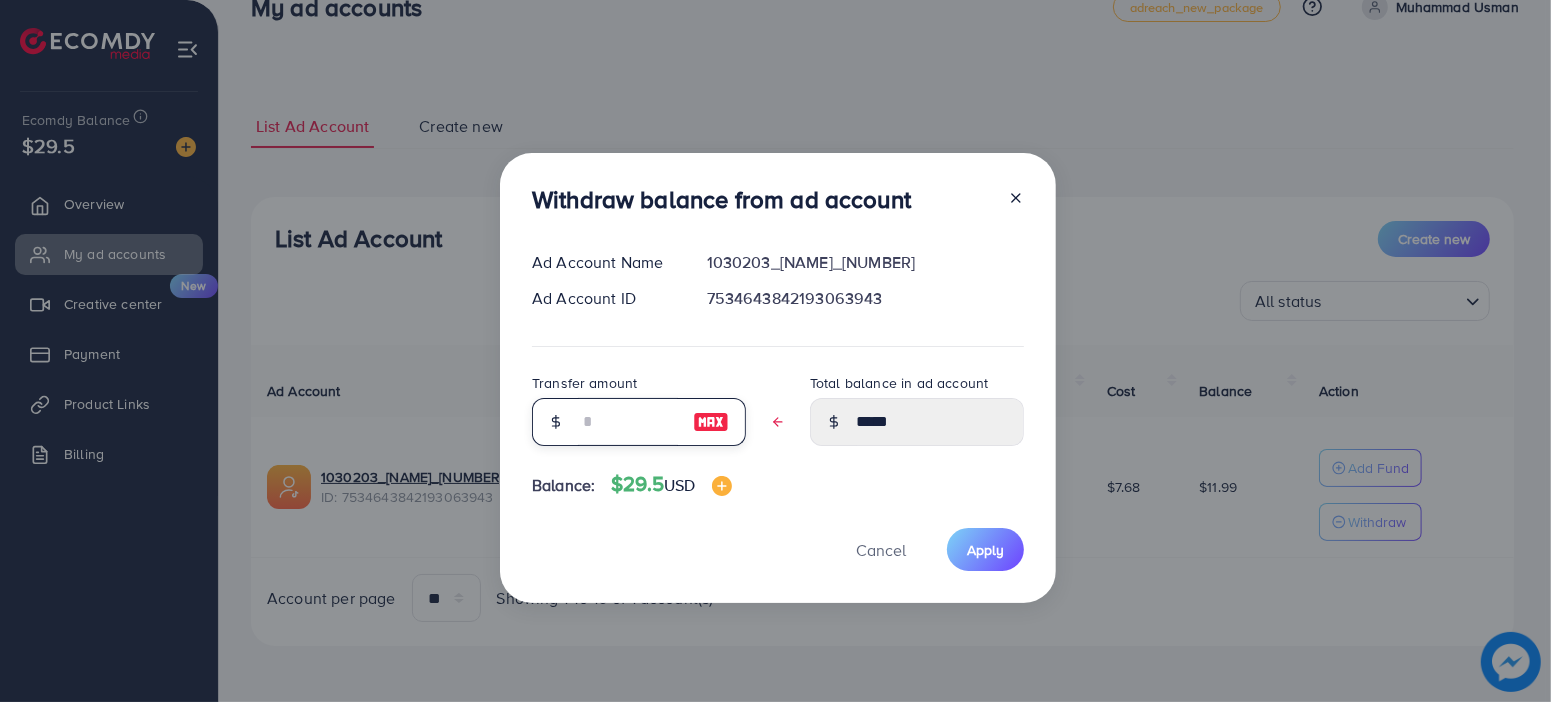 click at bounding box center (628, 422) 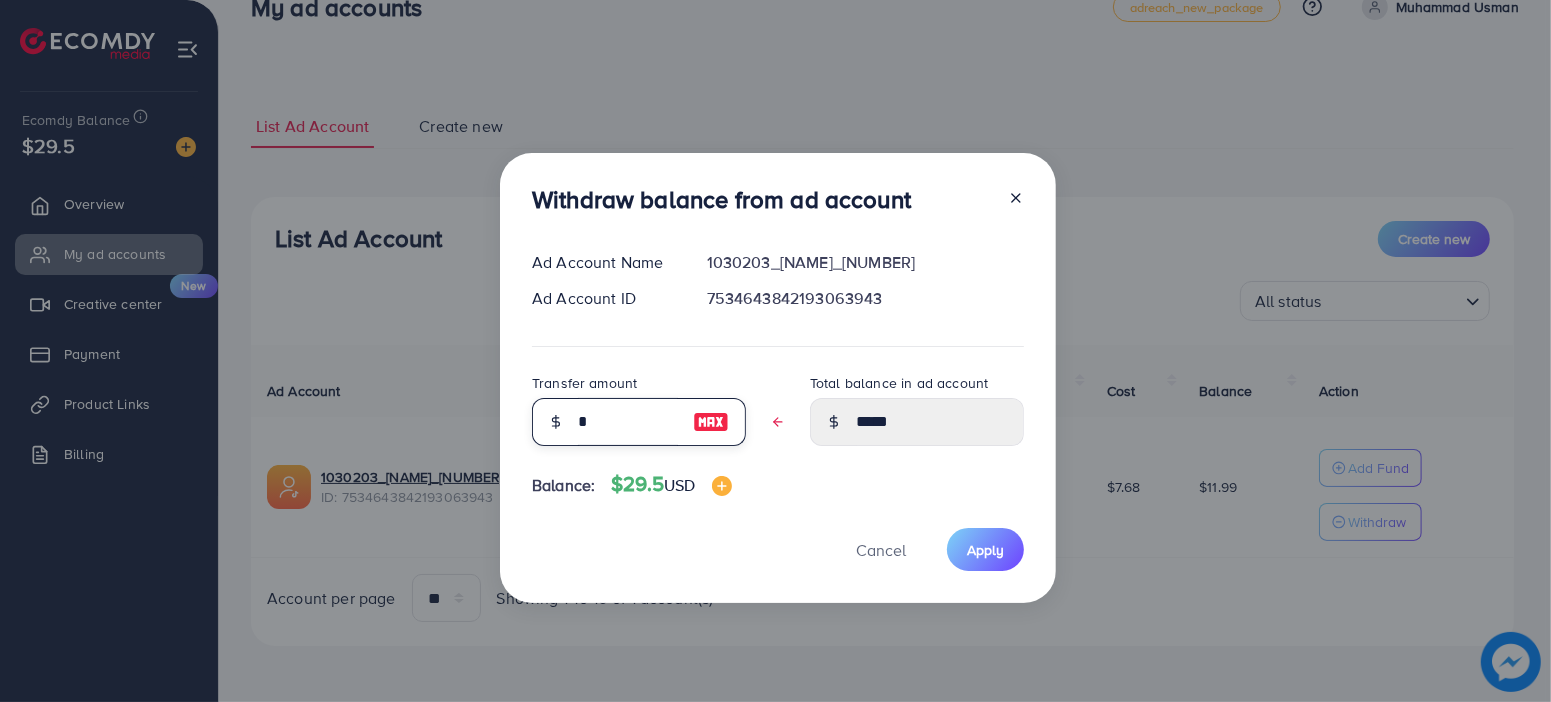 type on "*****" 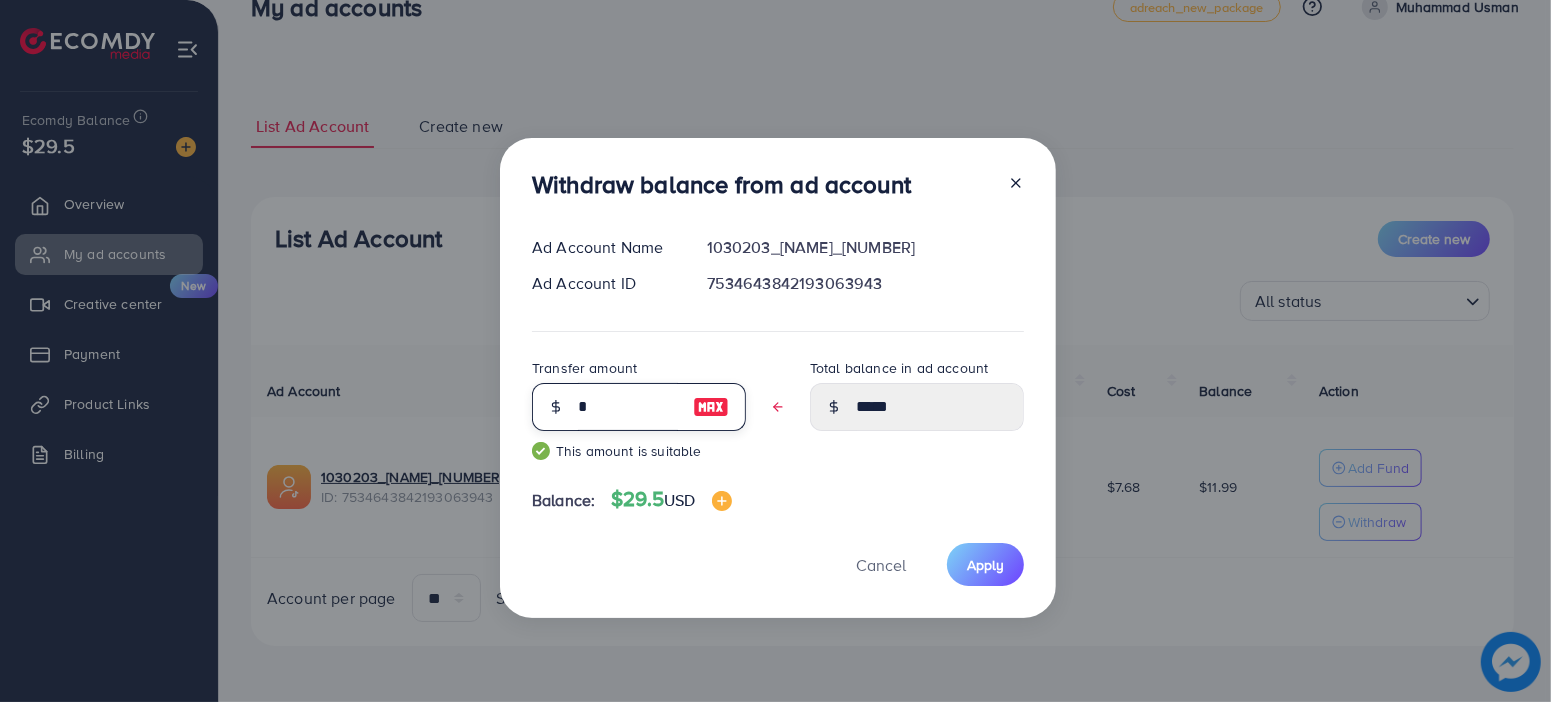type on "**" 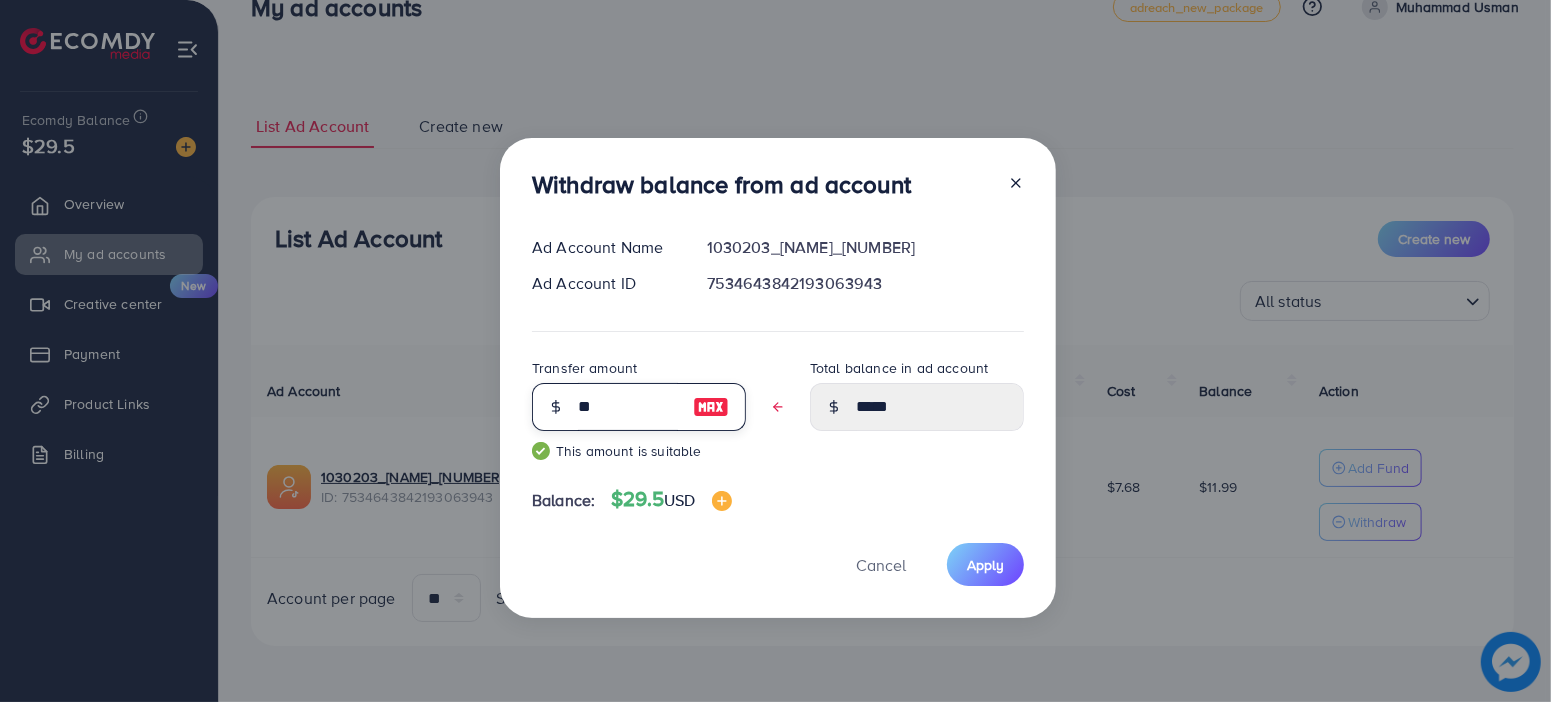 type on "****" 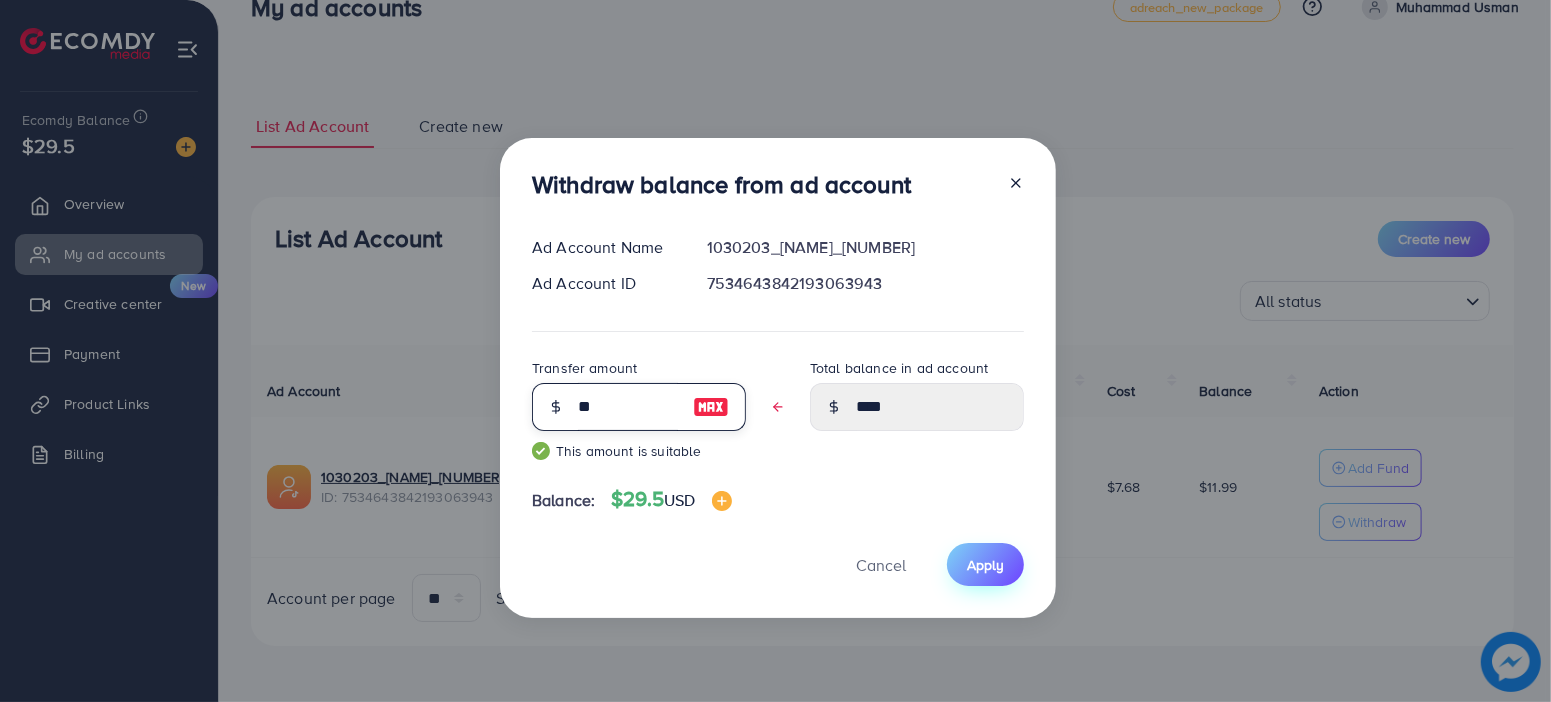type on "**" 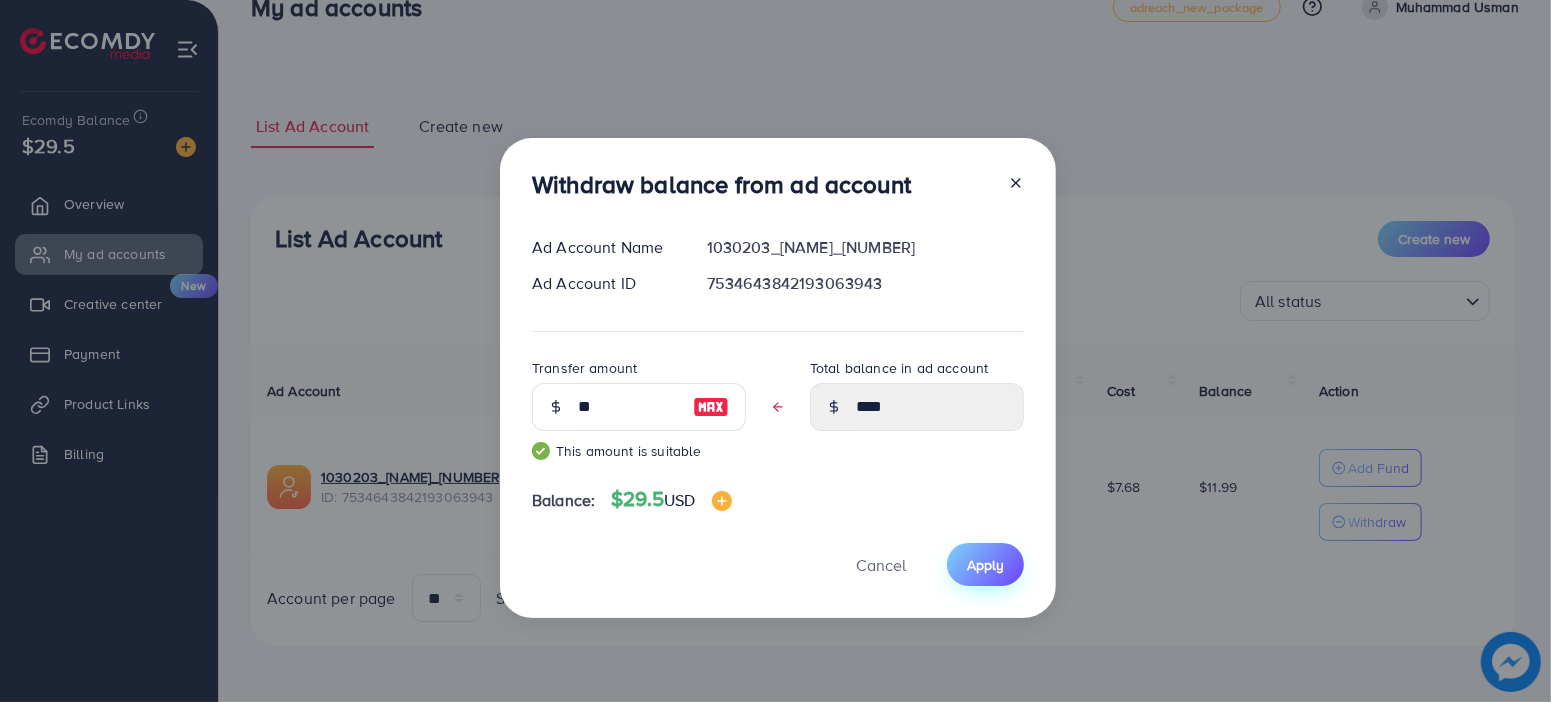 click on "Apply" at bounding box center (985, 564) 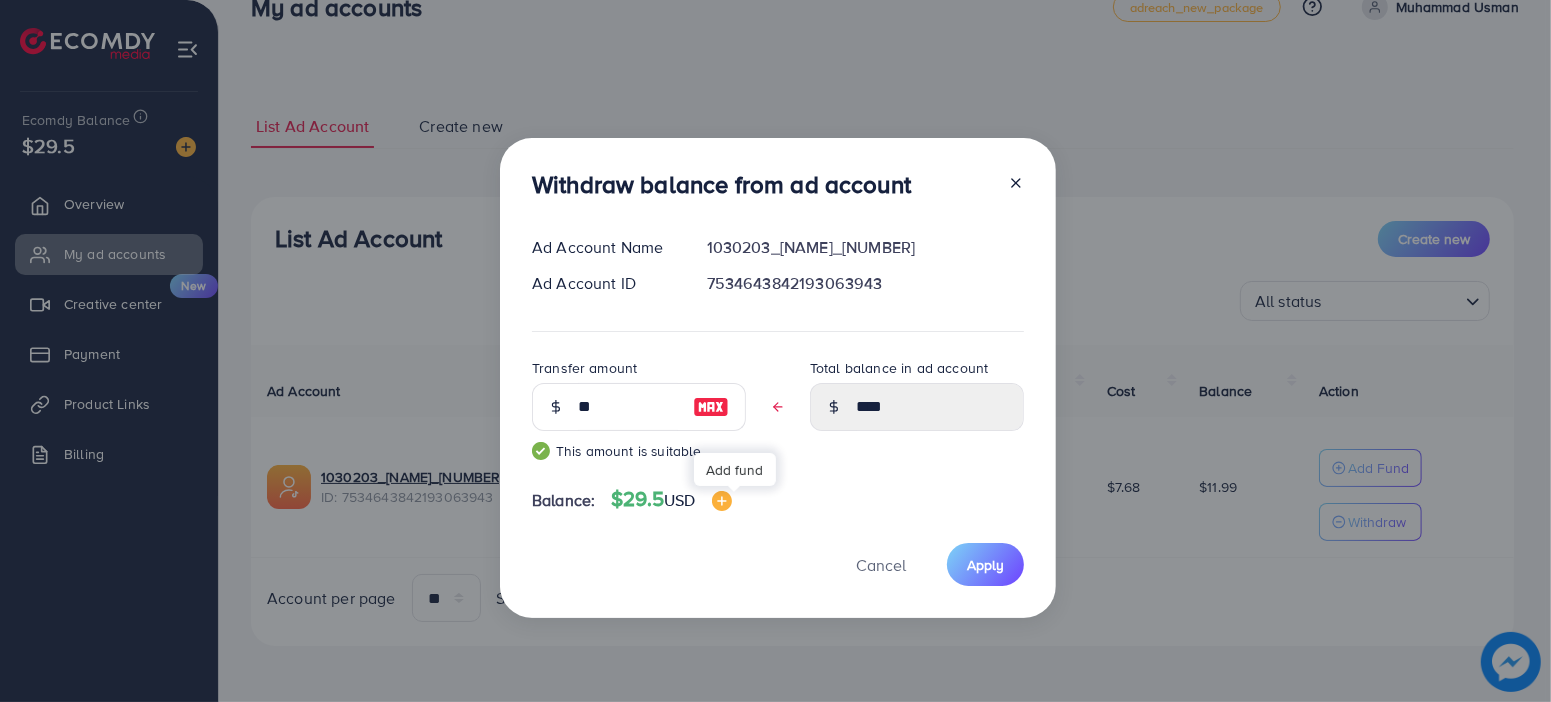click at bounding box center [722, 501] 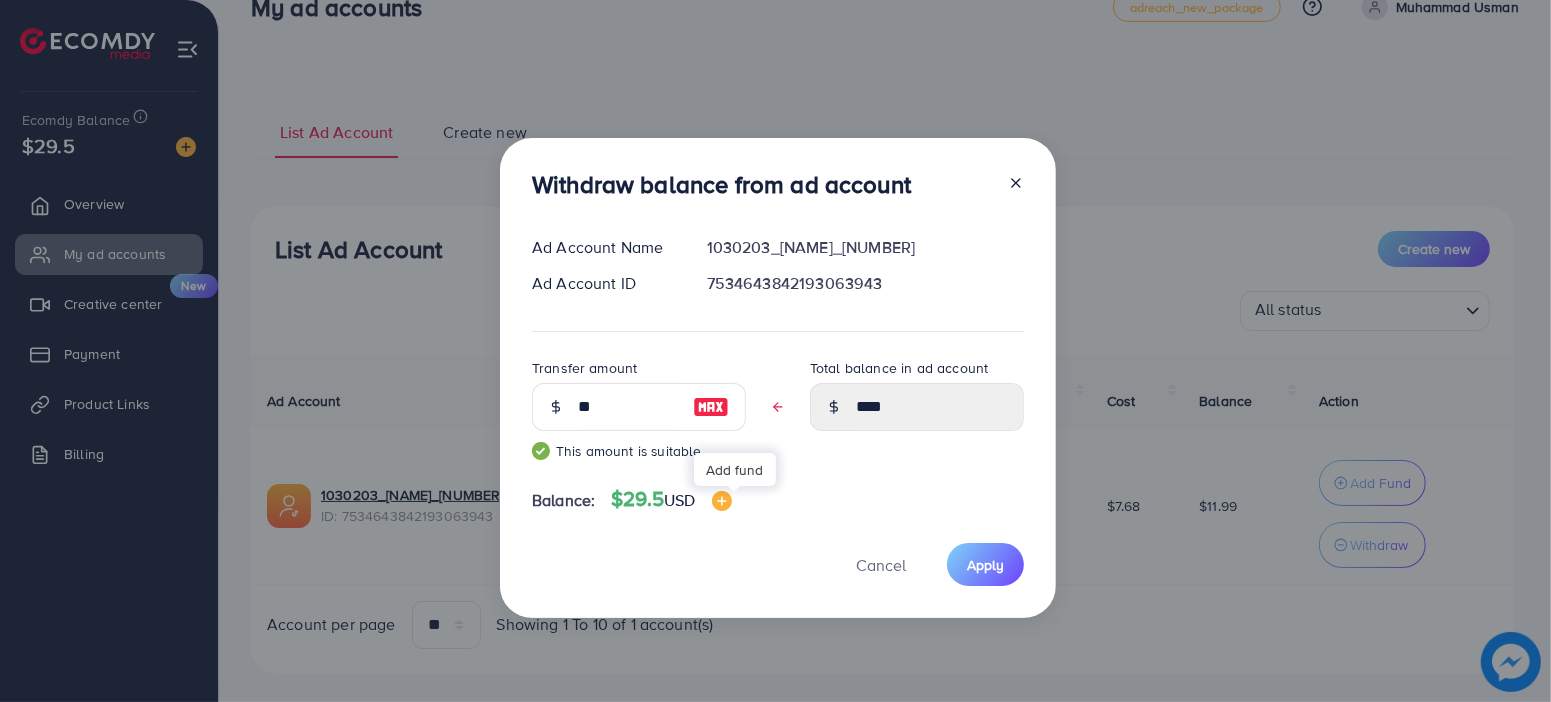 click at bounding box center (722, 501) 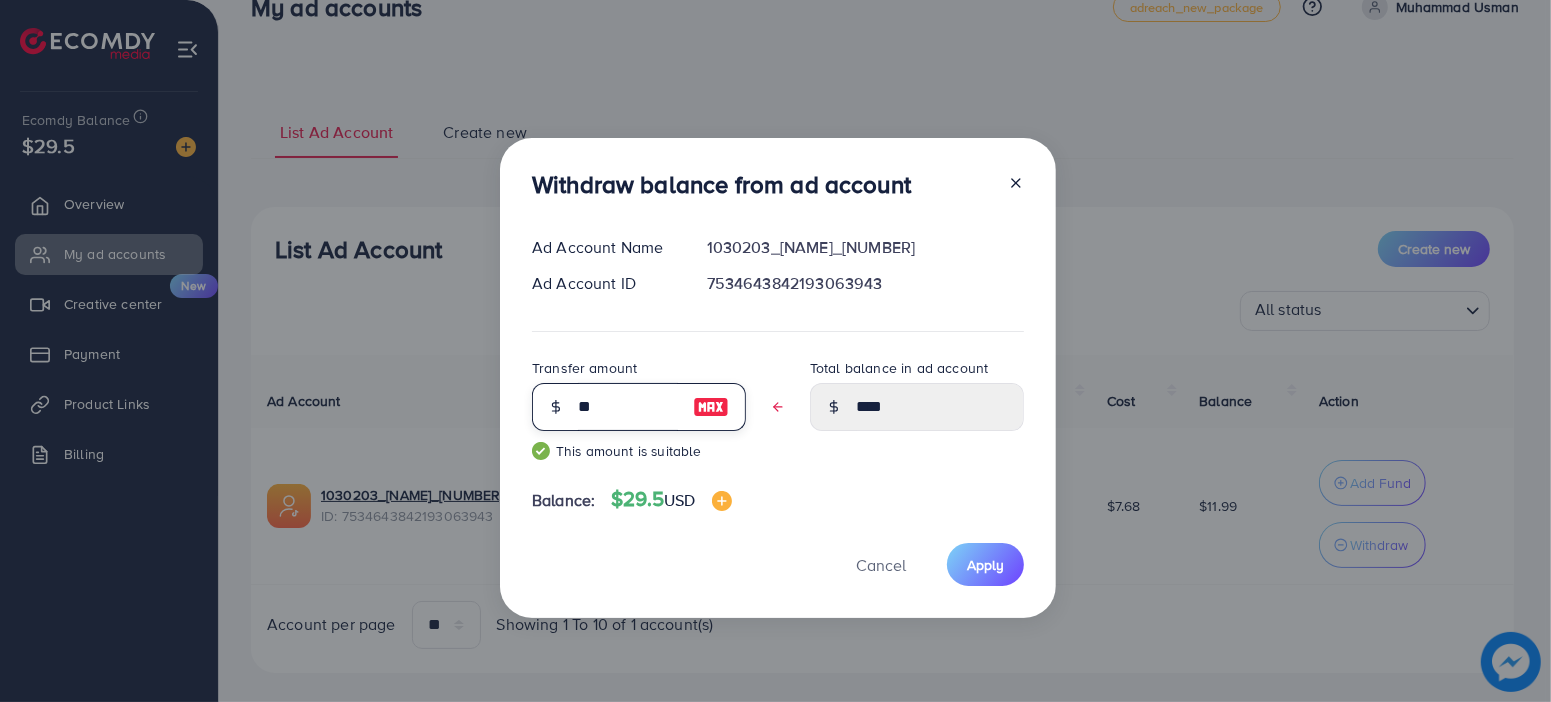 click on "**" at bounding box center (628, 407) 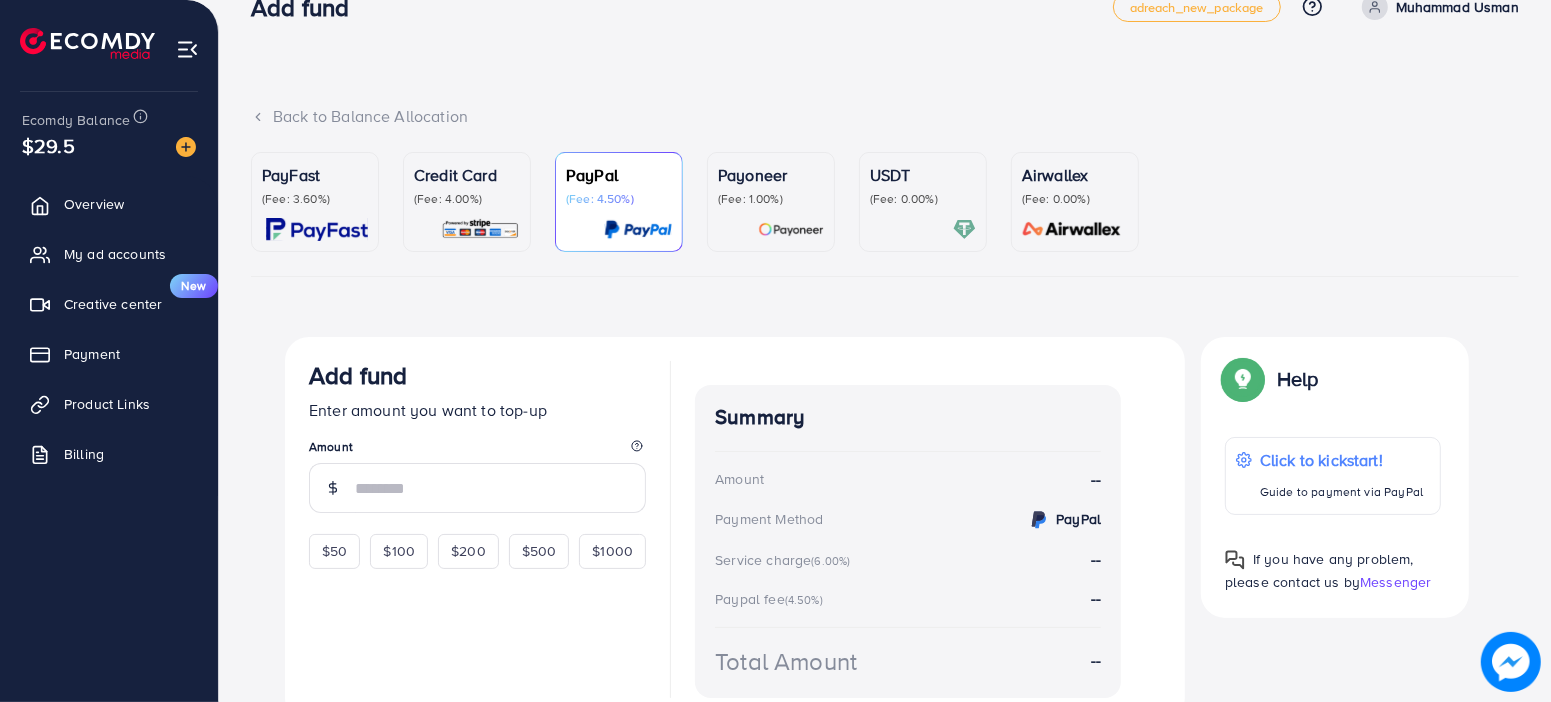 click on "Payment Method   PayPal" at bounding box center (908, 519) 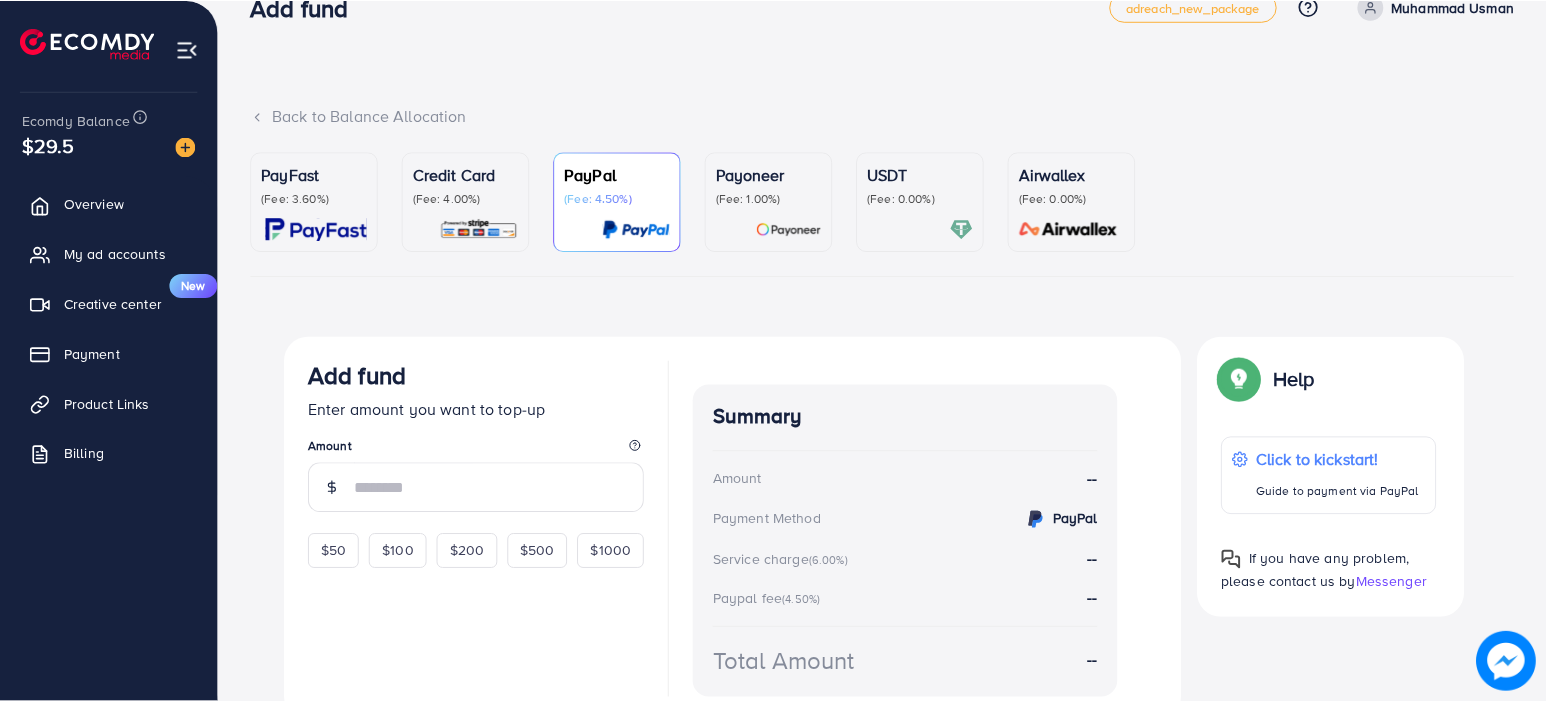 scroll, scrollTop: 0, scrollLeft: 0, axis: both 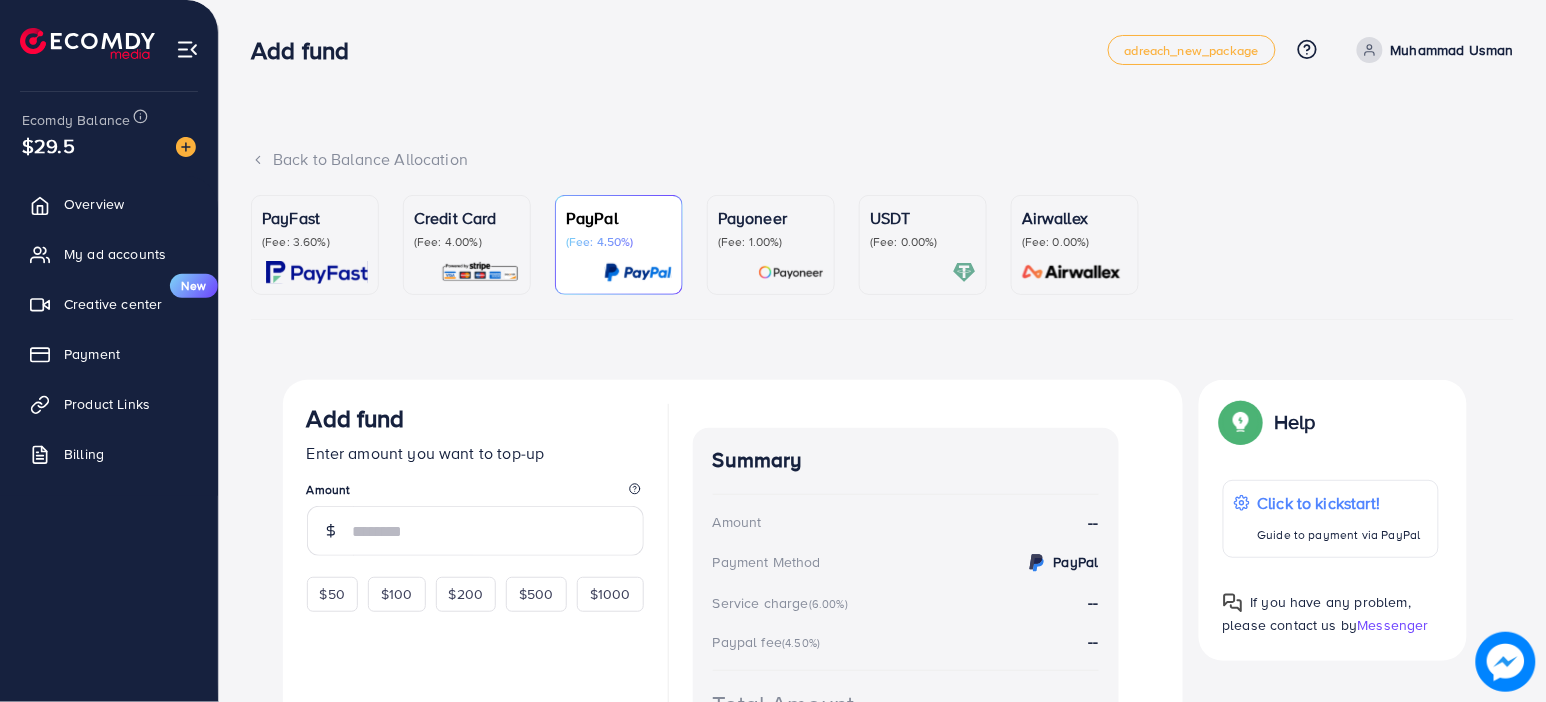 click on "Back to Balance Allocation" at bounding box center (882, 159) 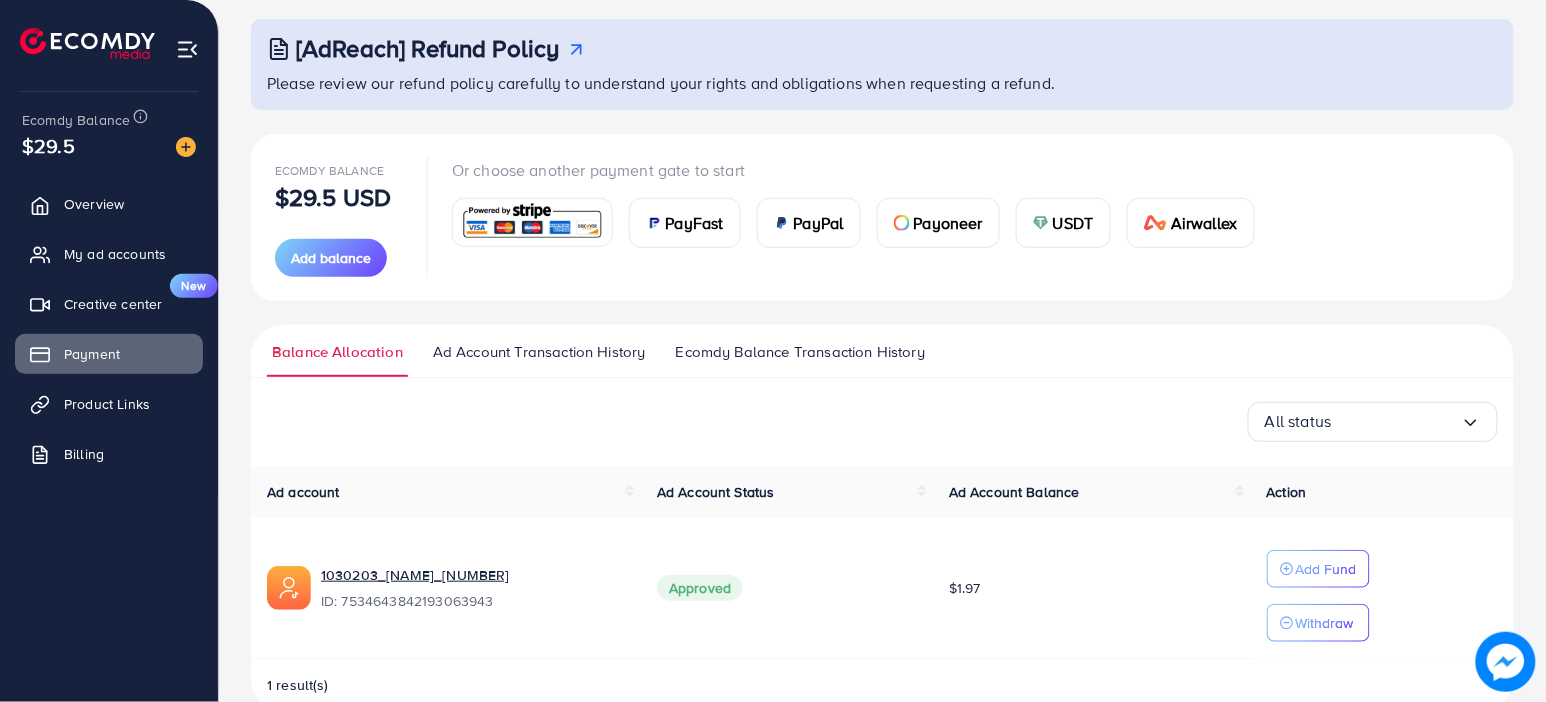 scroll, scrollTop: 146, scrollLeft: 0, axis: vertical 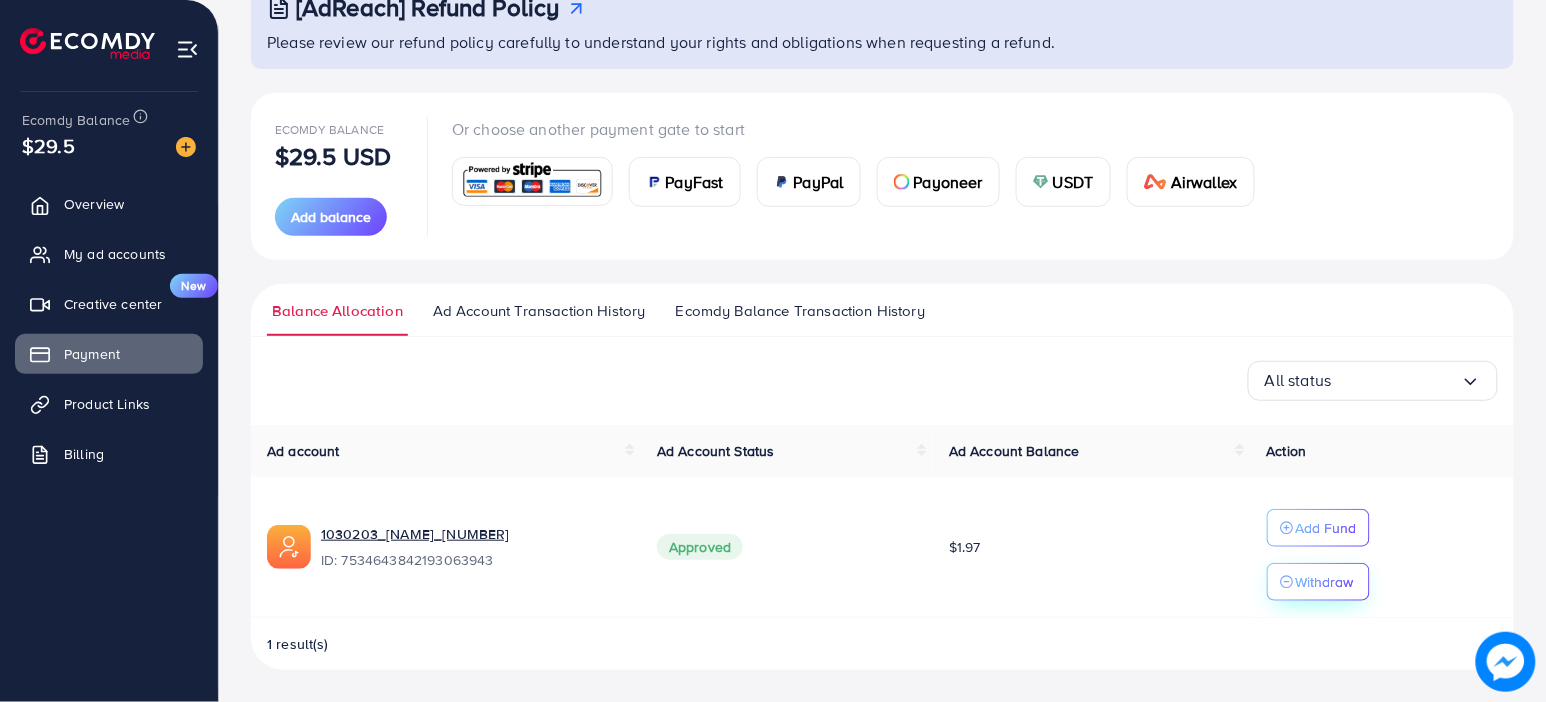 click on "Withdraw" at bounding box center [1325, 582] 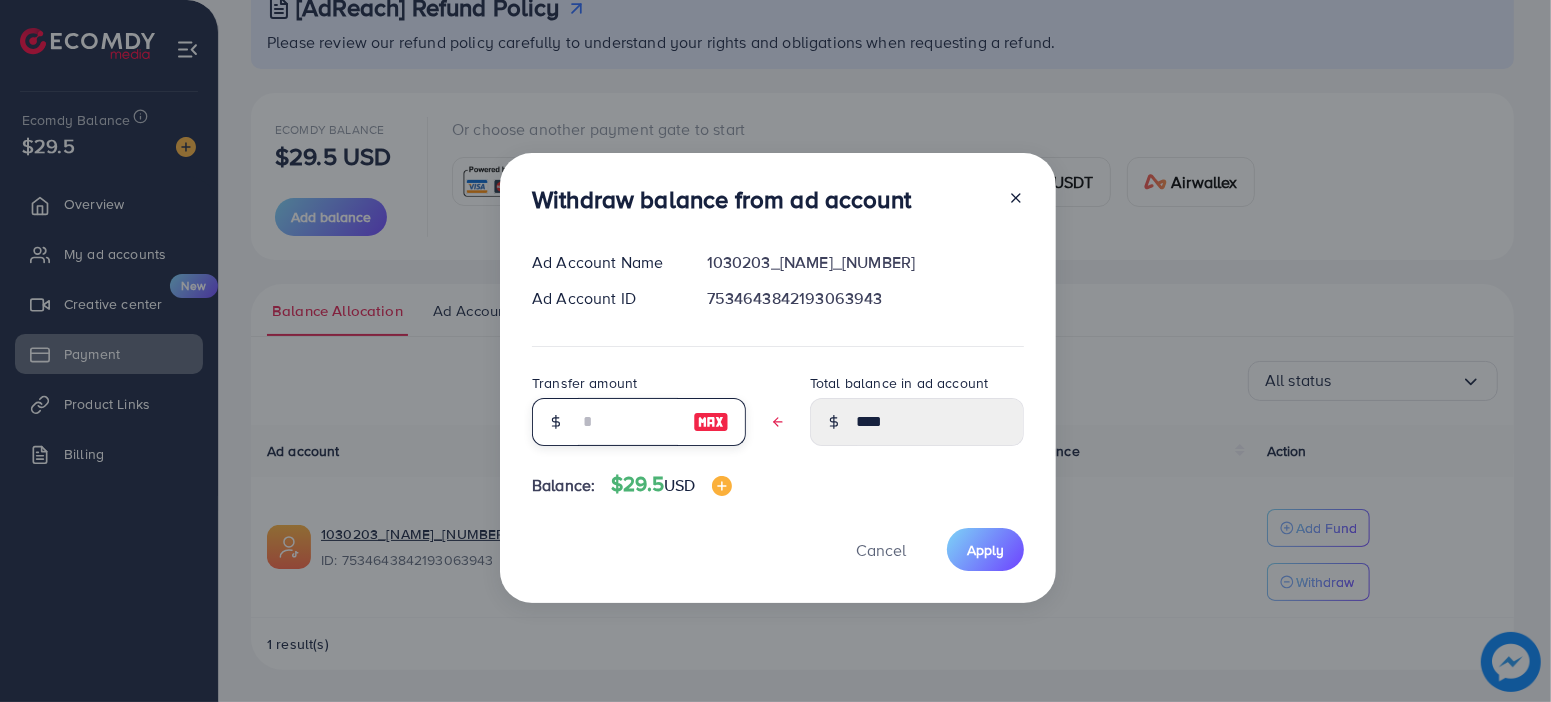 click at bounding box center [628, 422] 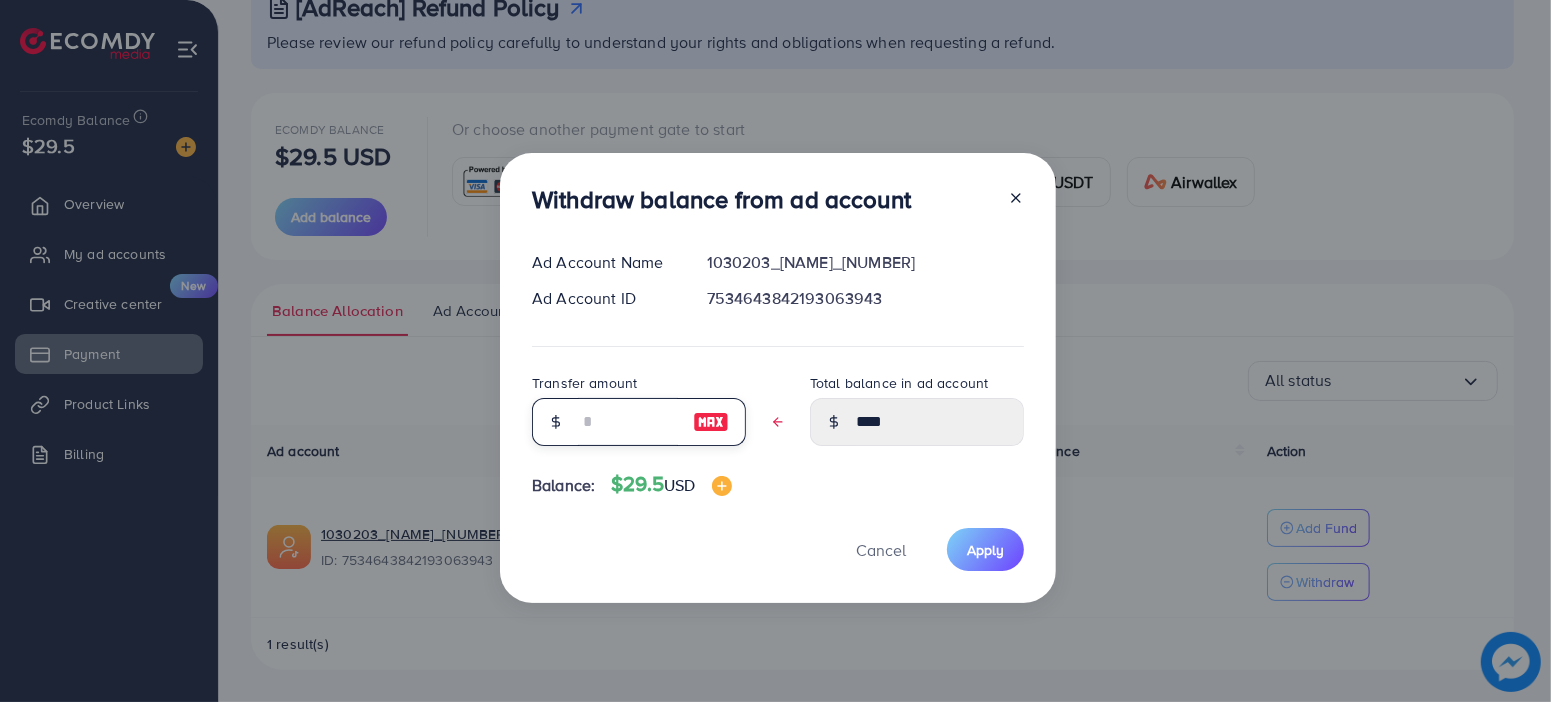 type on "*" 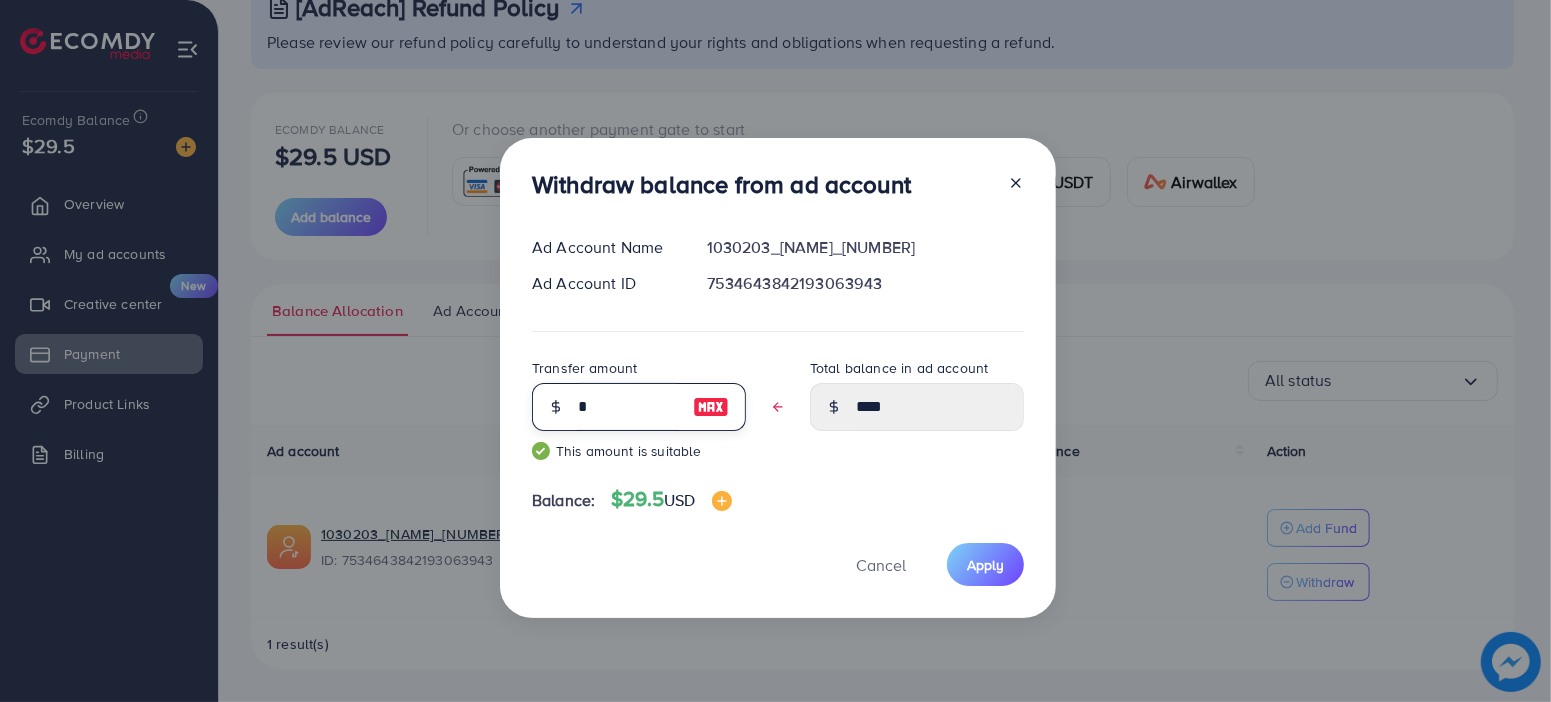 type on "****" 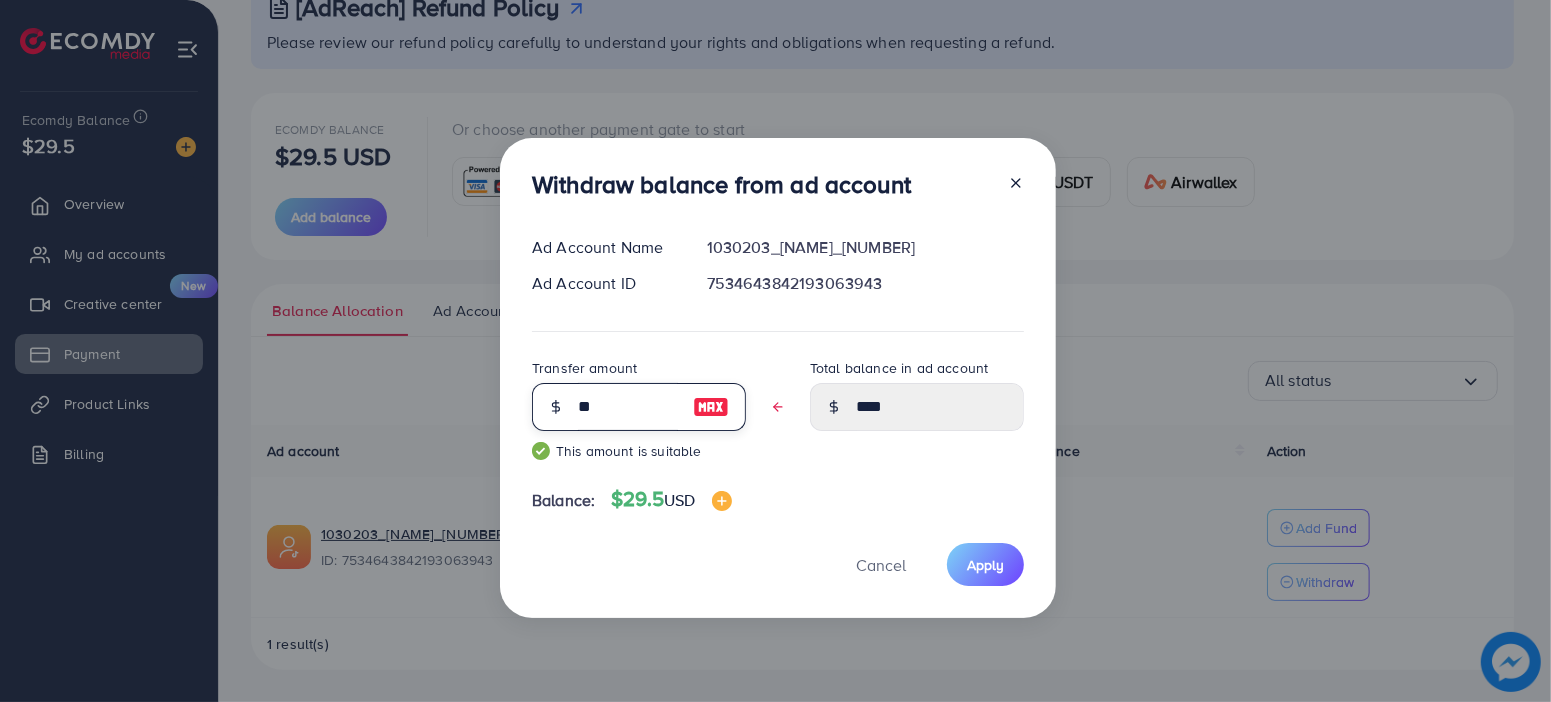 type on "****" 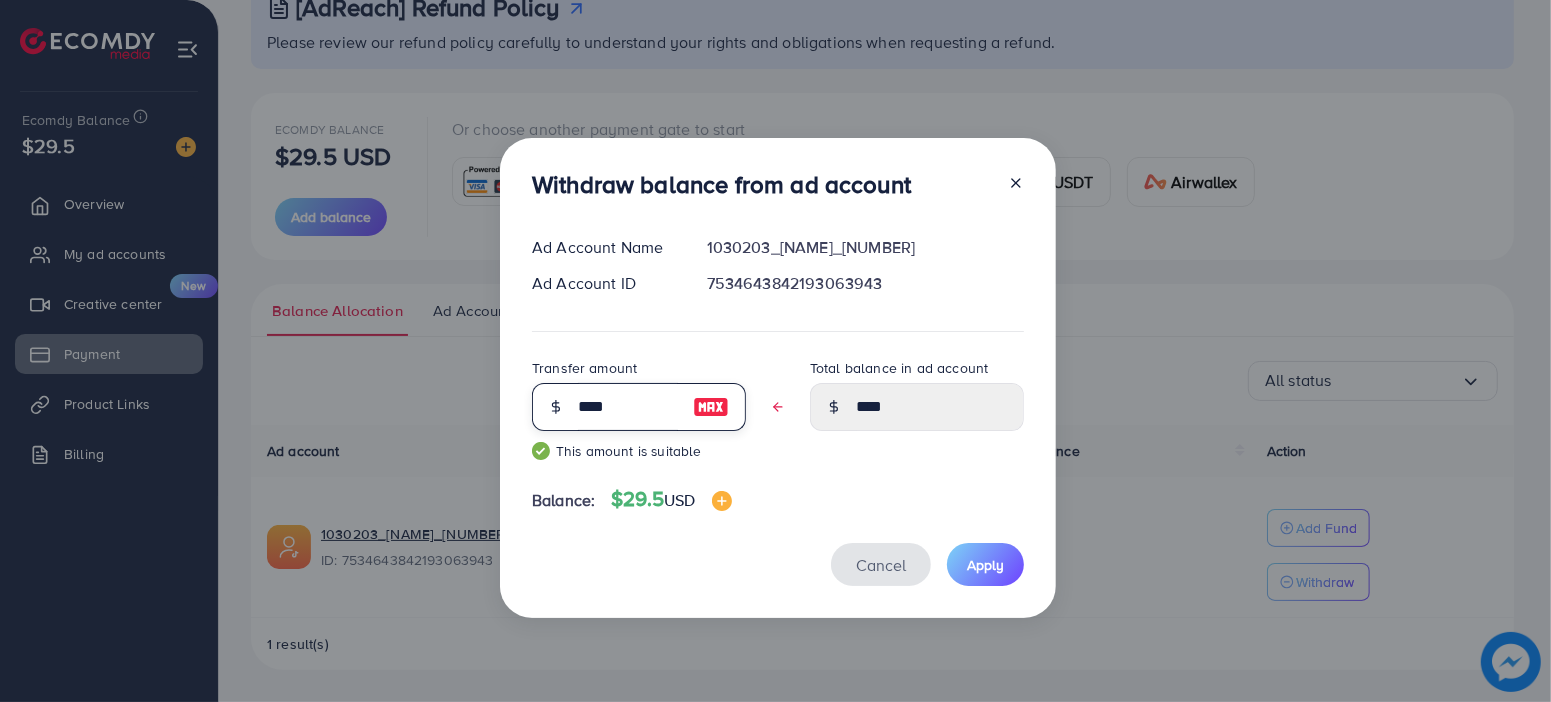 type on "****" 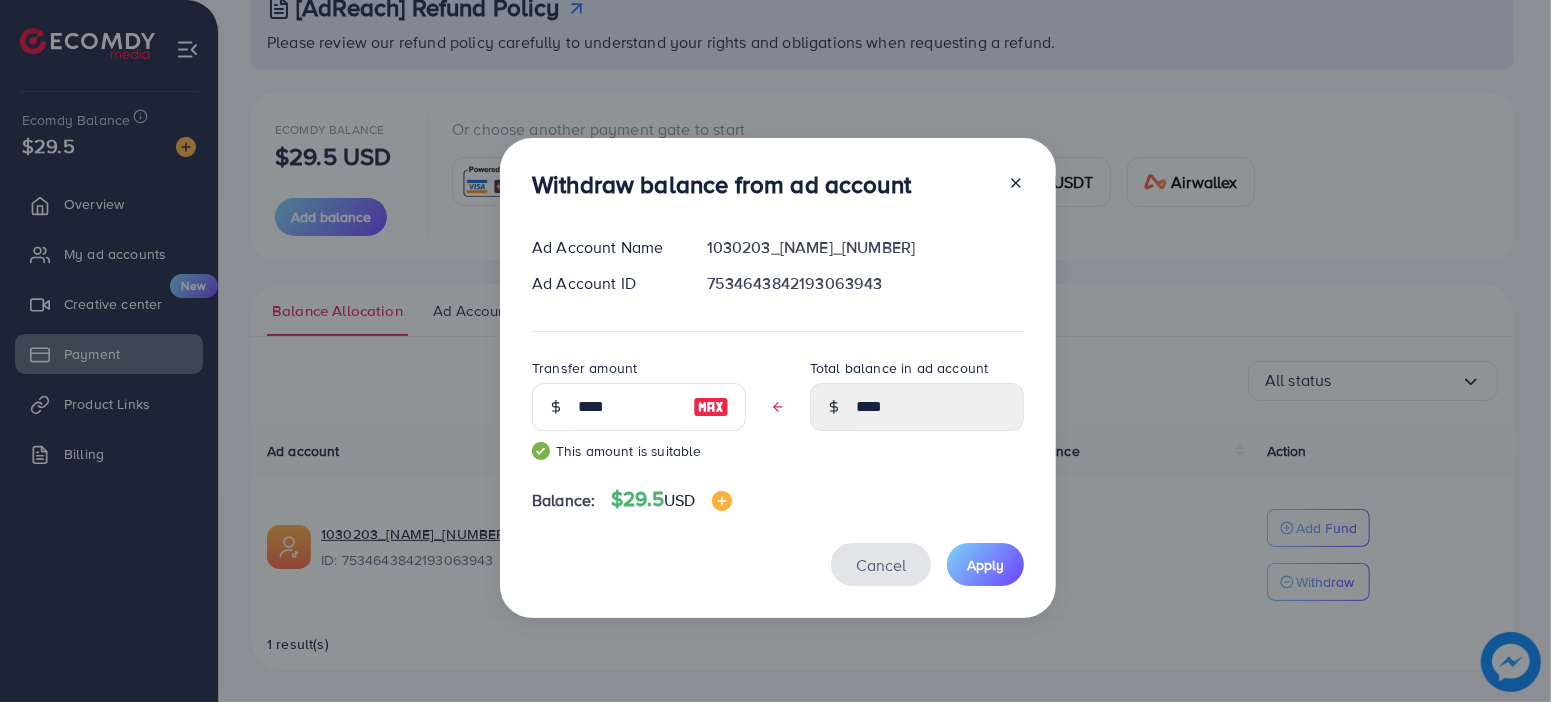 click on "Cancel" at bounding box center (881, 565) 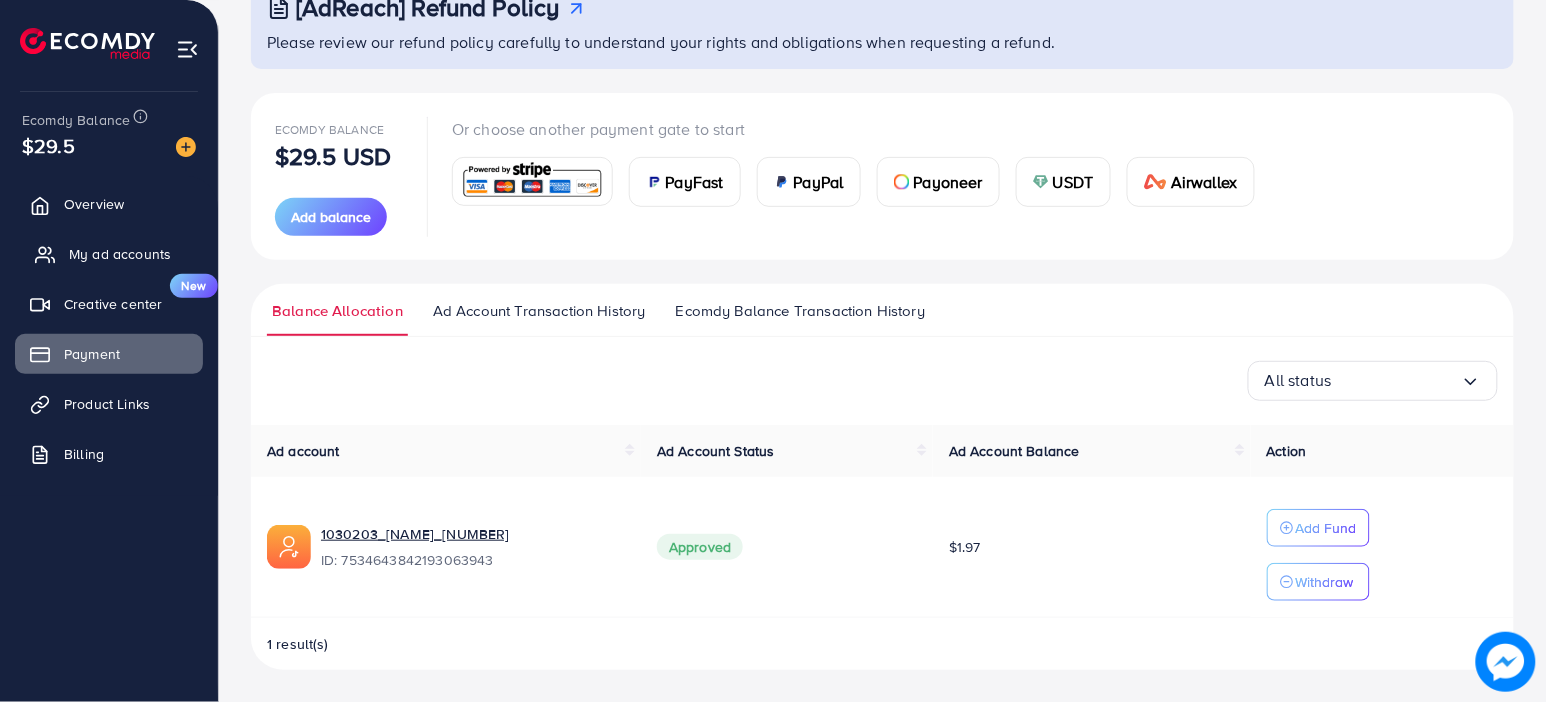 click on "My ad accounts" at bounding box center (109, 254) 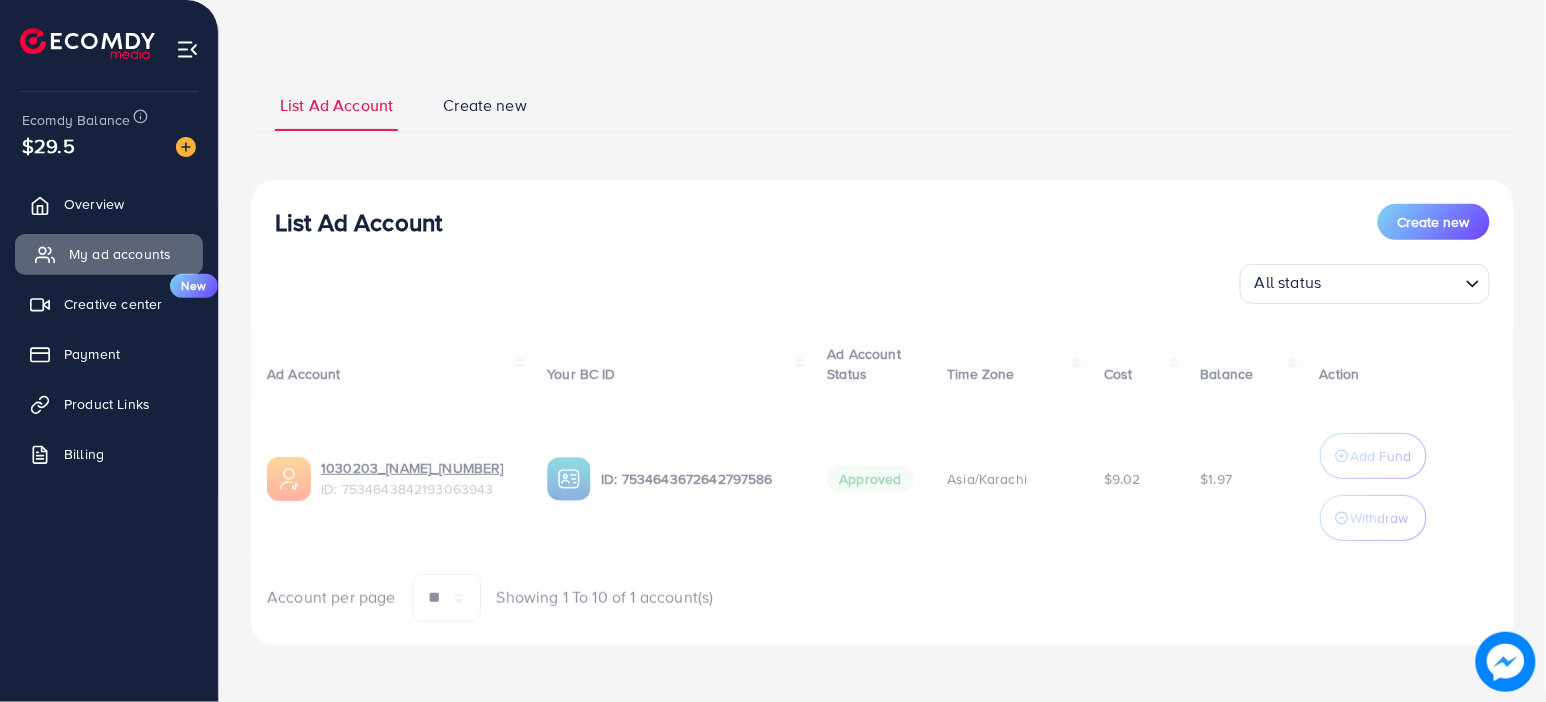 scroll, scrollTop: 0, scrollLeft: 0, axis: both 